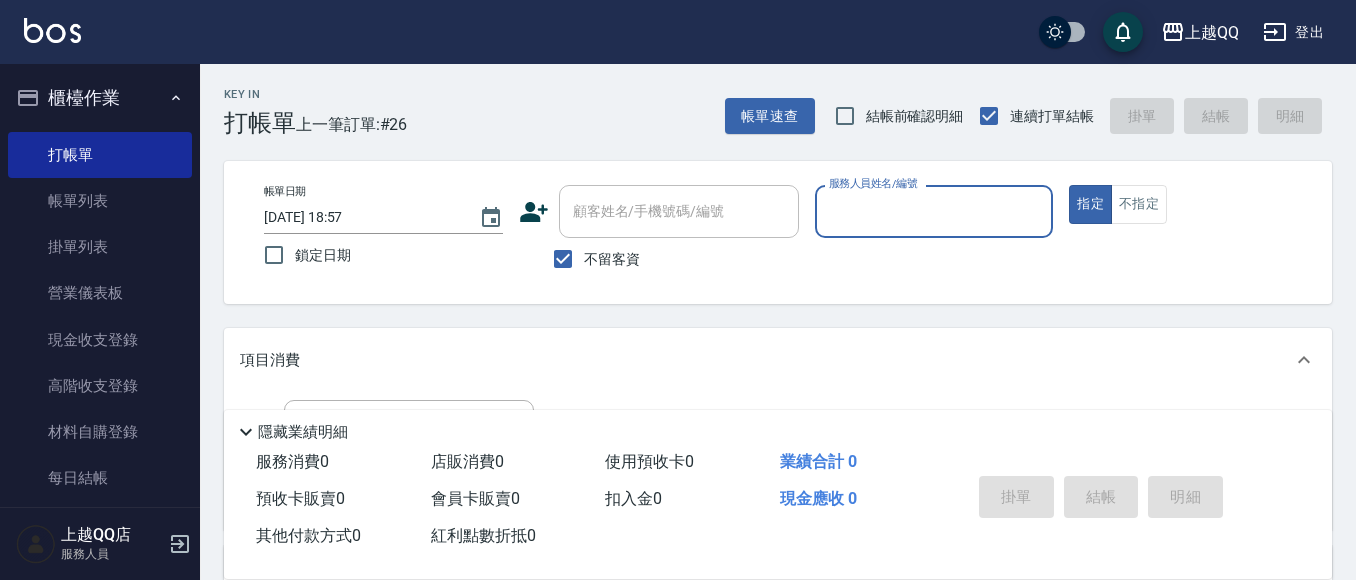 scroll, scrollTop: 100, scrollLeft: 0, axis: vertical 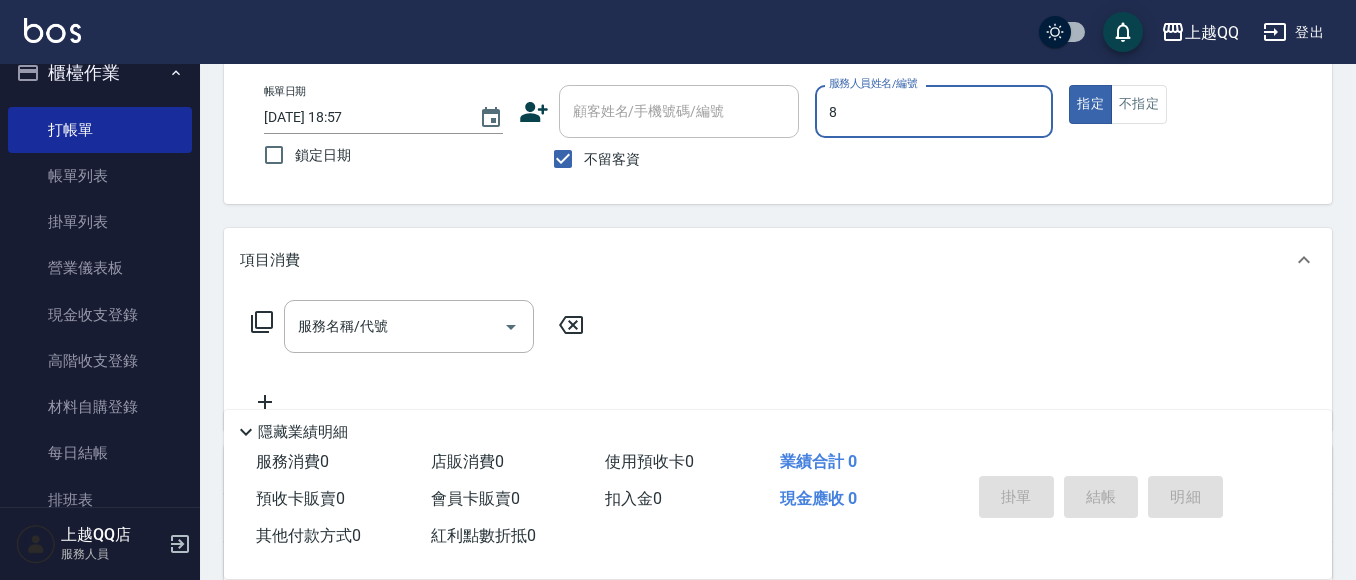 type on "8" 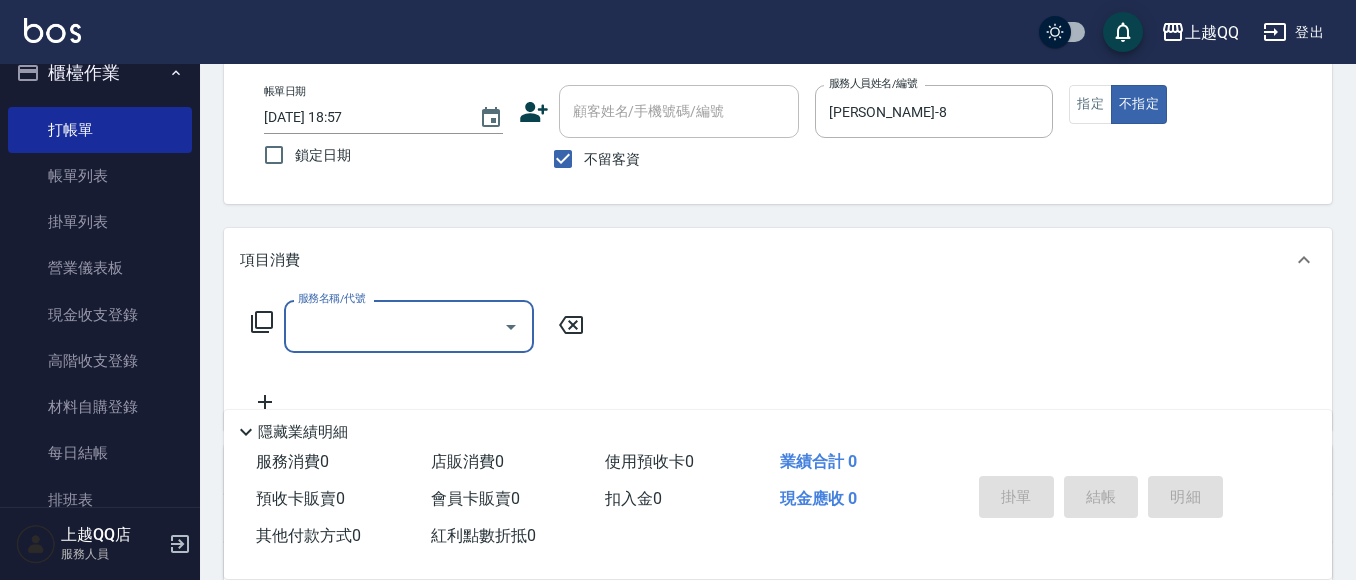 click 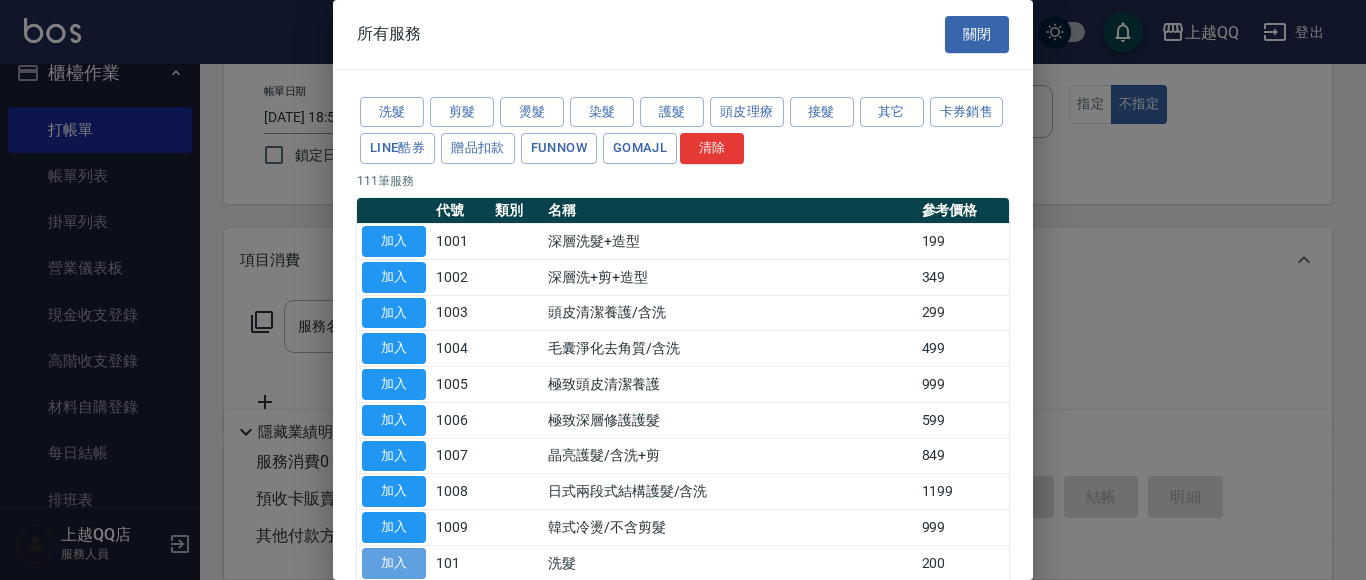 click on "加入" at bounding box center [394, 563] 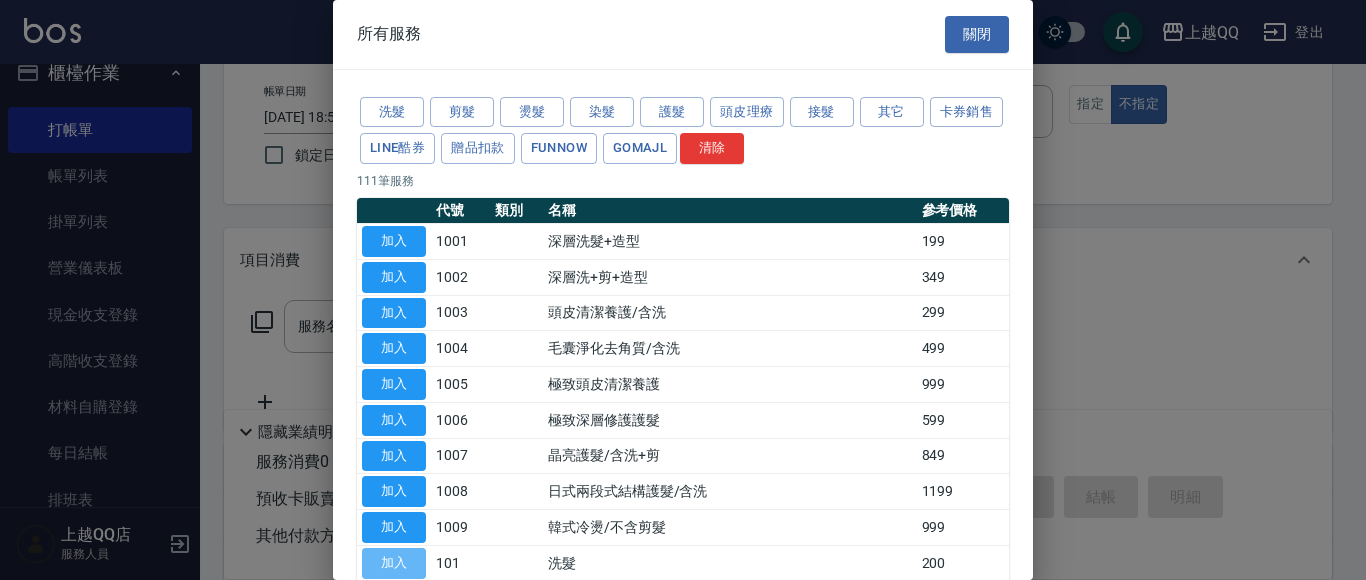 type on "洗髮(101)" 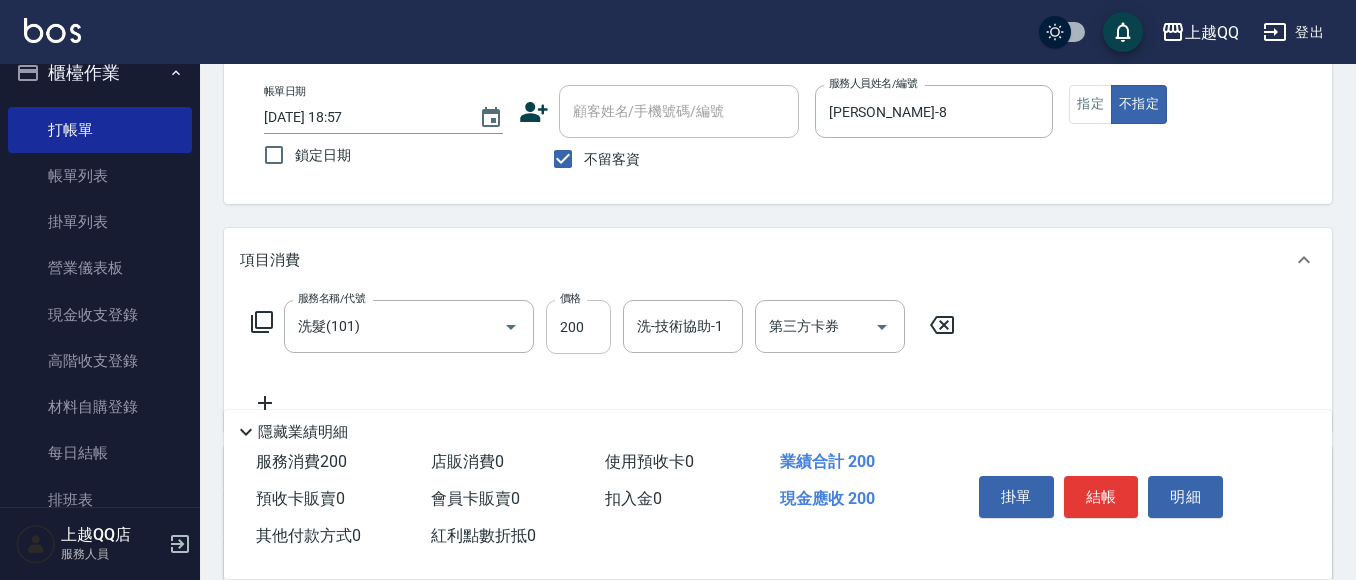 click on "200" at bounding box center (578, 327) 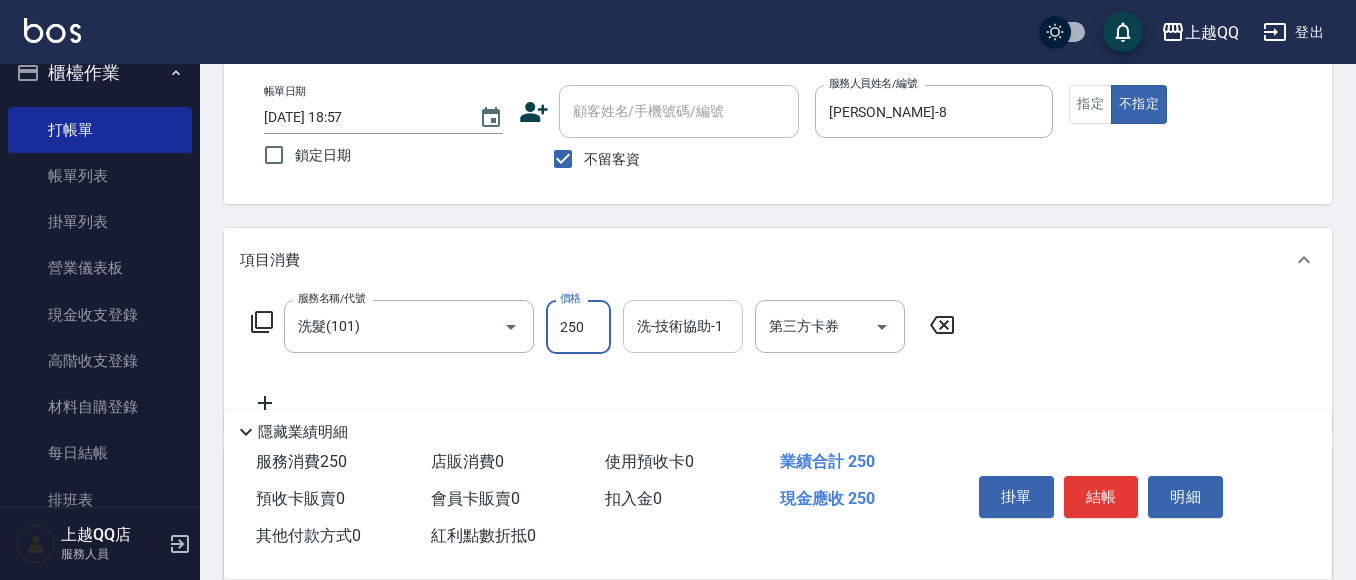 type on "250" 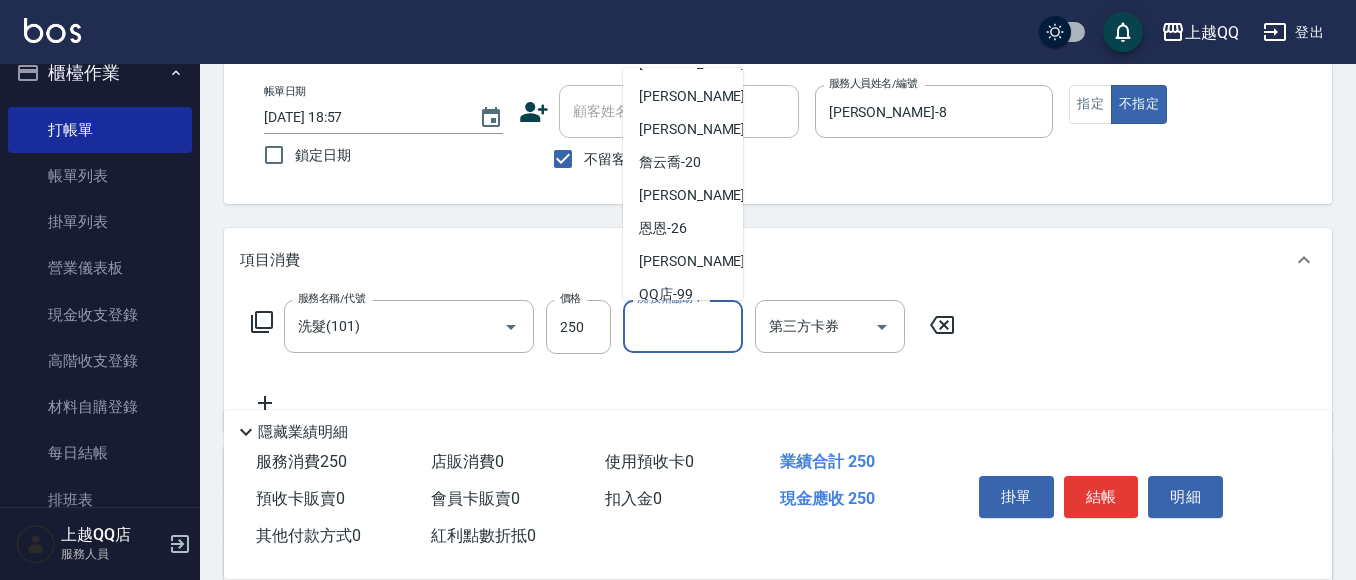 scroll, scrollTop: 338, scrollLeft: 0, axis: vertical 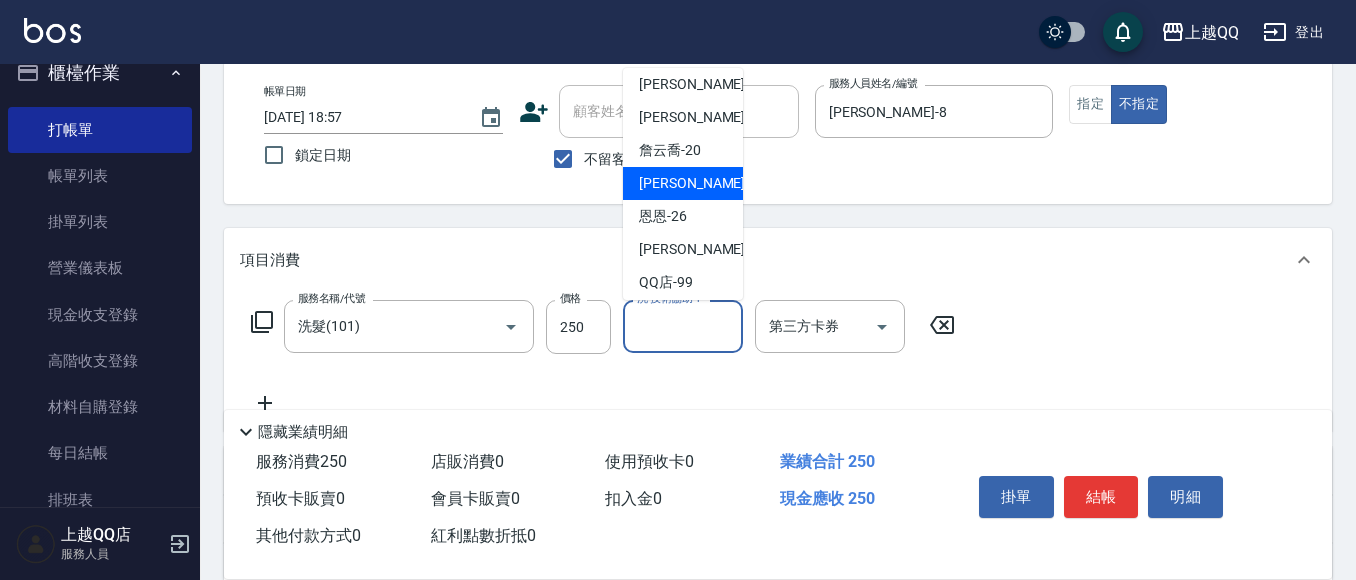 click on "[PERSON_NAME] -25" at bounding box center (702, 183) 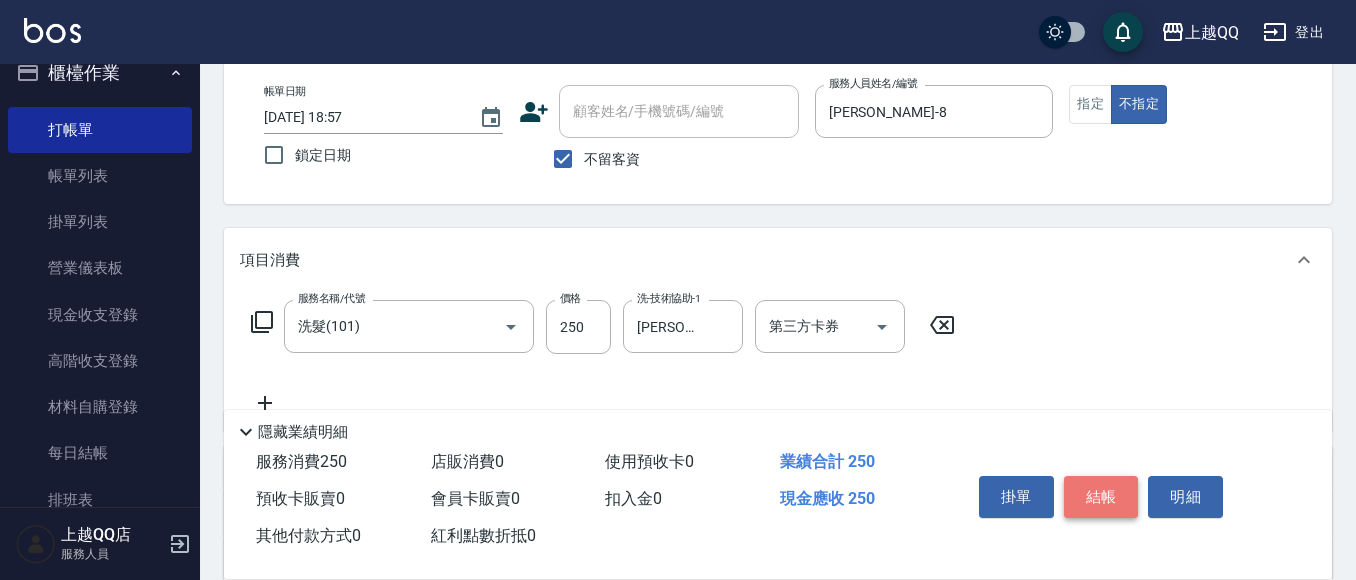 click on "結帳" at bounding box center (1101, 497) 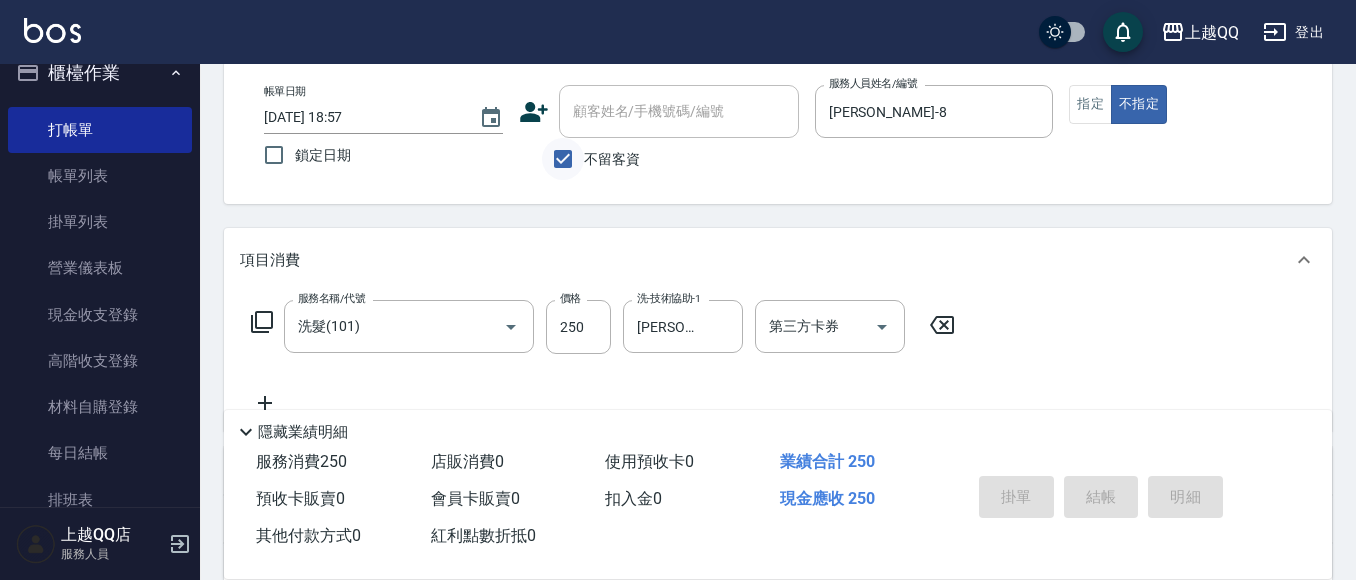 type on "[DATE] 19:48" 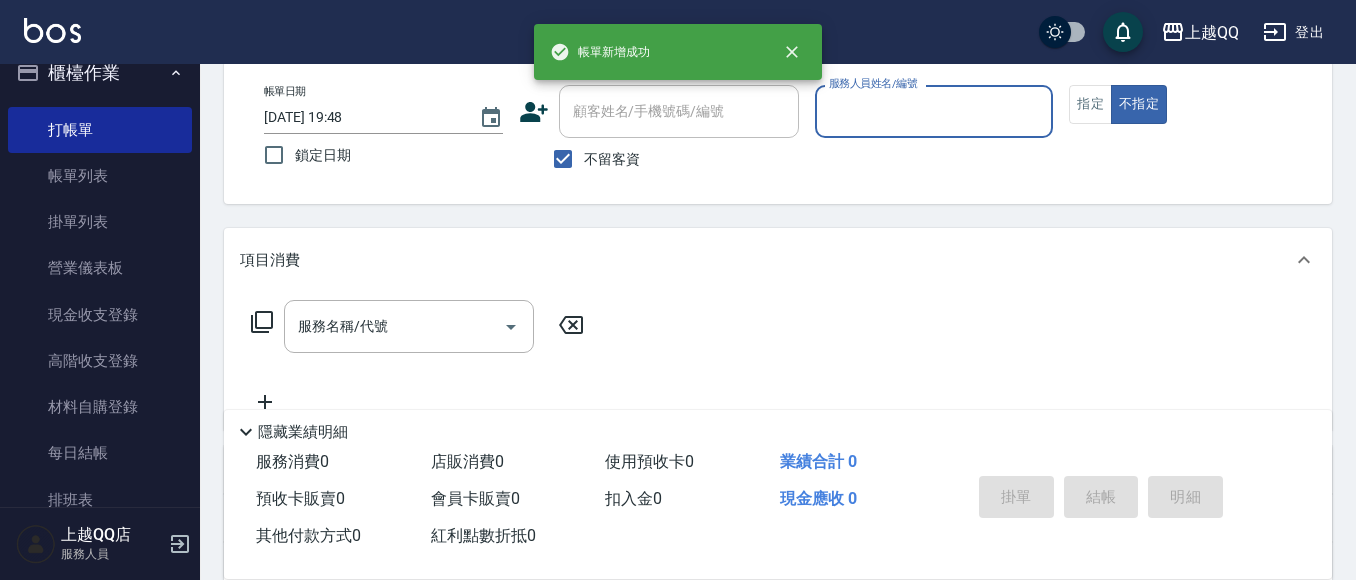 click on "不留客資" at bounding box center (563, 159) 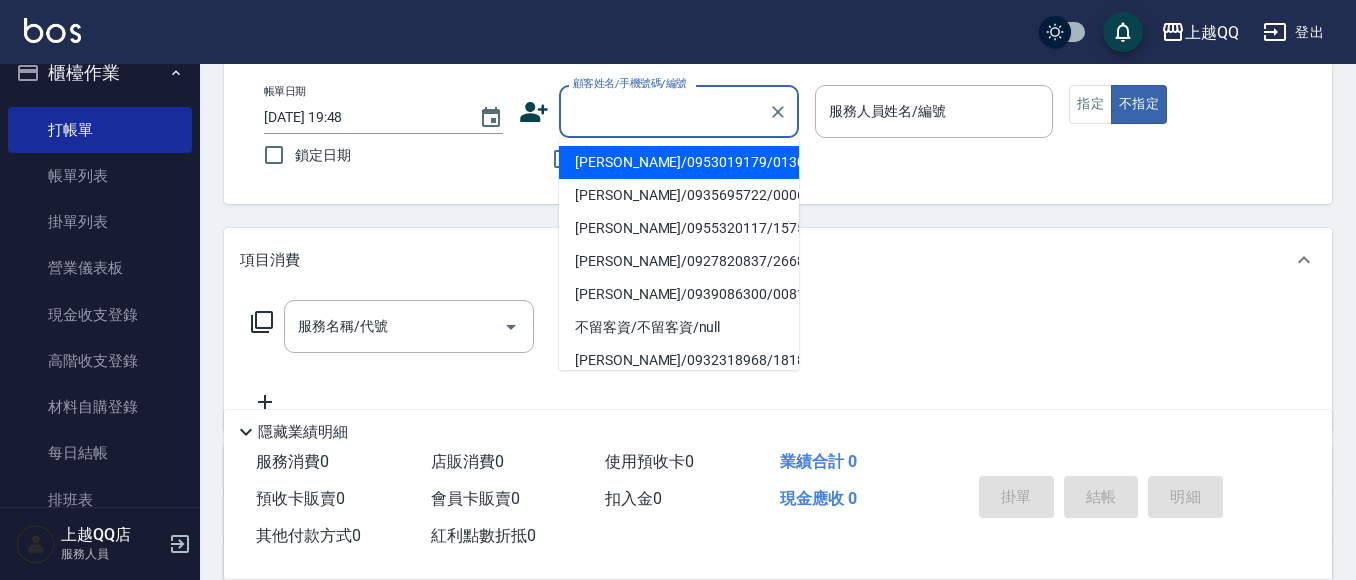click on "顧客姓名/手機號碼/編號 顧客姓名/手機號碼/編號" at bounding box center [679, 111] 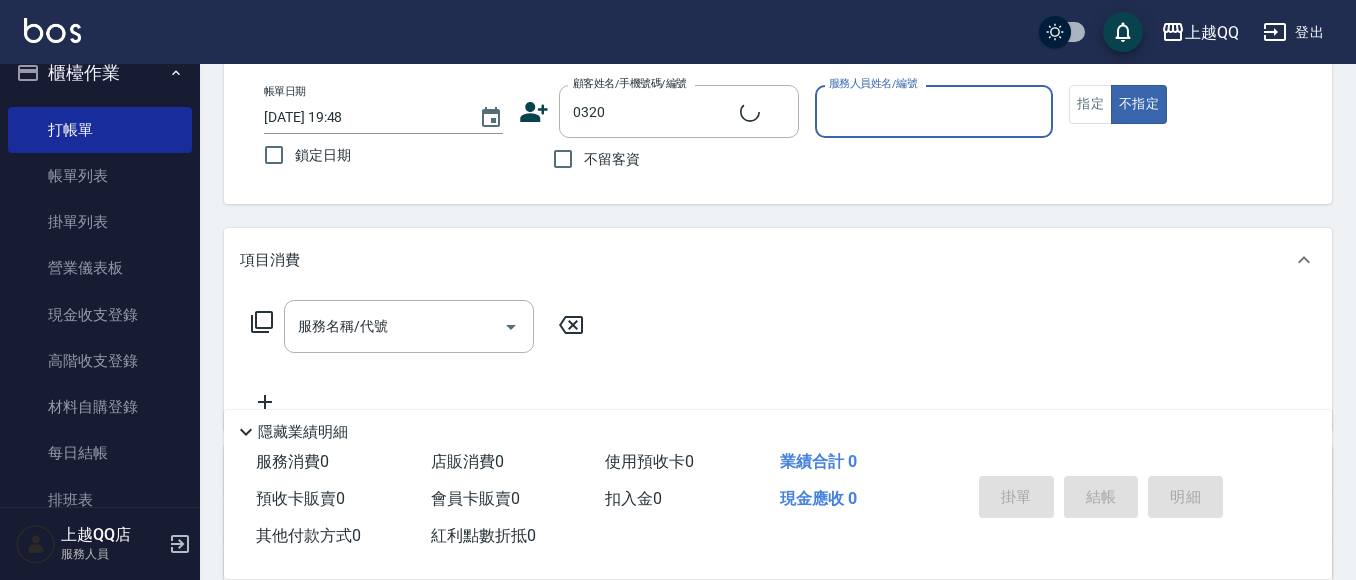 type on "[PERSON_NAME]/0936682950/0320" 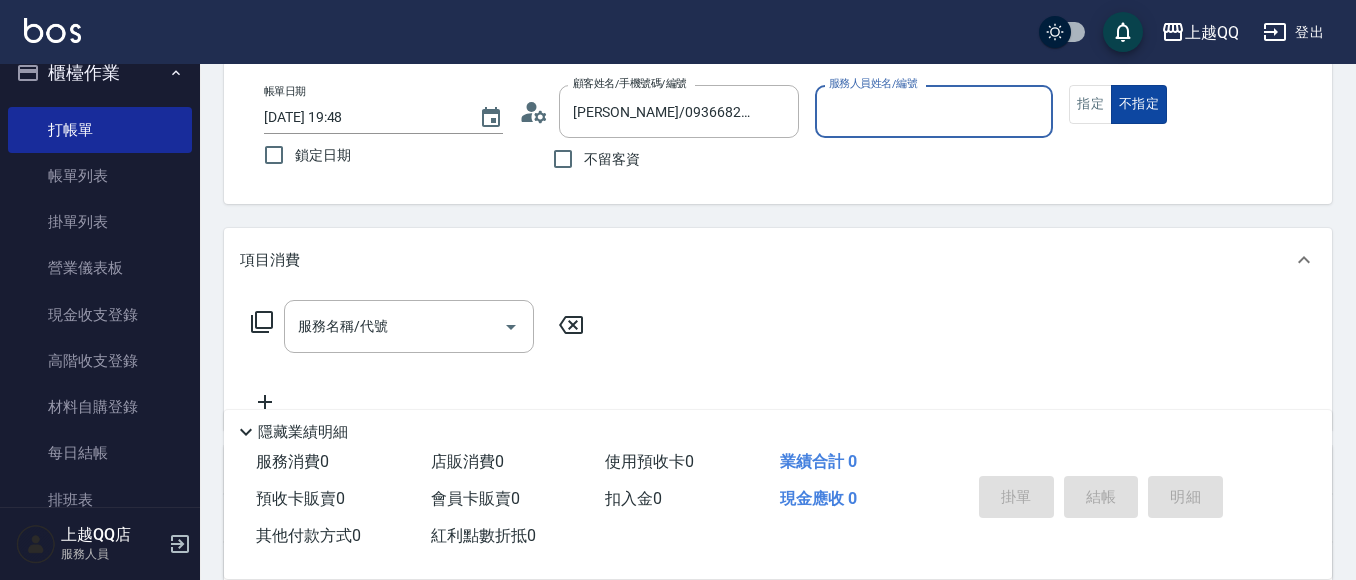 type on "[PERSON_NAME]-8" 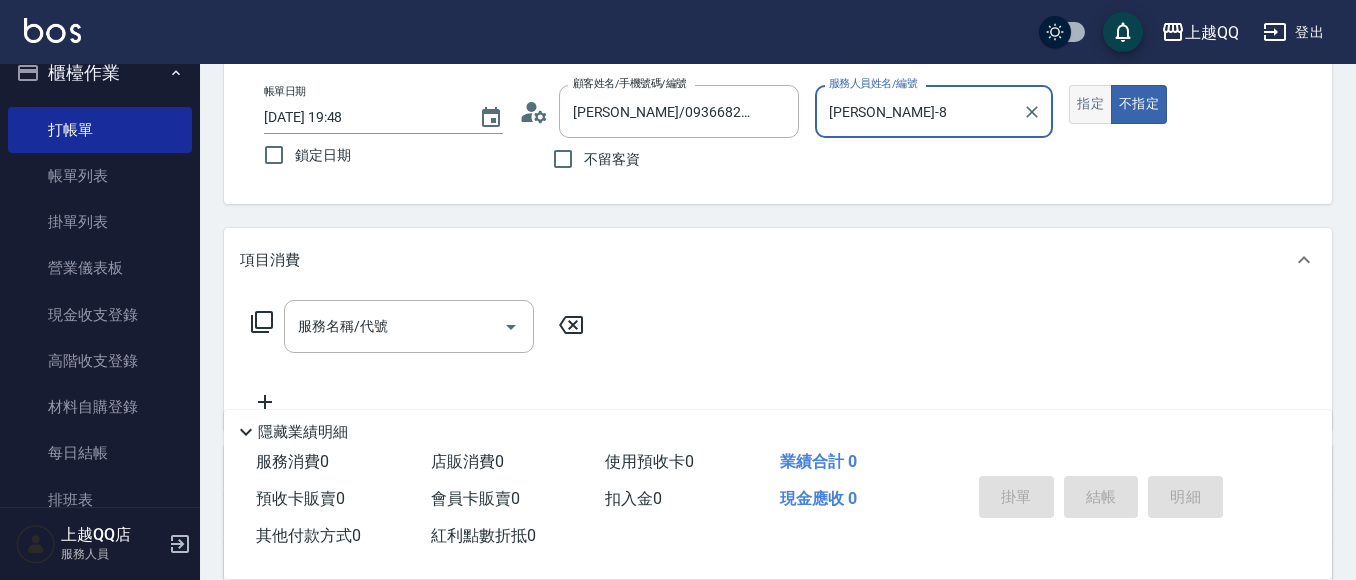 click on "指定" at bounding box center [1090, 104] 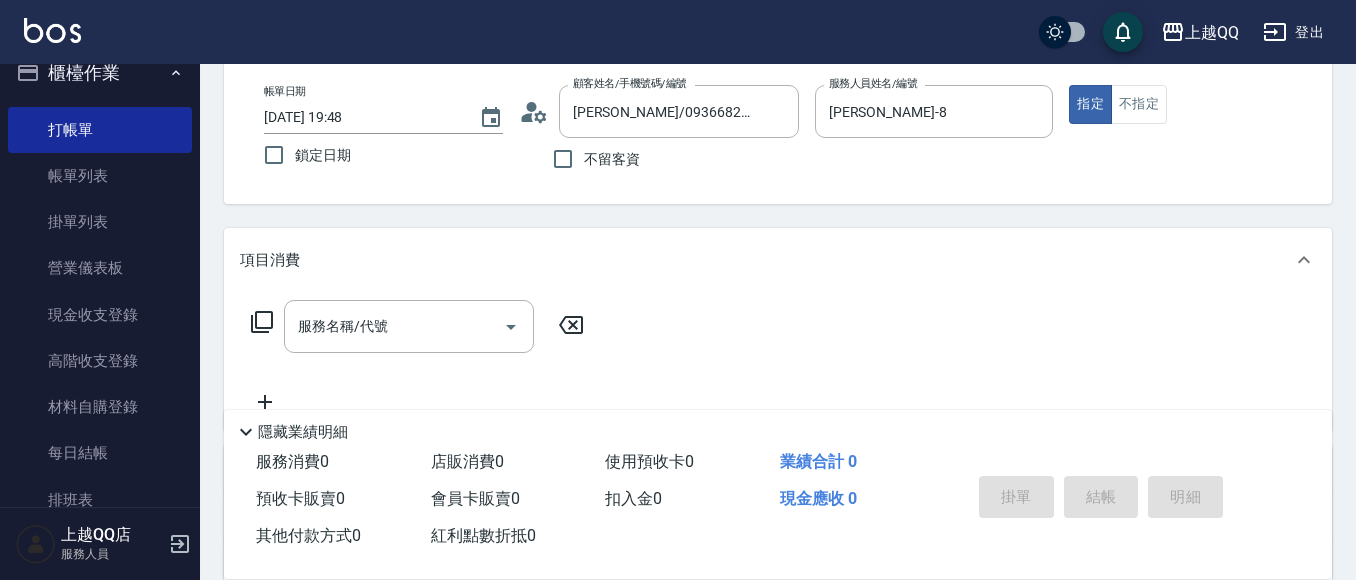 click 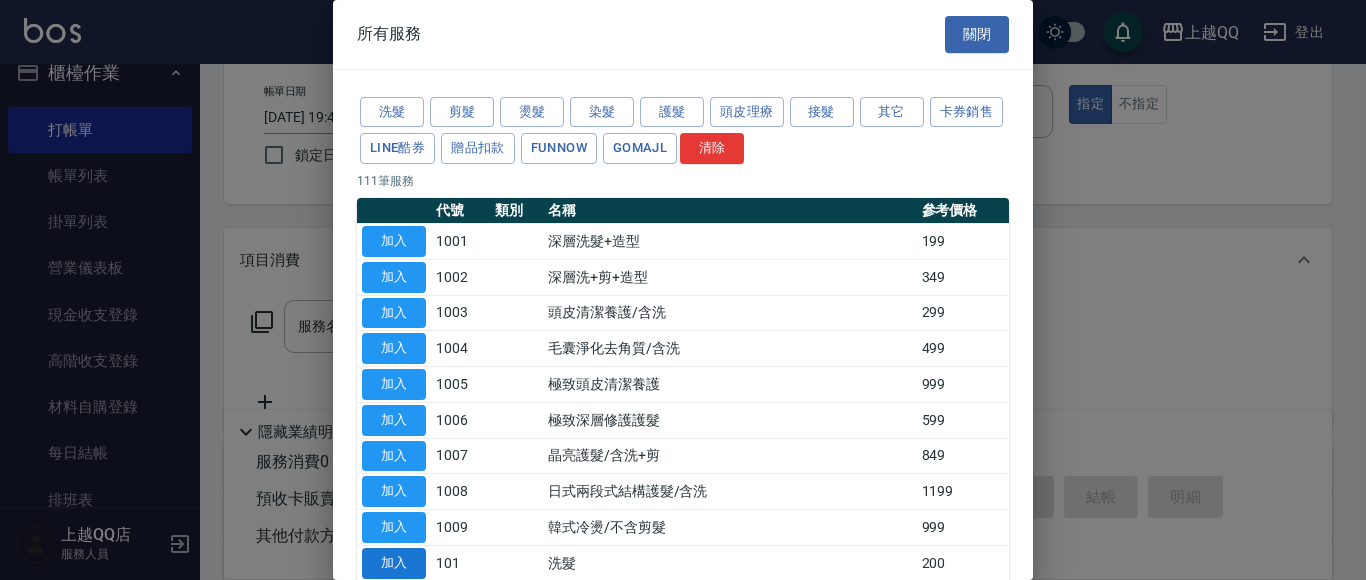 click on "加入" at bounding box center (394, 563) 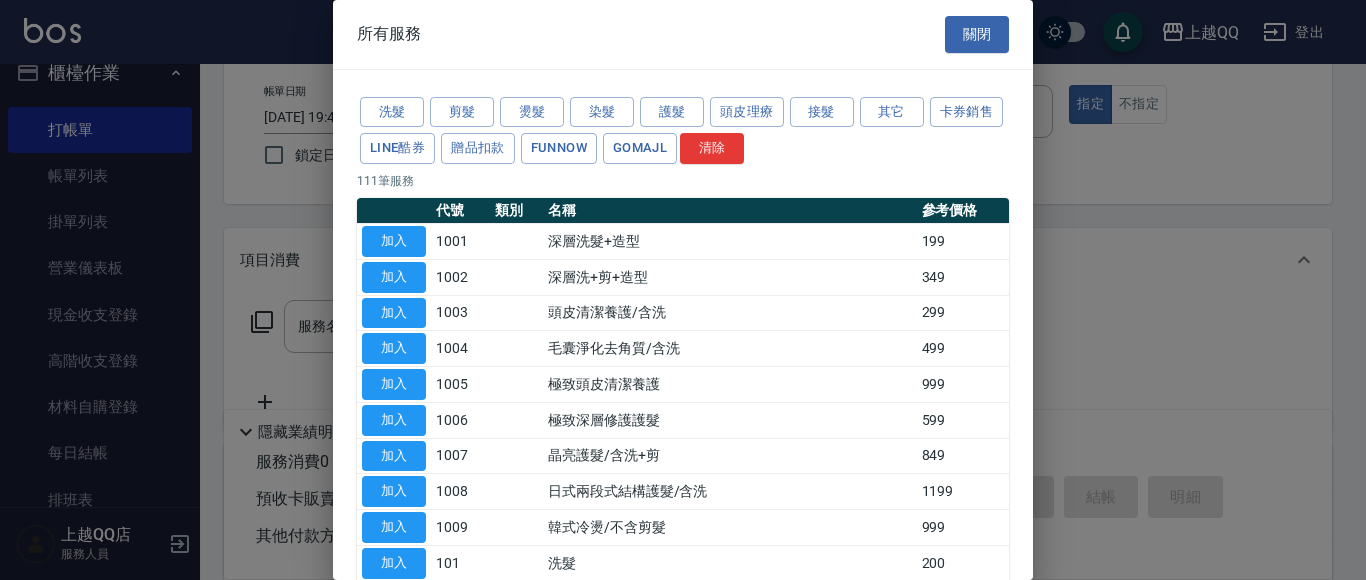 type on "洗髮(101)" 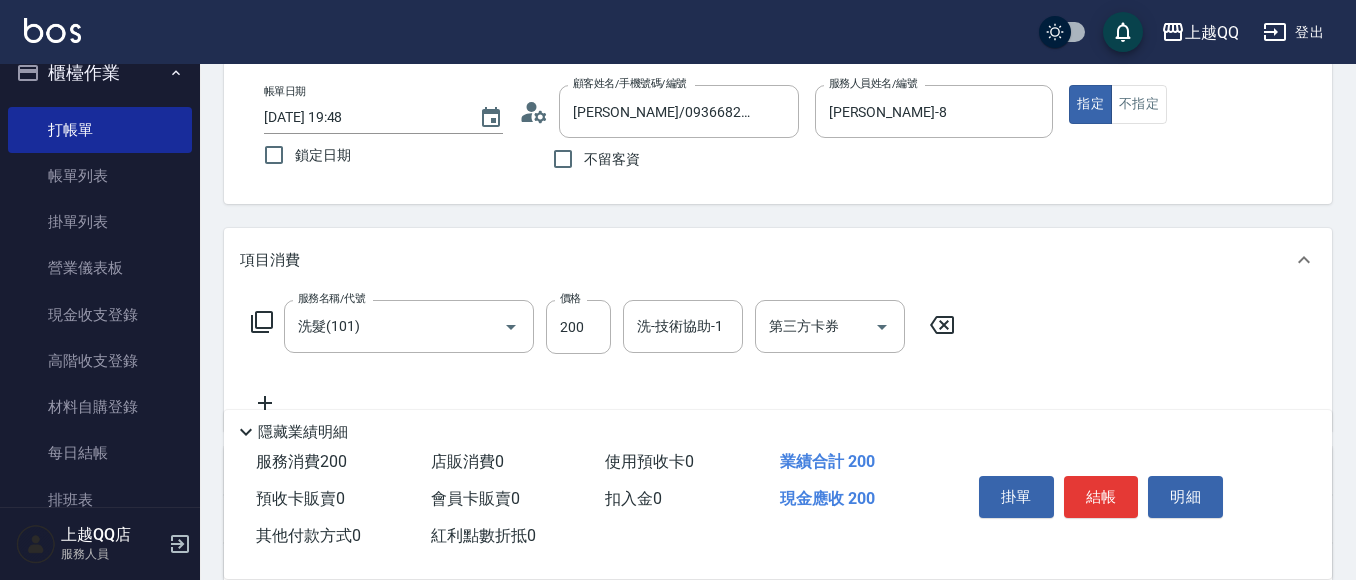 click 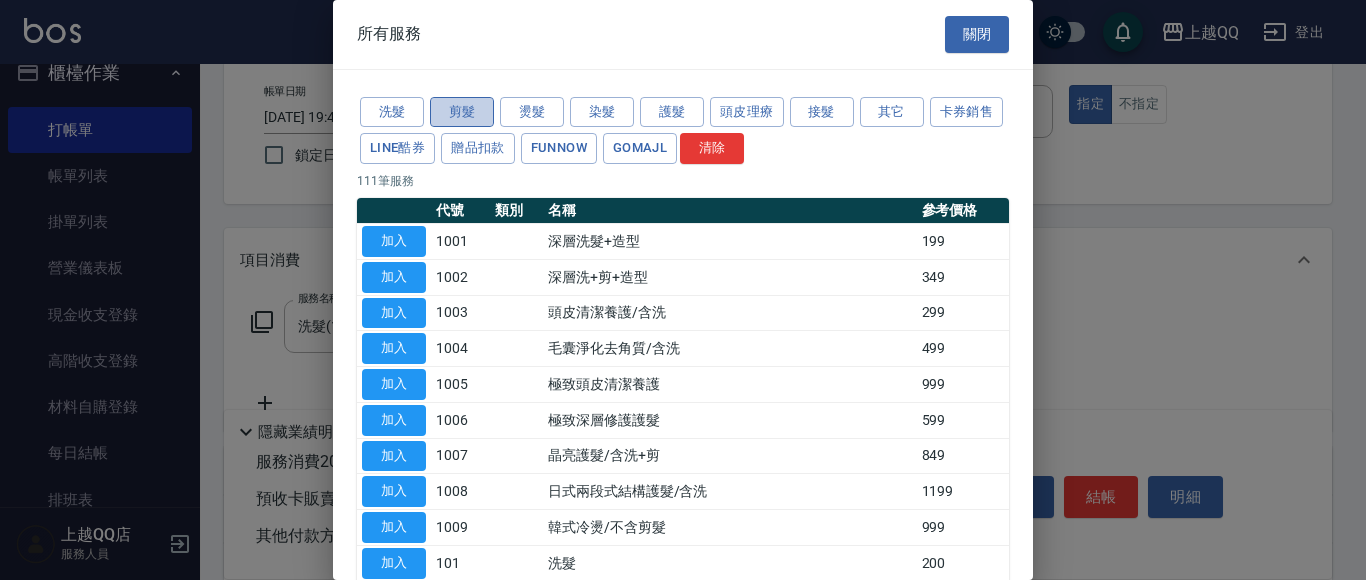 click on "剪髮" at bounding box center (462, 112) 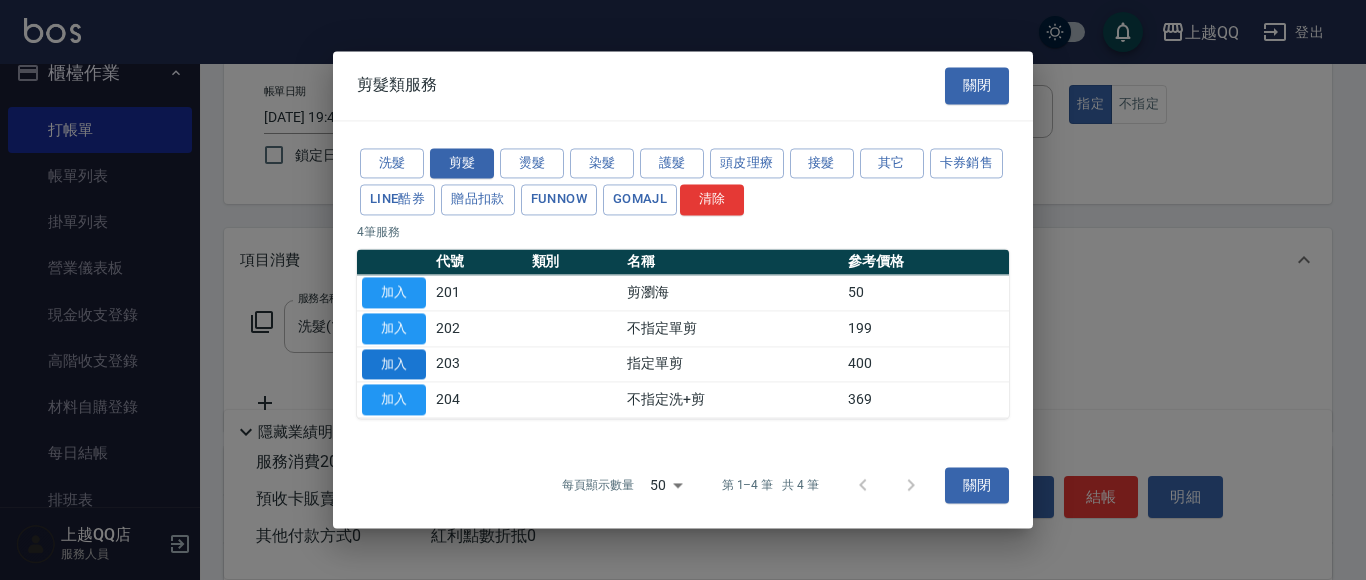 click on "加入" at bounding box center [394, 364] 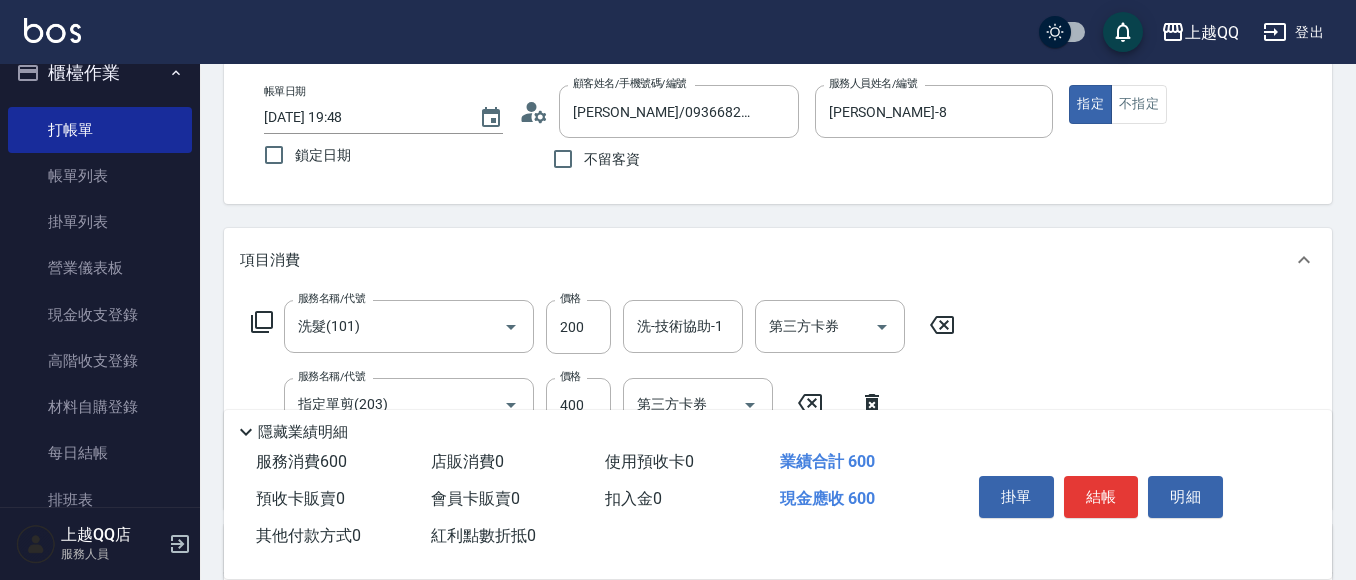 scroll, scrollTop: 190, scrollLeft: 0, axis: vertical 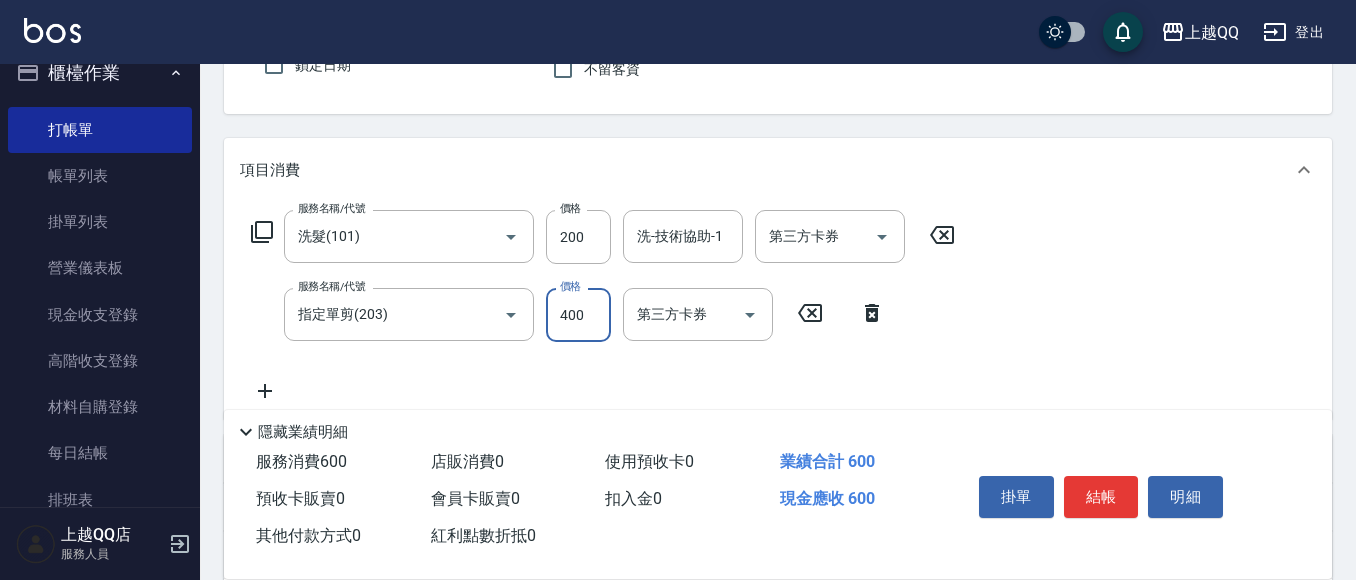 click on "400" at bounding box center [578, 315] 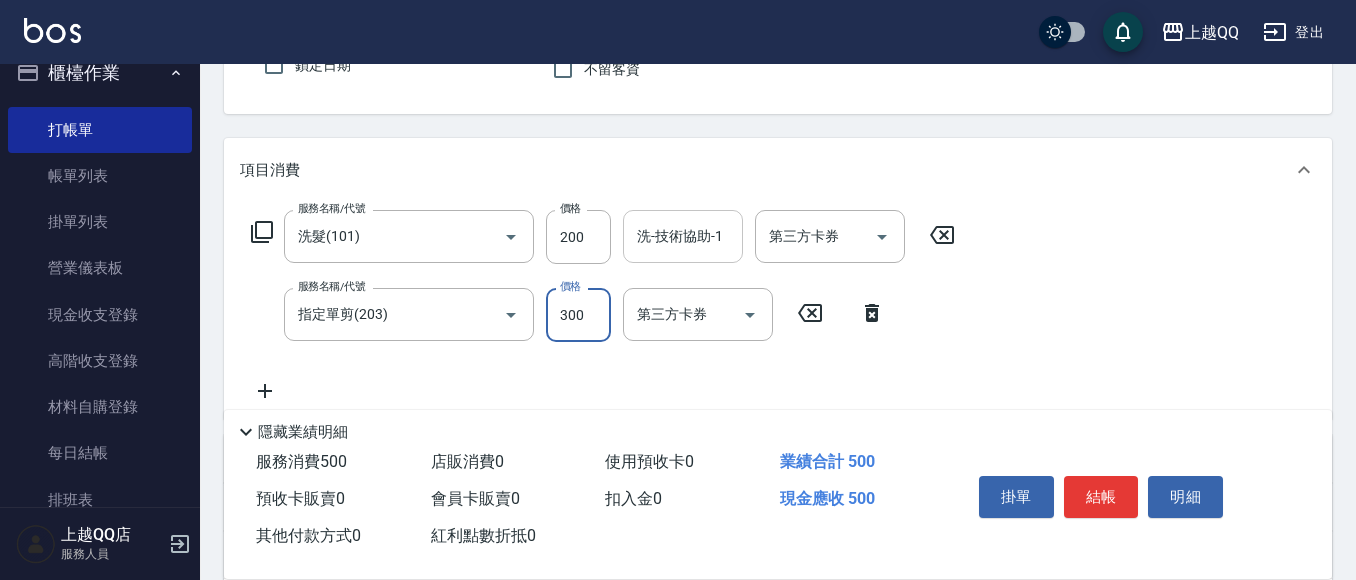 type on "300" 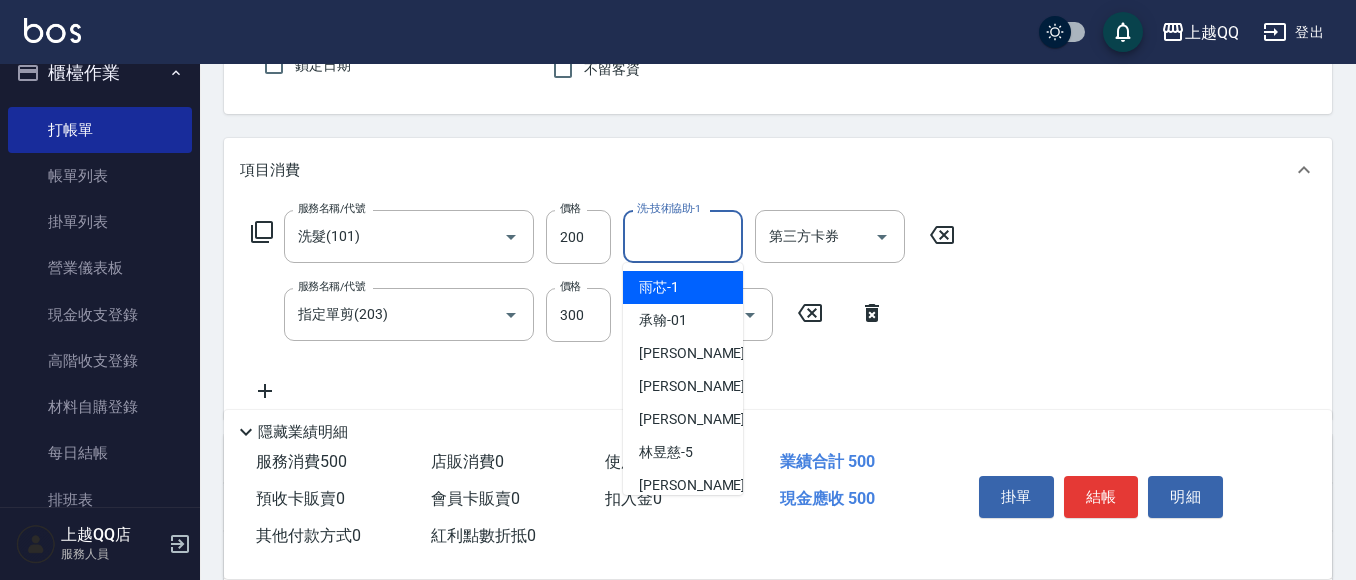 click on "洗-技術協助-1" at bounding box center (683, 236) 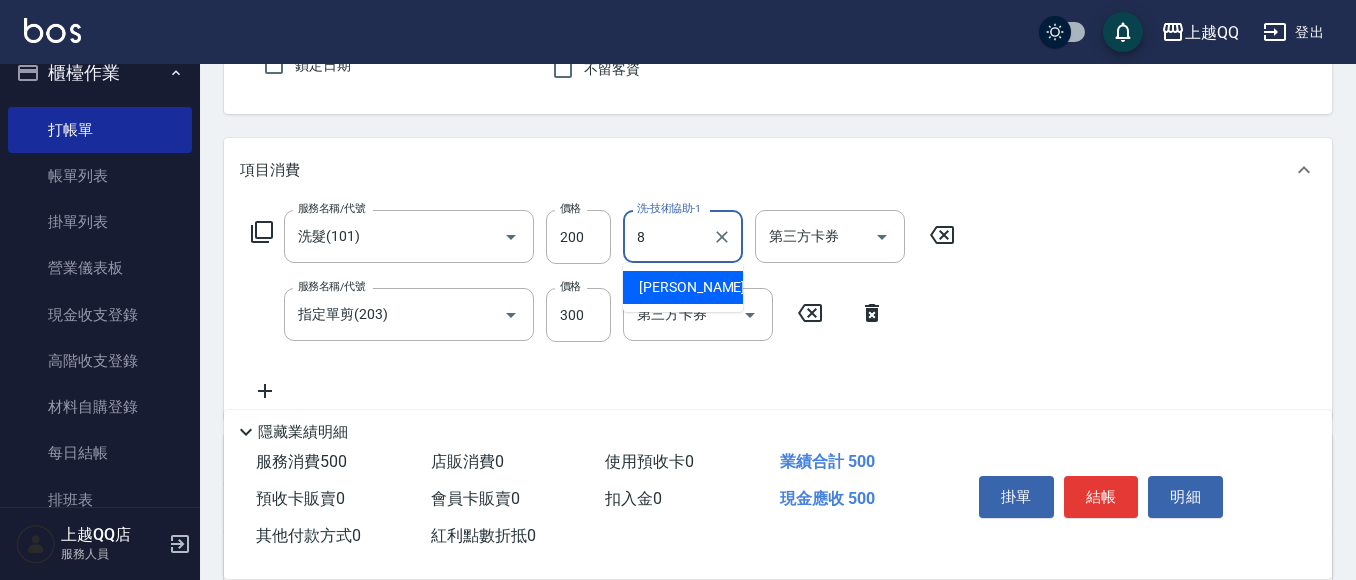 click on "[PERSON_NAME] -8" at bounding box center [683, 287] 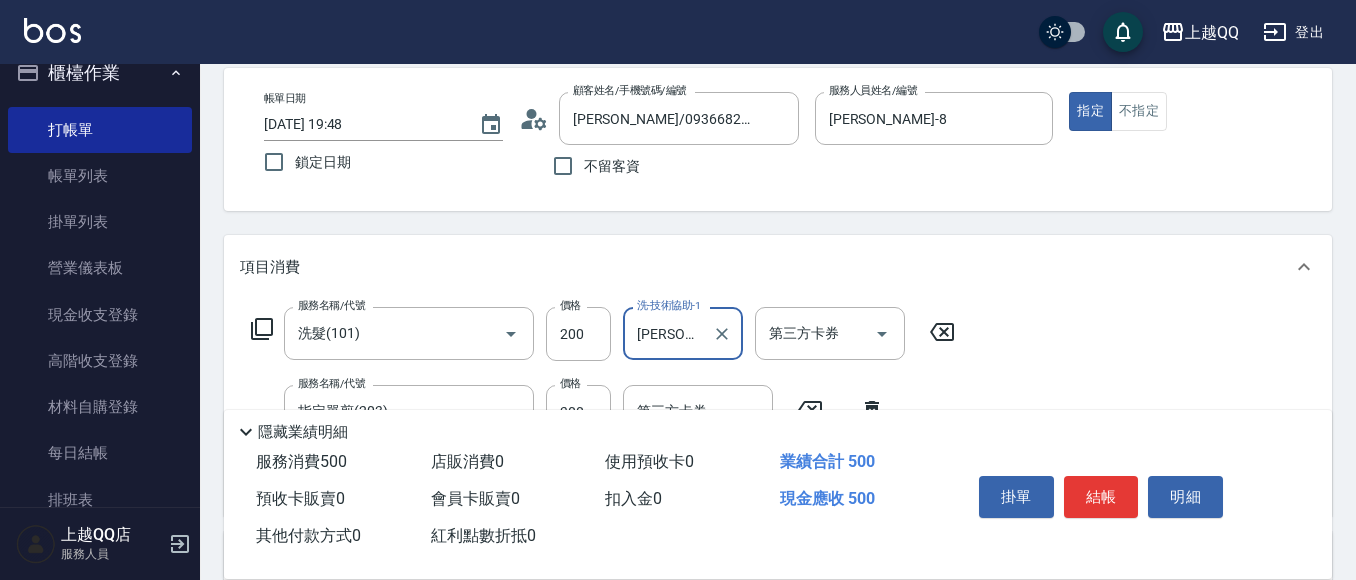 scroll, scrollTop: 71, scrollLeft: 0, axis: vertical 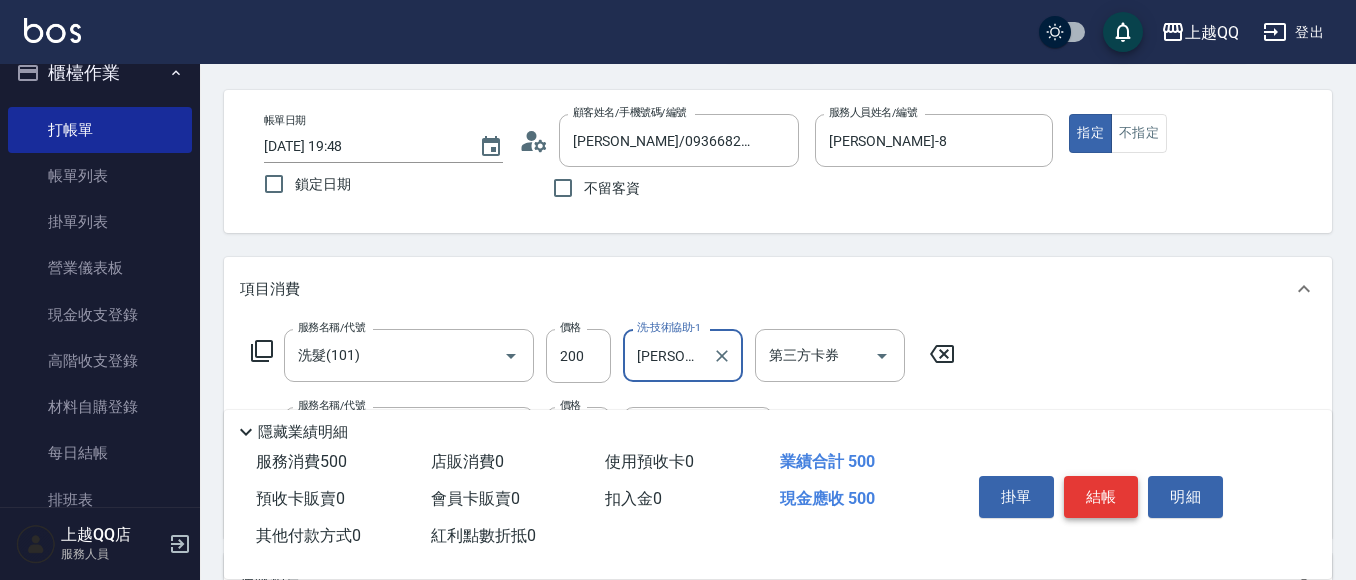 type on "[PERSON_NAME]-8" 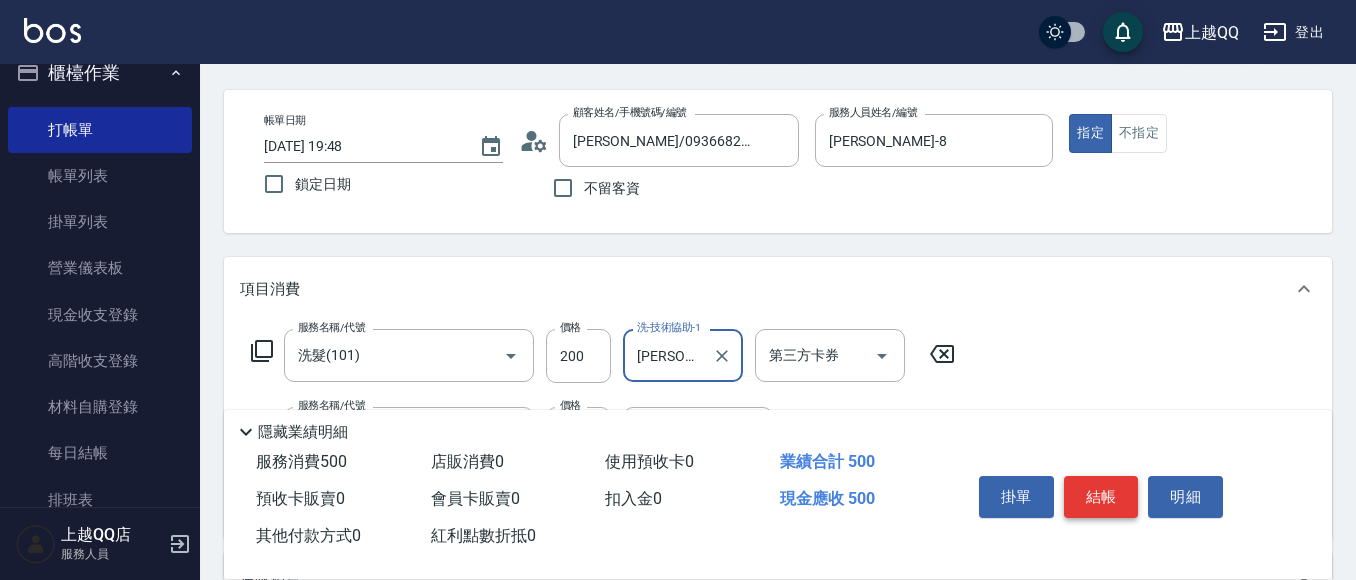 click on "結帳" at bounding box center (1101, 497) 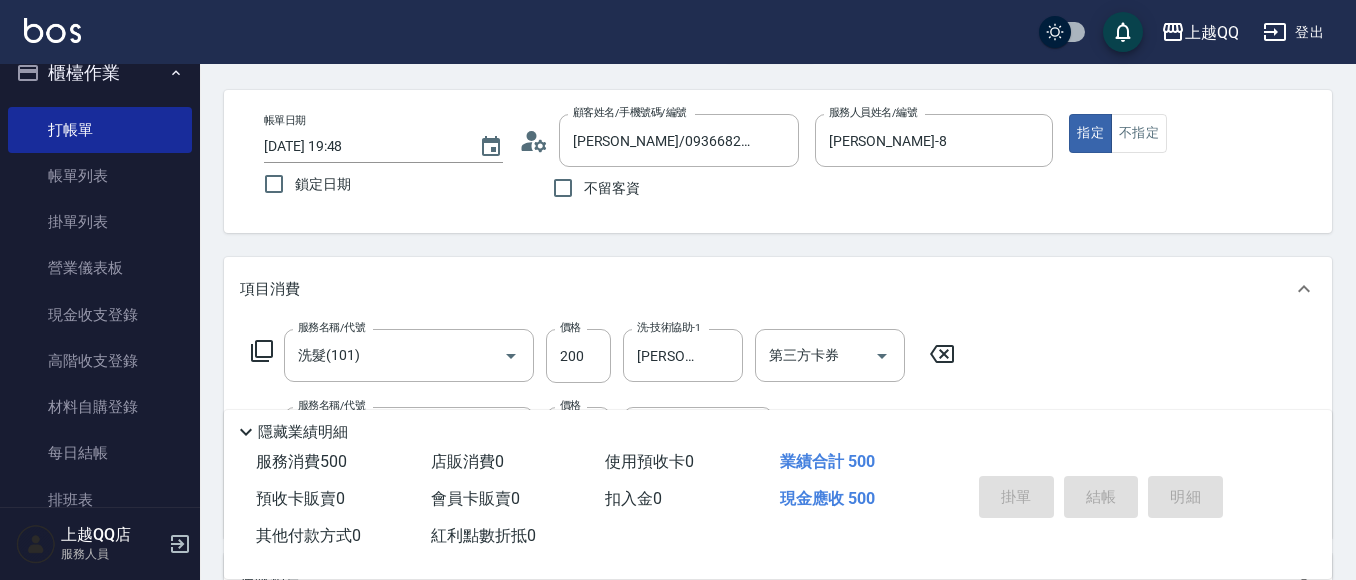 type 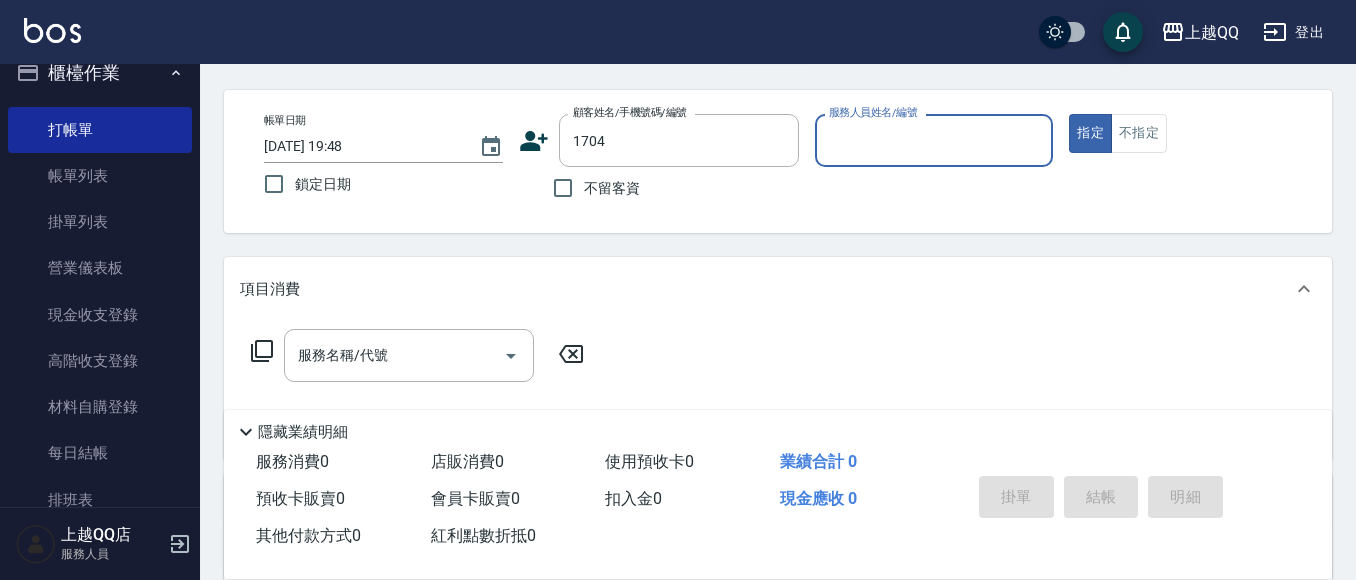 click on "指定" at bounding box center (1090, 133) 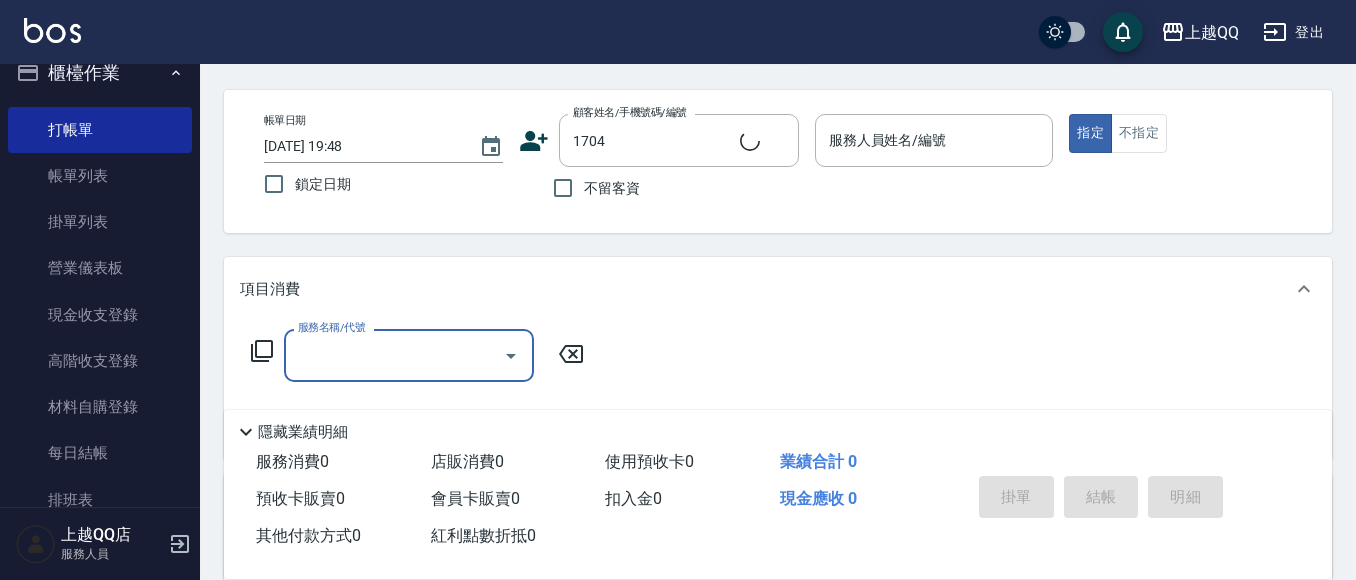 type on "[PERSON_NAME]/0932169945/1704" 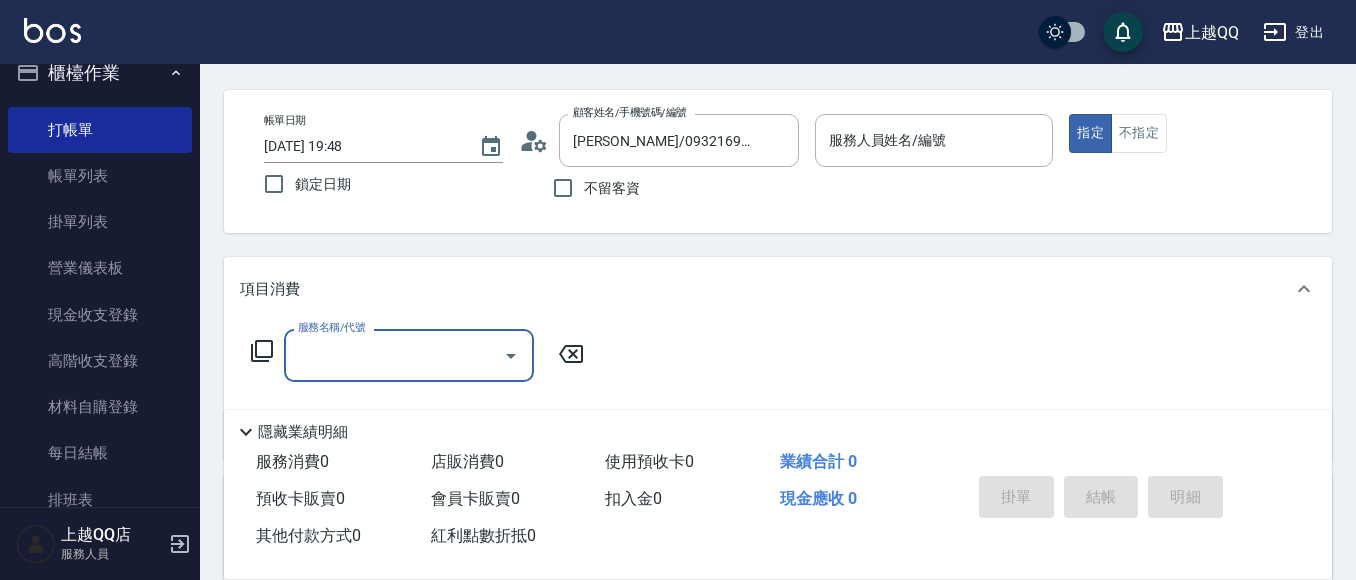 type on "1" 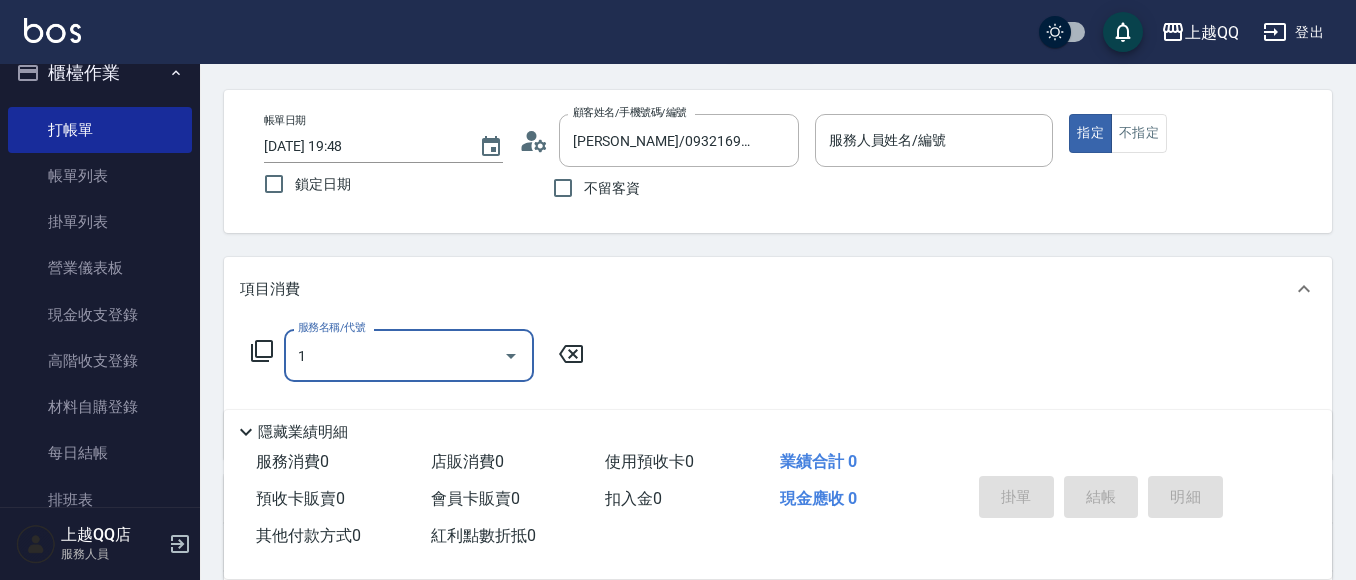 type on "佩怡-3" 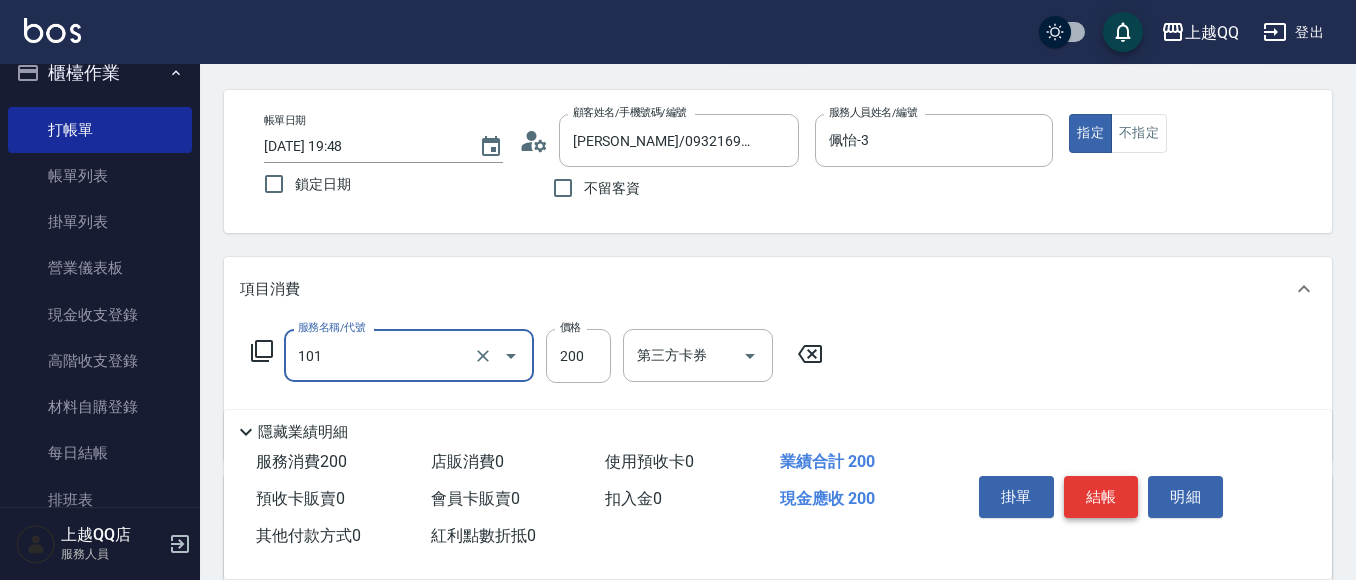 type on "洗髮(101)" 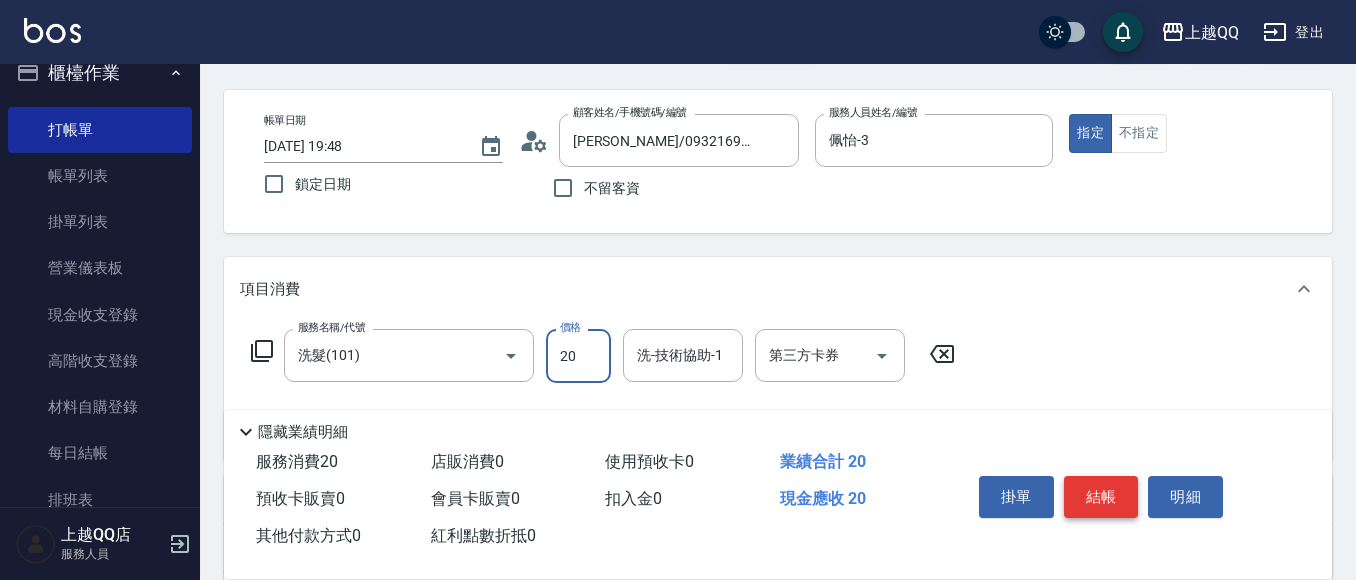 type on "200" 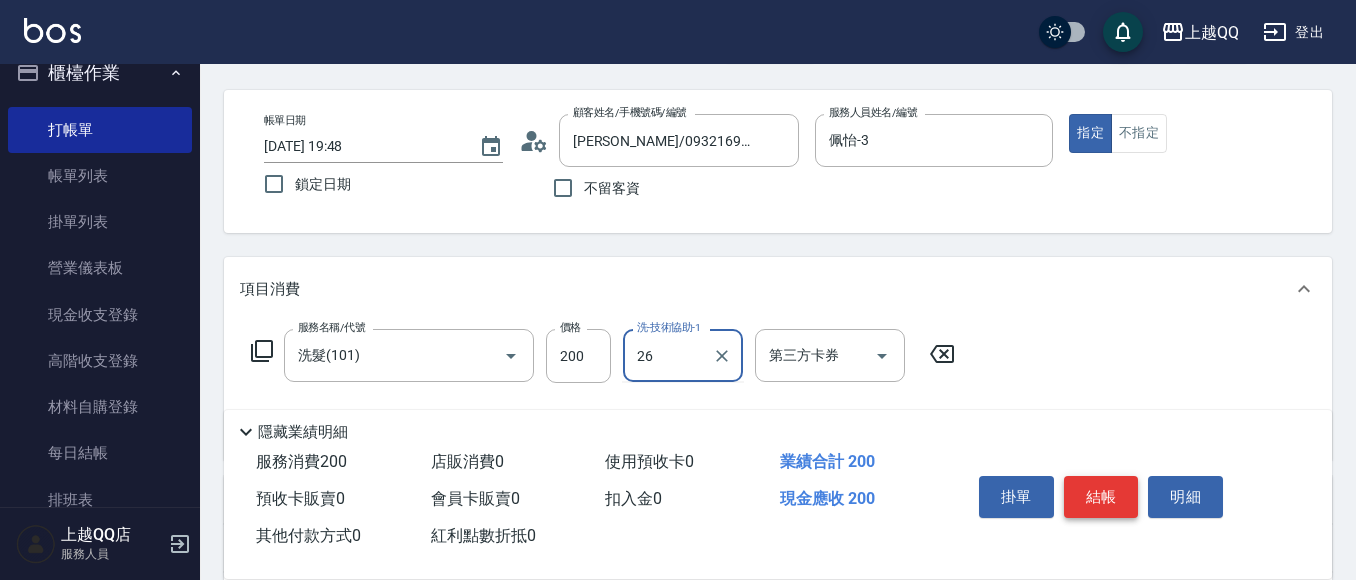 type on "恩恩-26" 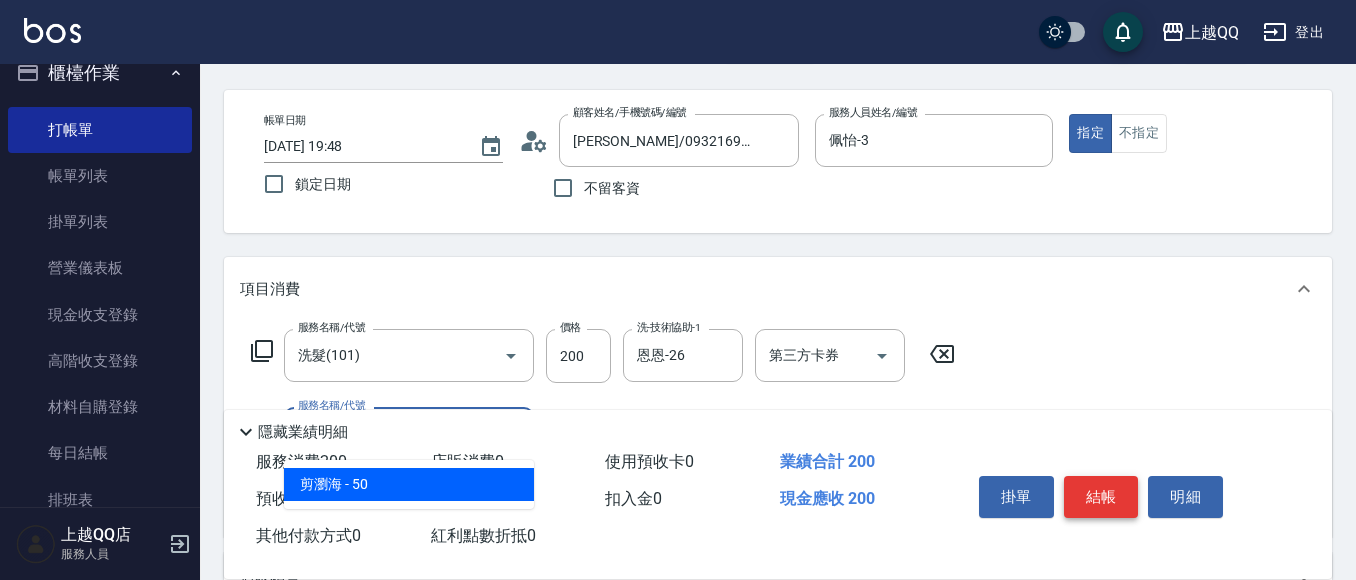 type on "剪瀏海(201)" 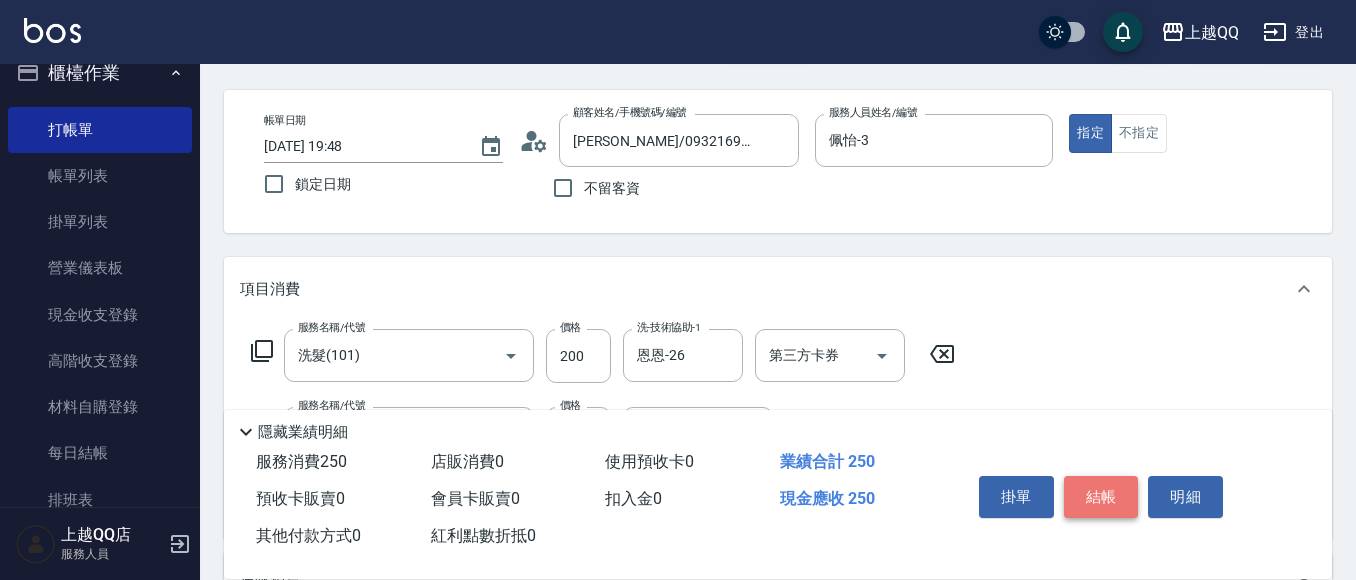 click on "結帳" at bounding box center (1101, 497) 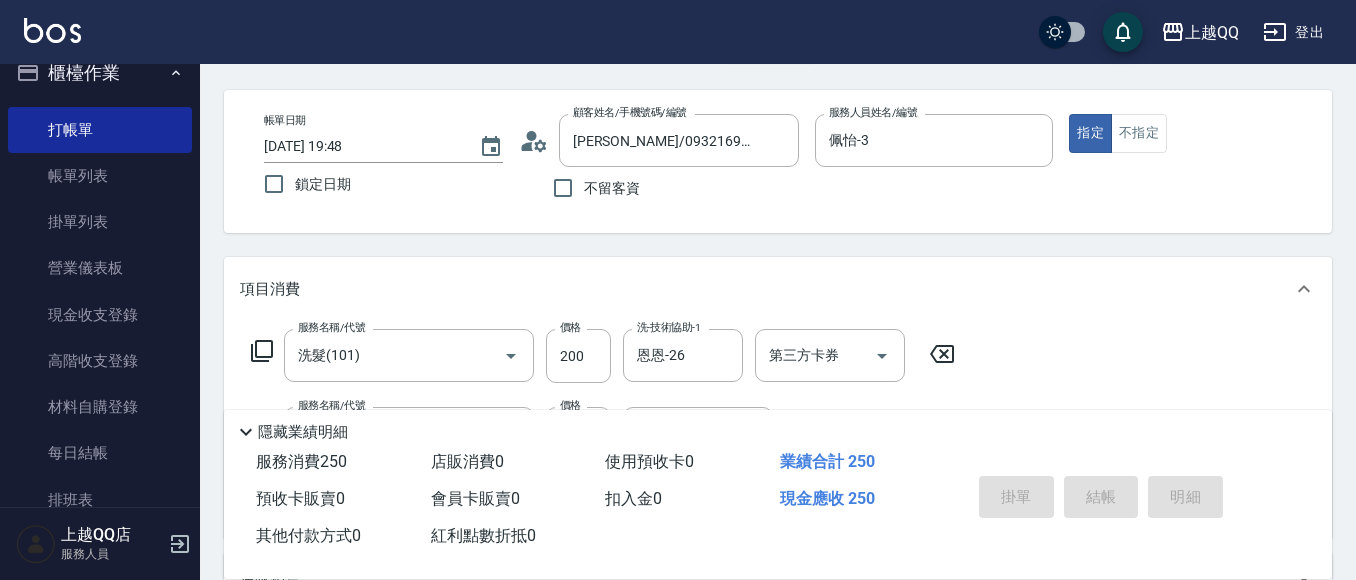 type on "[DATE] 19:54" 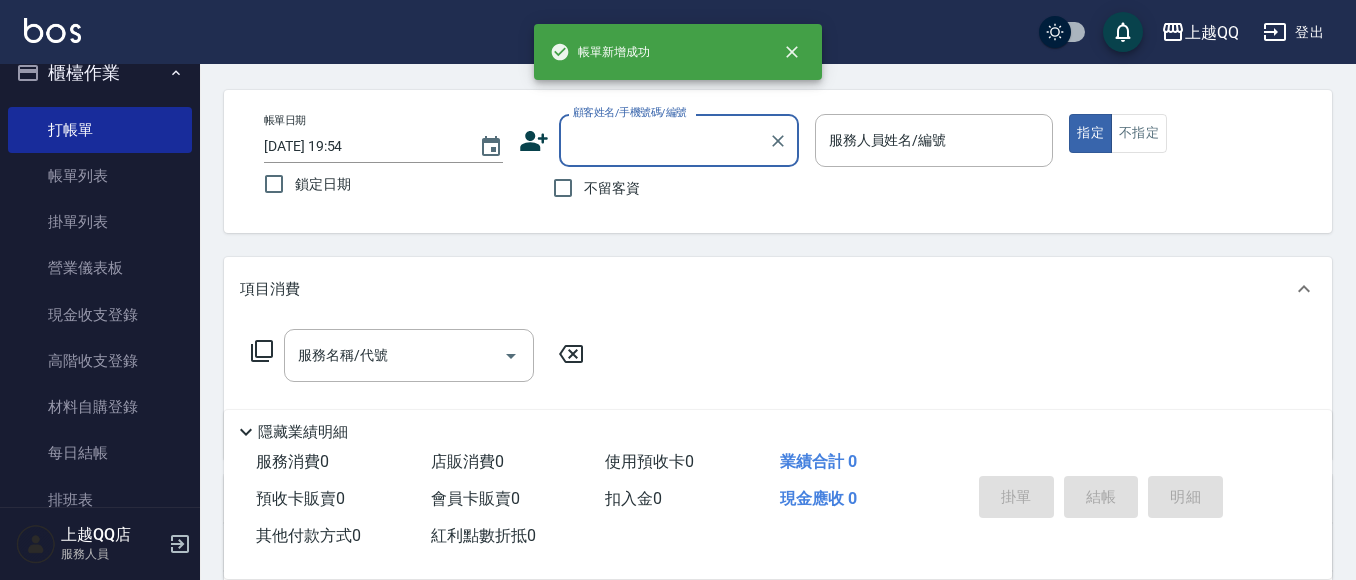 scroll, scrollTop: 0, scrollLeft: 0, axis: both 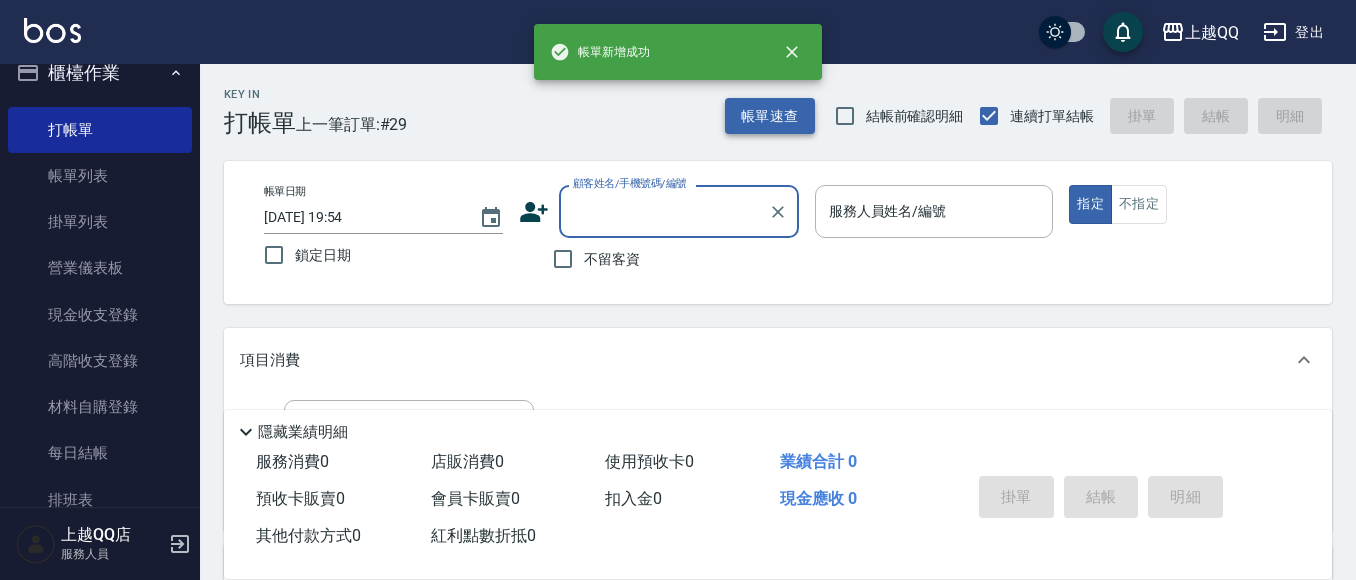 click on "帳單速查" at bounding box center [770, 116] 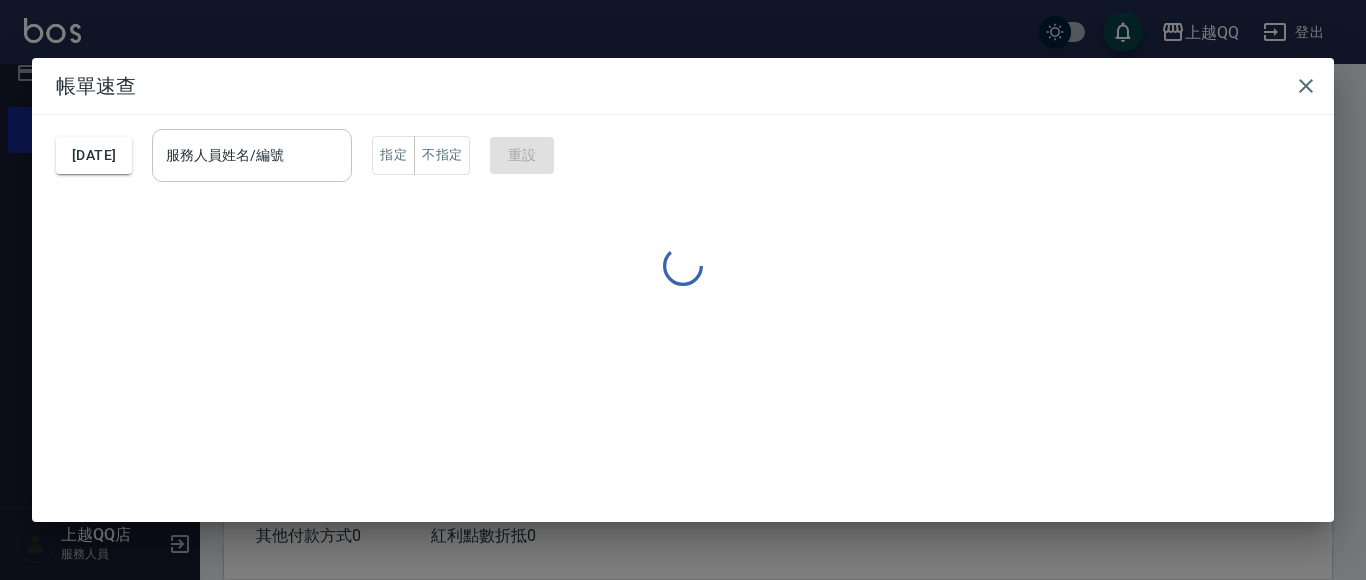 click on "服務人員姓名/編號 服務人員姓名/編號" at bounding box center (252, 155) 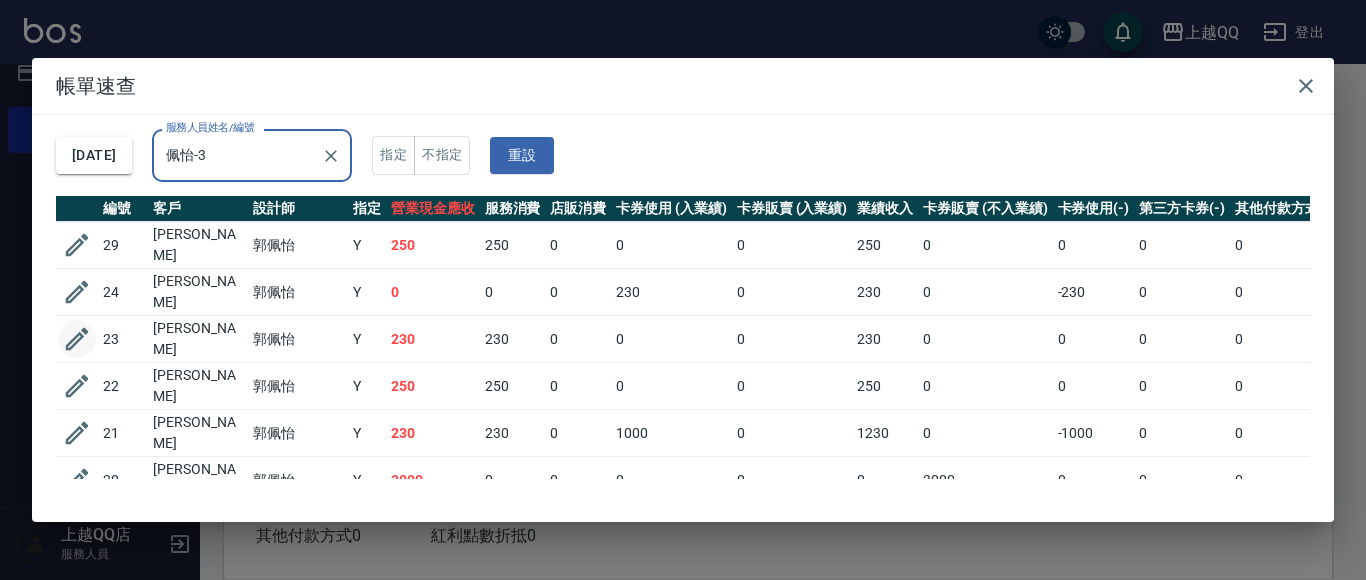 type on "佩怡-3" 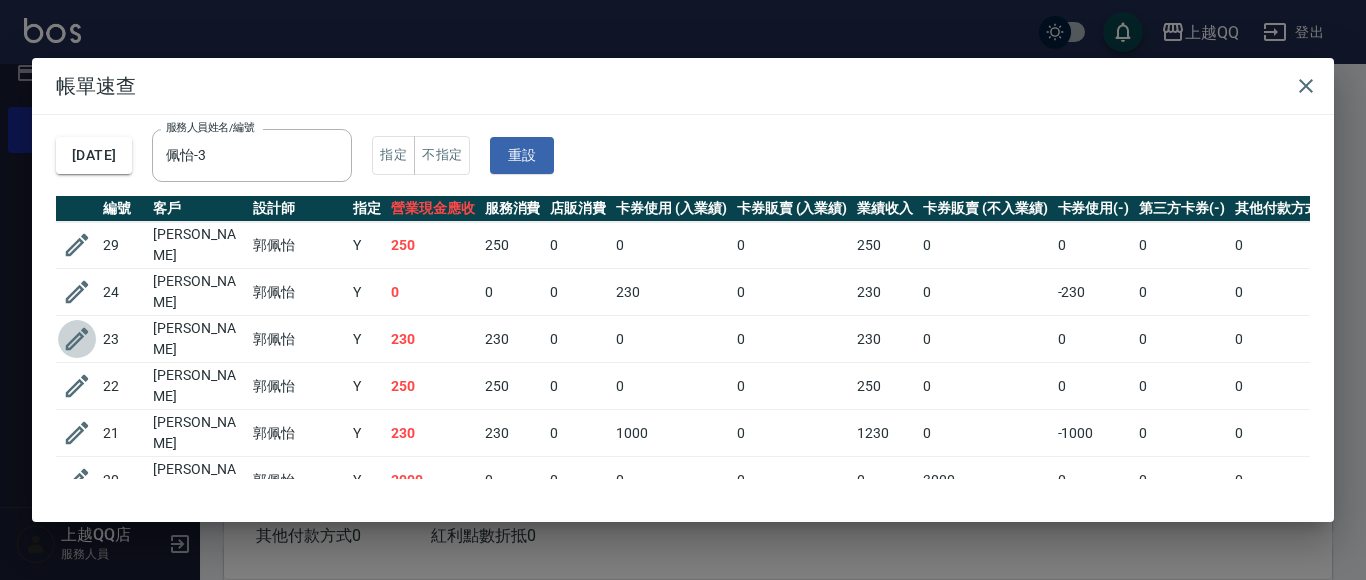 drag, startPoint x: 70, startPoint y: 323, endPoint x: 986, endPoint y: 25, distance: 963.2549 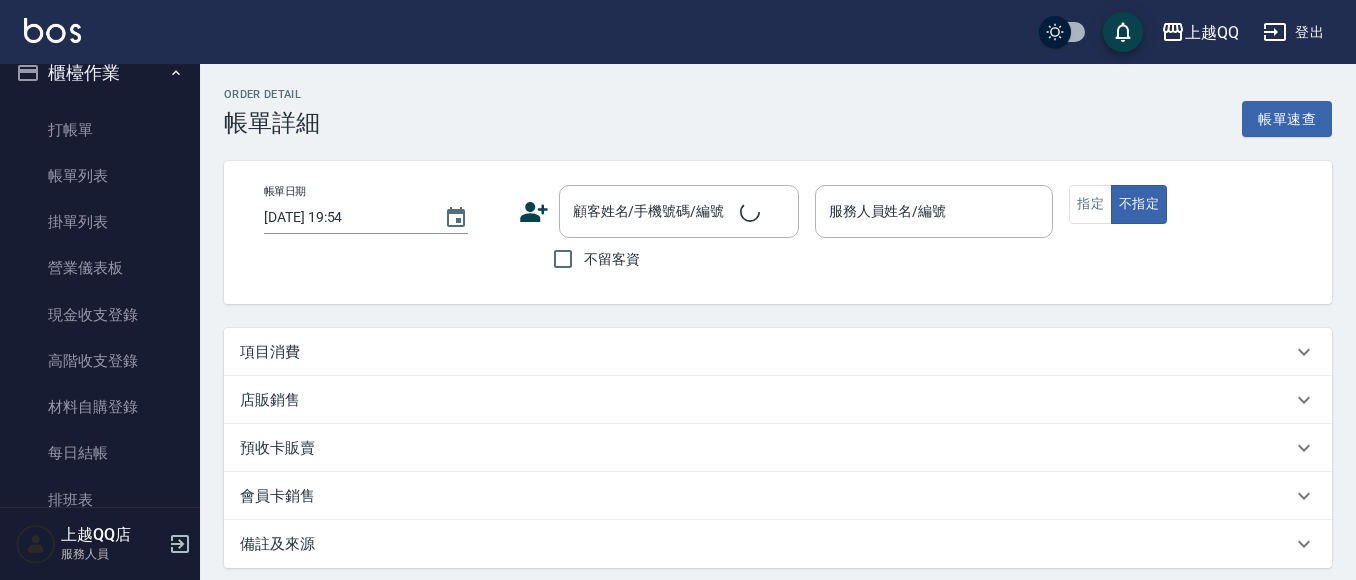 type on "[DATE] 18:49" 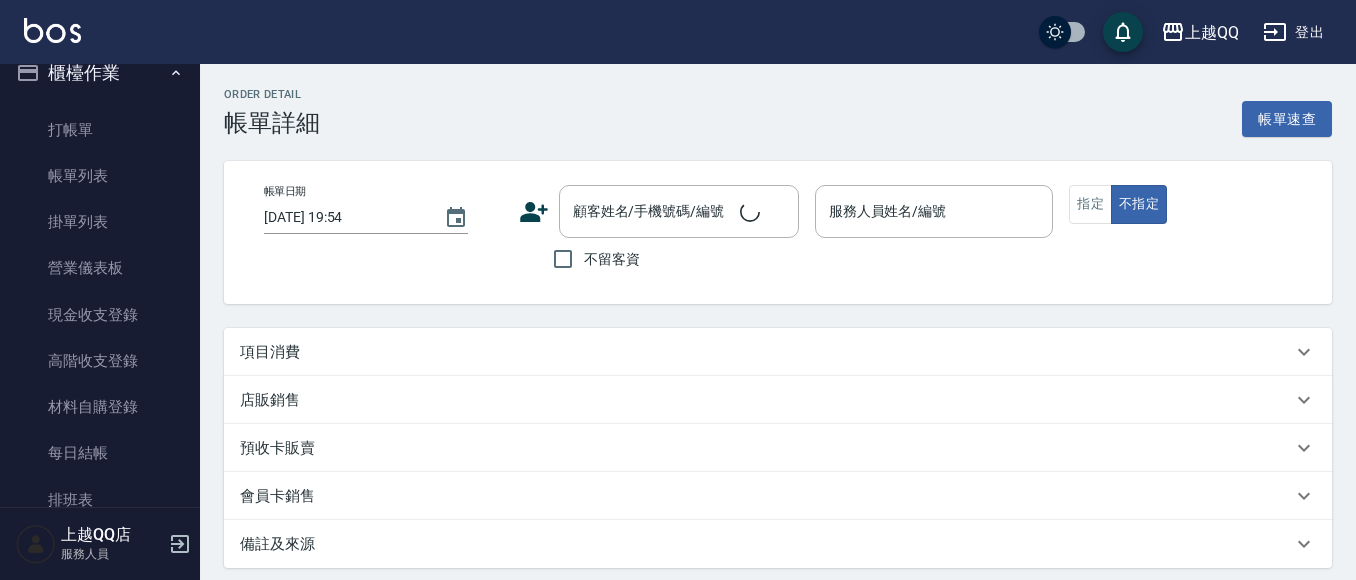type on "佩怡-3" 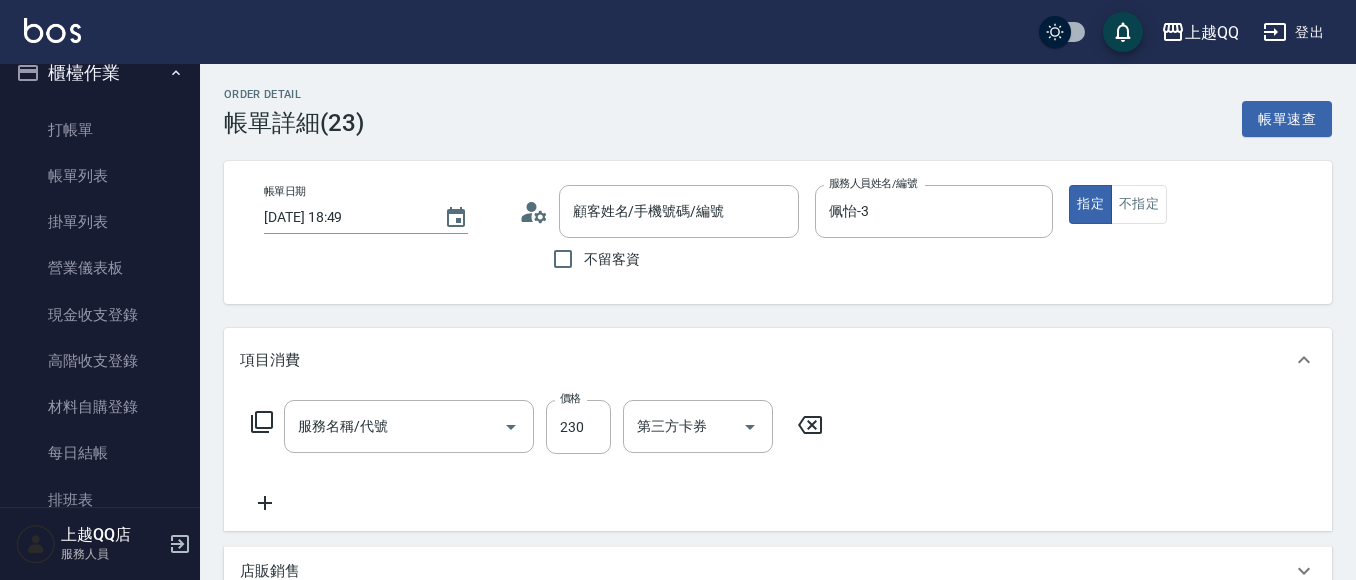 type on "[PERSON_NAME]/0935695722/0006" 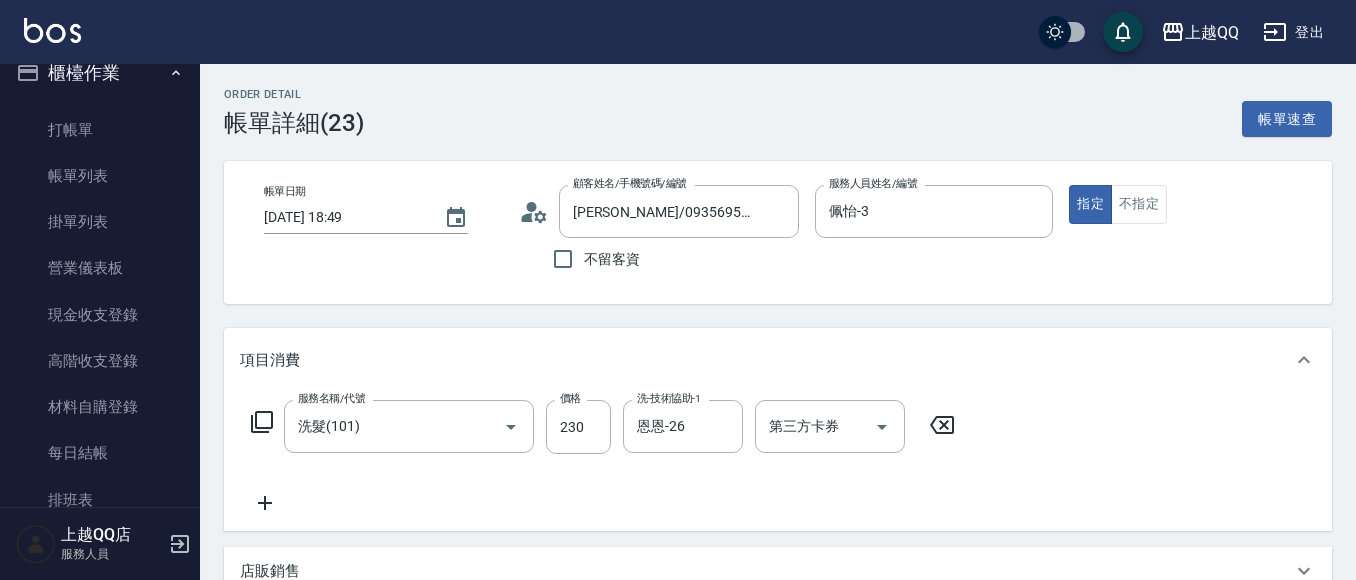 scroll, scrollTop: 145, scrollLeft: 0, axis: vertical 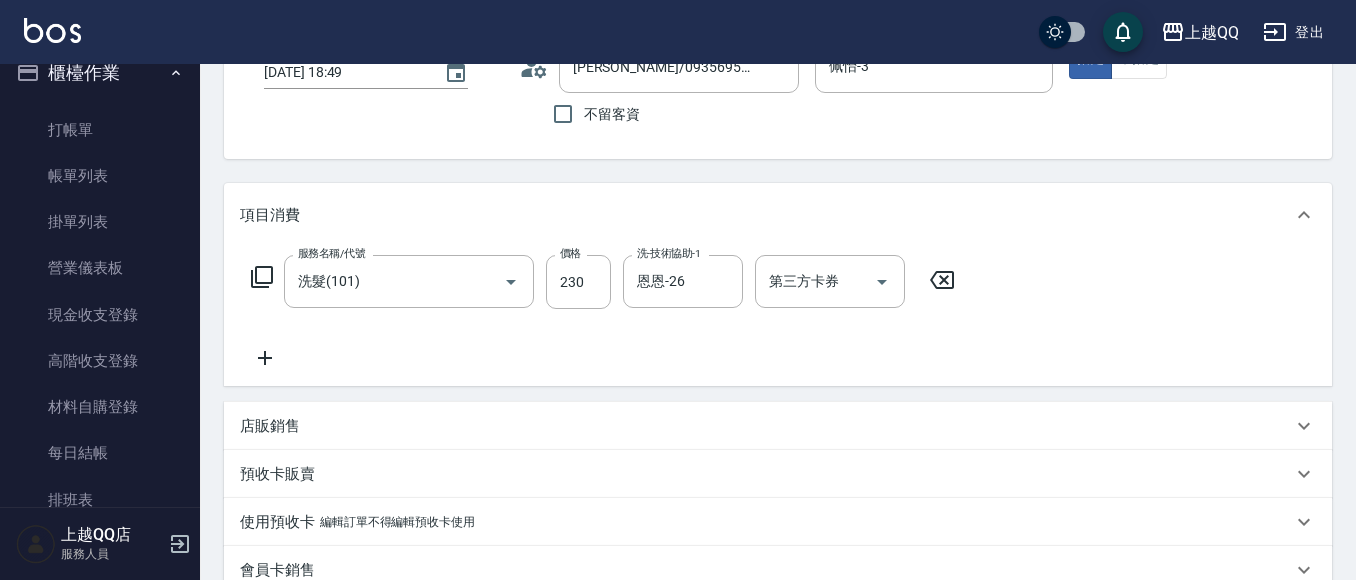 click 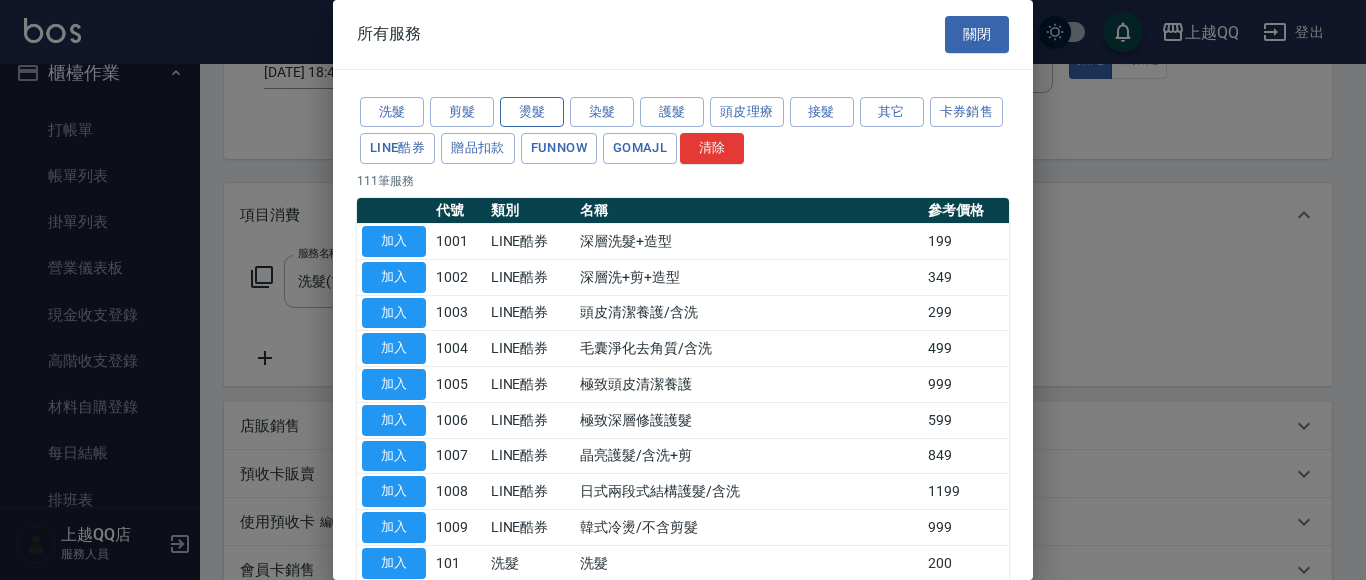 click on "燙髮" at bounding box center [532, 112] 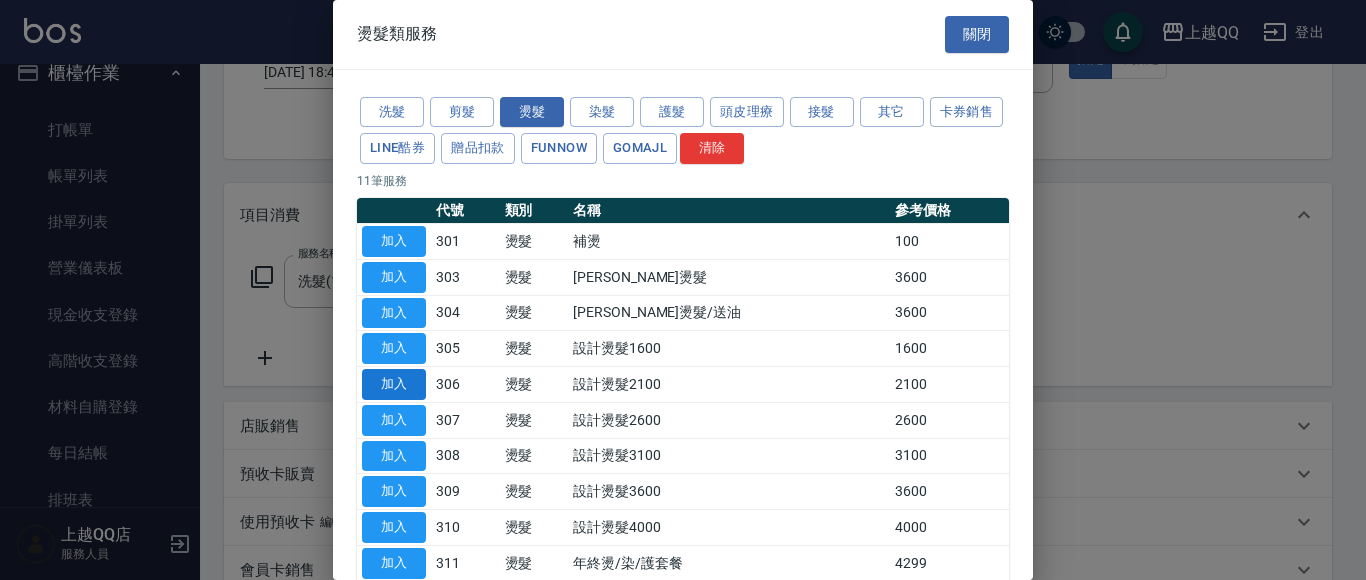 click on "加入" at bounding box center [394, 384] 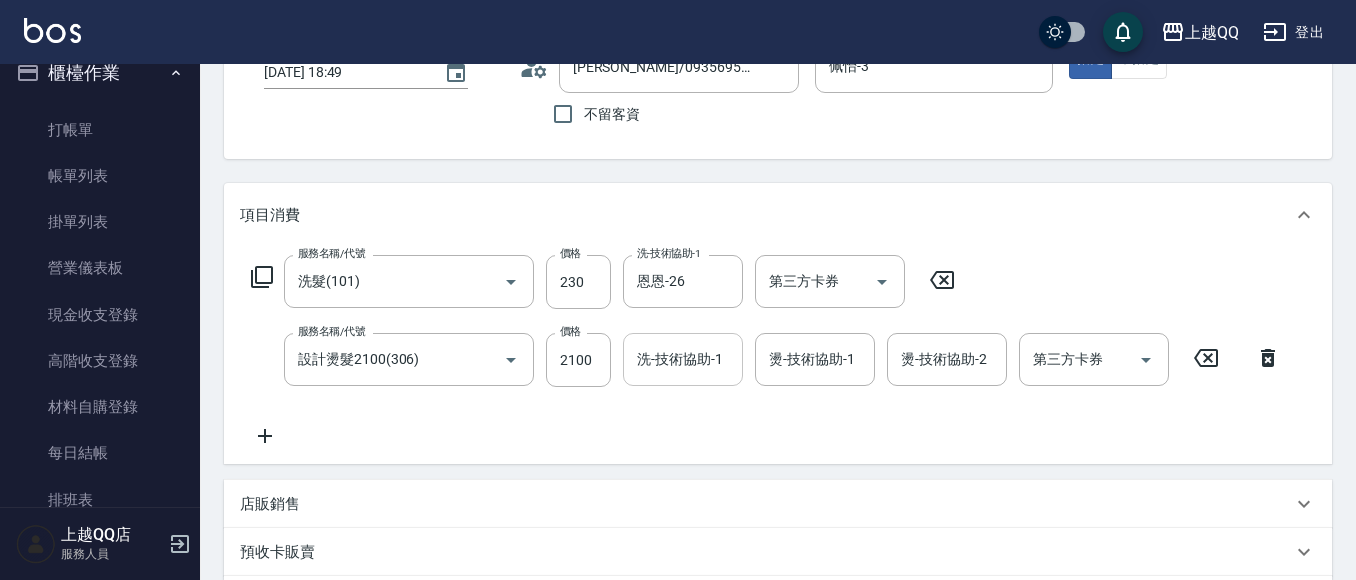click on "洗-技術協助-1" at bounding box center (683, 359) 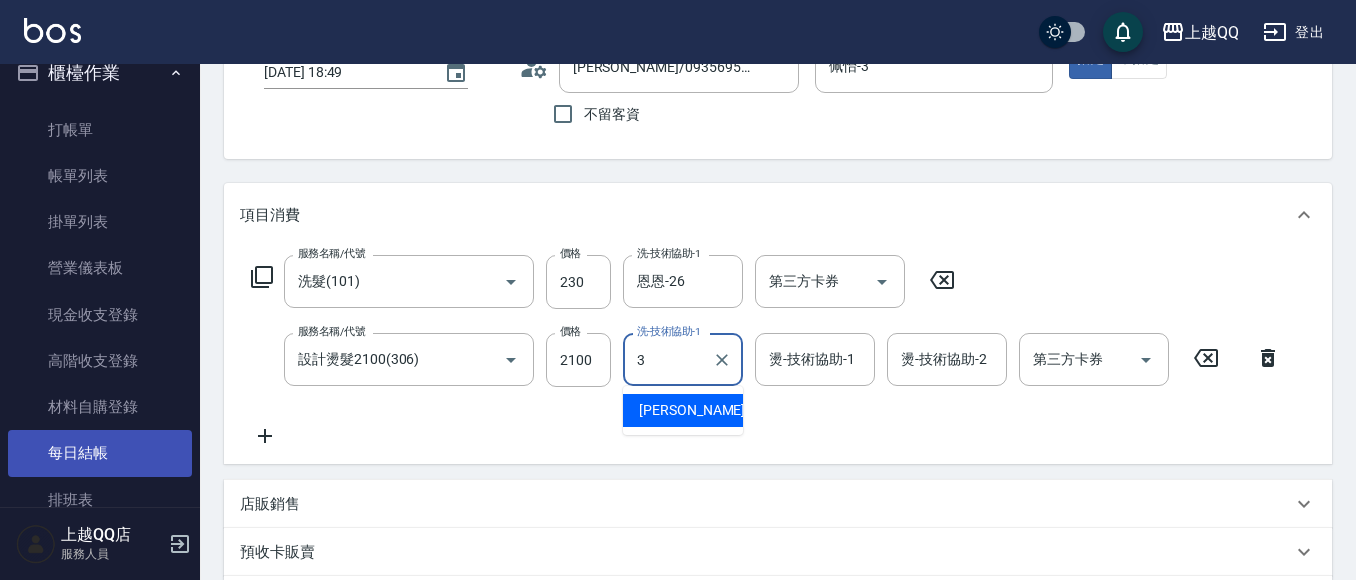 type on "佩怡-3" 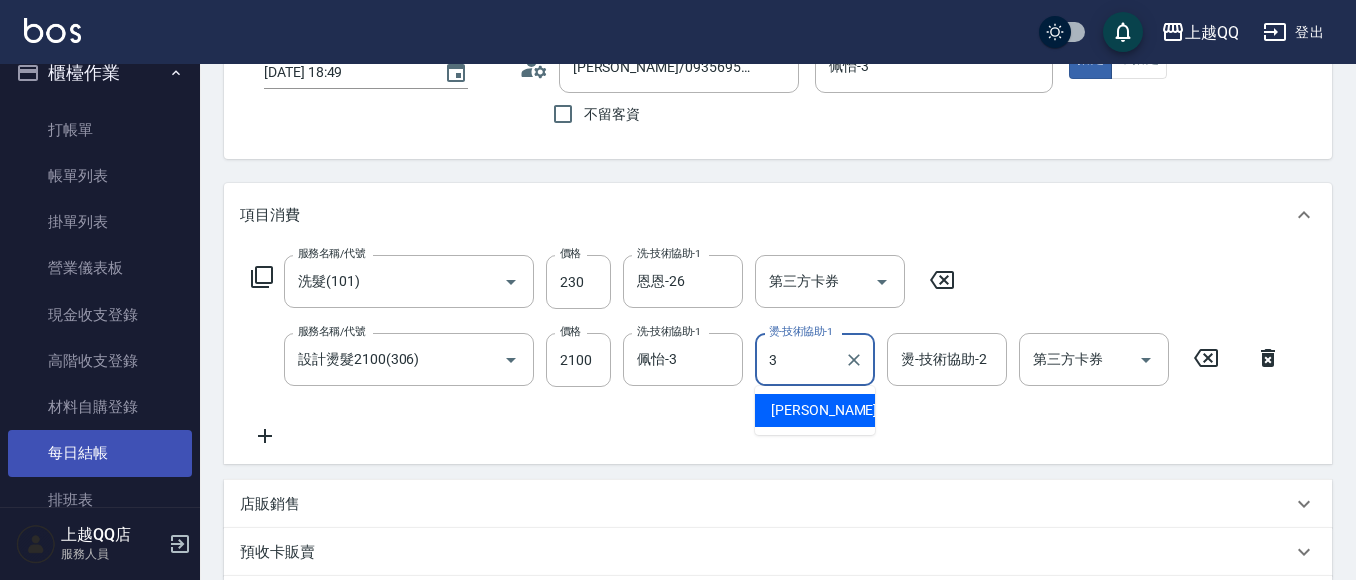 type on "佩怡-3" 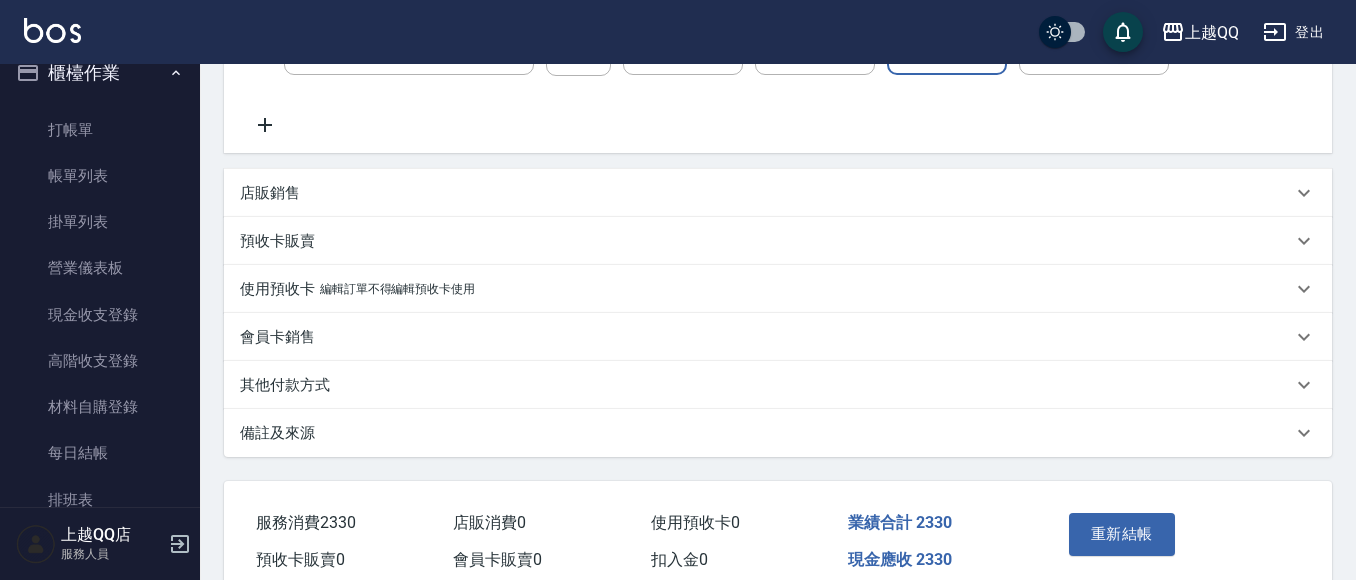 scroll, scrollTop: 461, scrollLeft: 0, axis: vertical 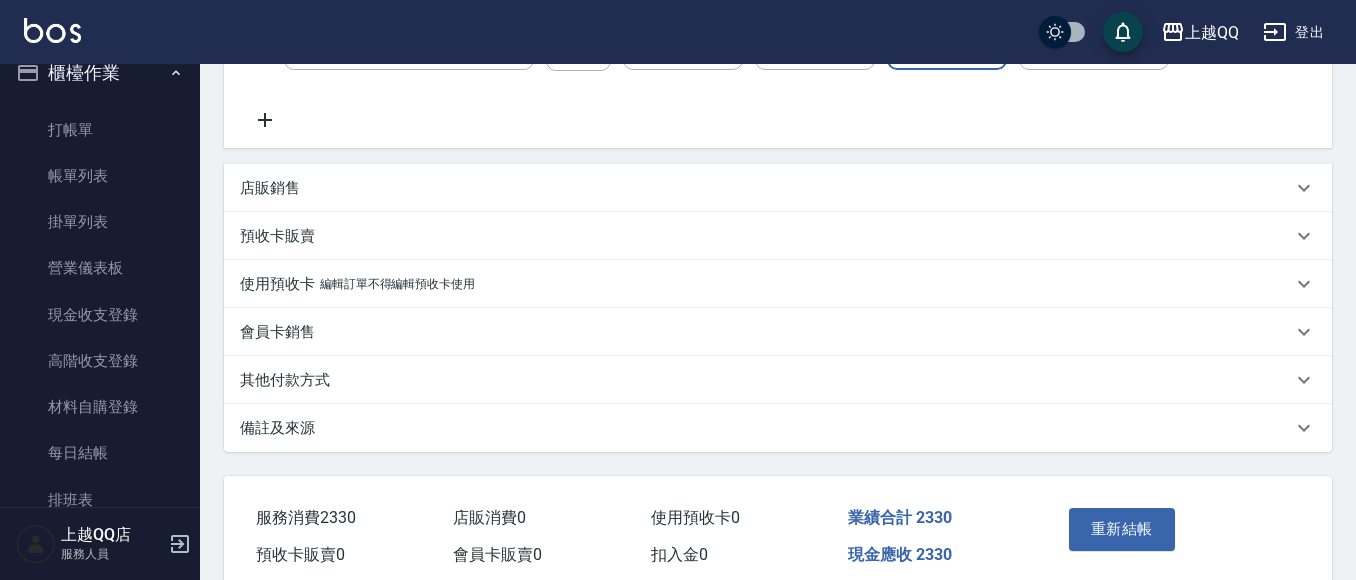 click on "重新結帳" at bounding box center [1122, 529] 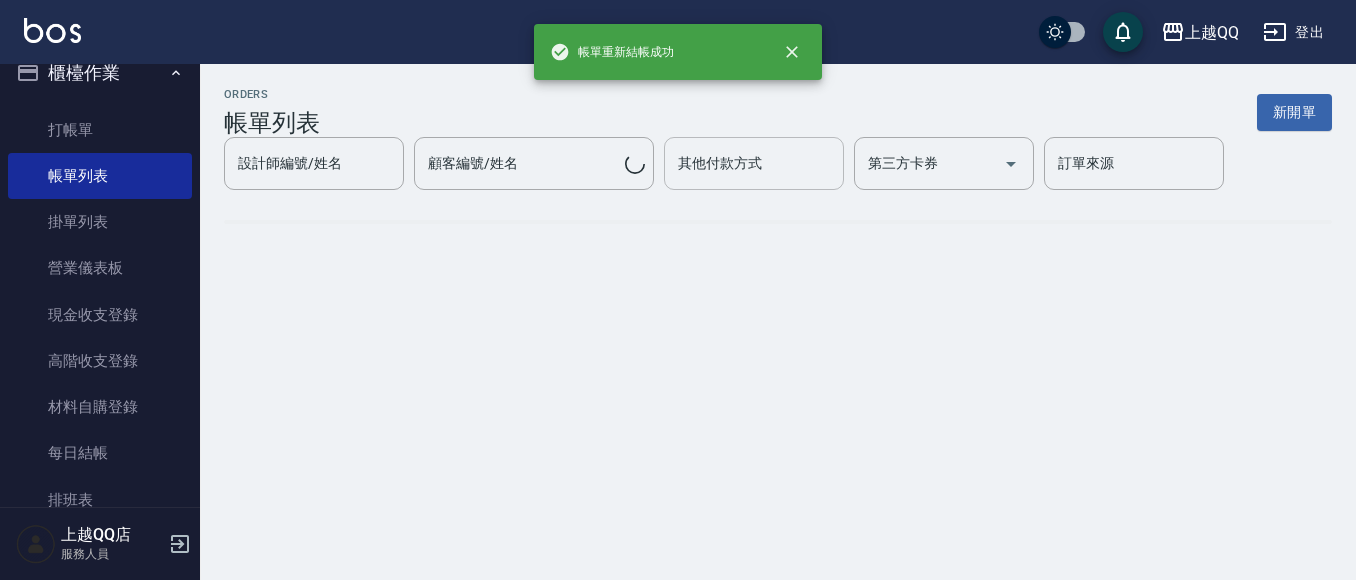 scroll, scrollTop: 0, scrollLeft: 0, axis: both 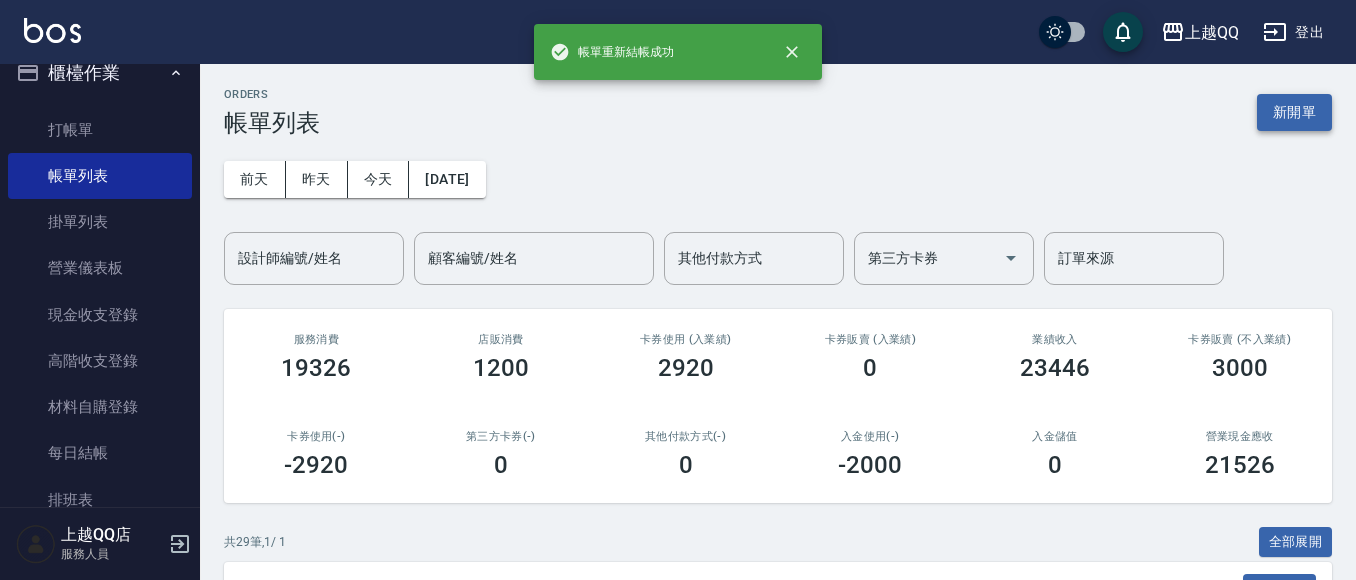 click on "新開單" at bounding box center [1294, 112] 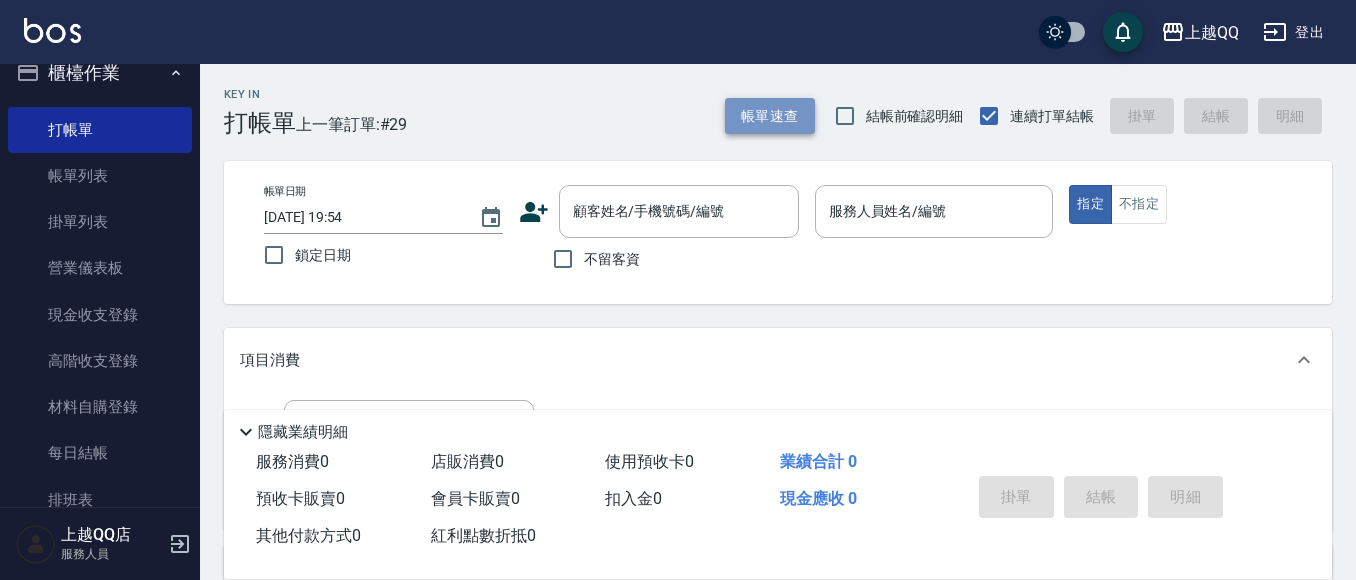 click on "帳單速查" at bounding box center [770, 116] 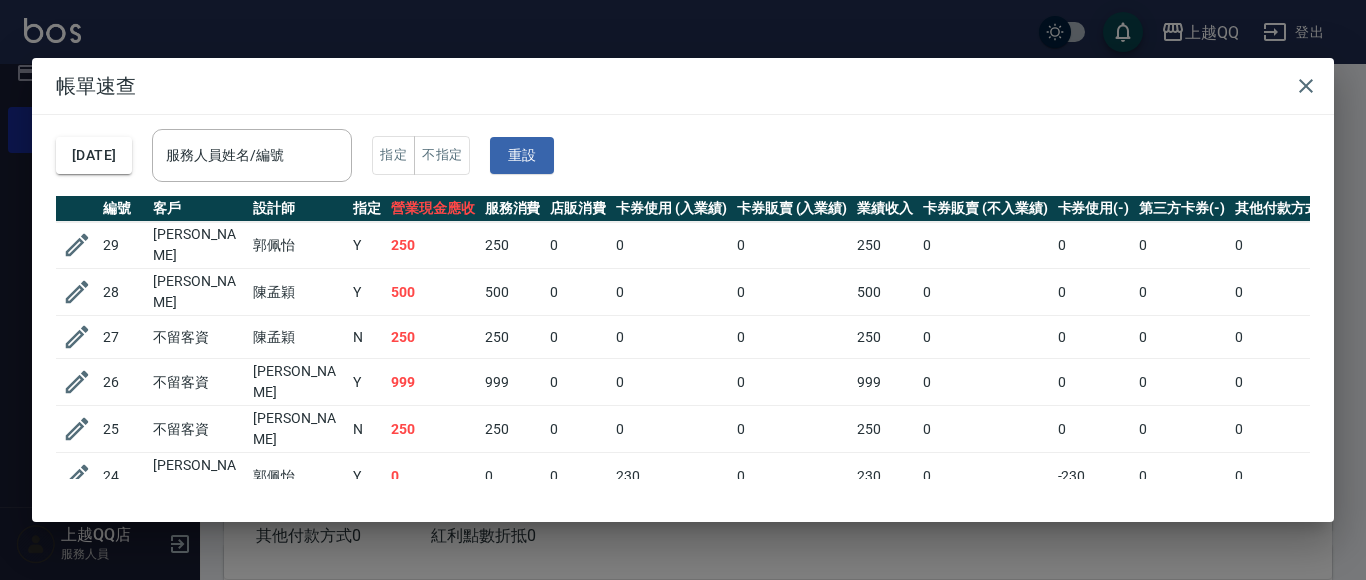 click on "[DATE] 服務人員姓名/編號 服務人員姓名/編號 指定 不指定 重設" at bounding box center (683, 155) 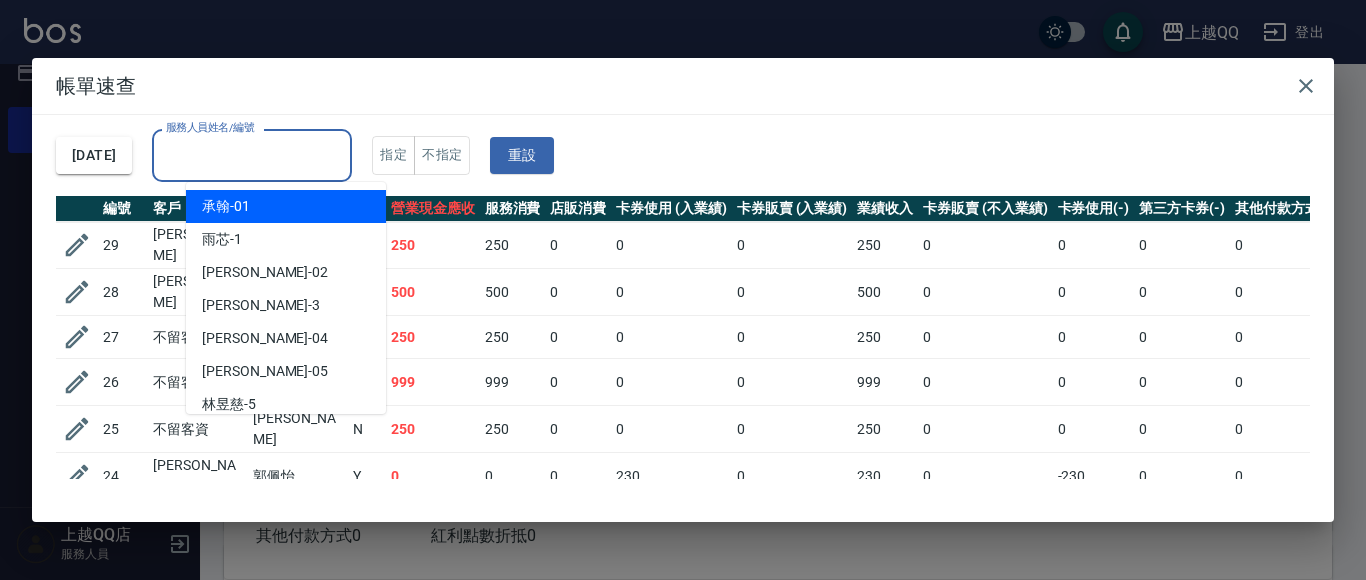 drag, startPoint x: 279, startPoint y: 144, endPoint x: 320, endPoint y: 133, distance: 42.44997 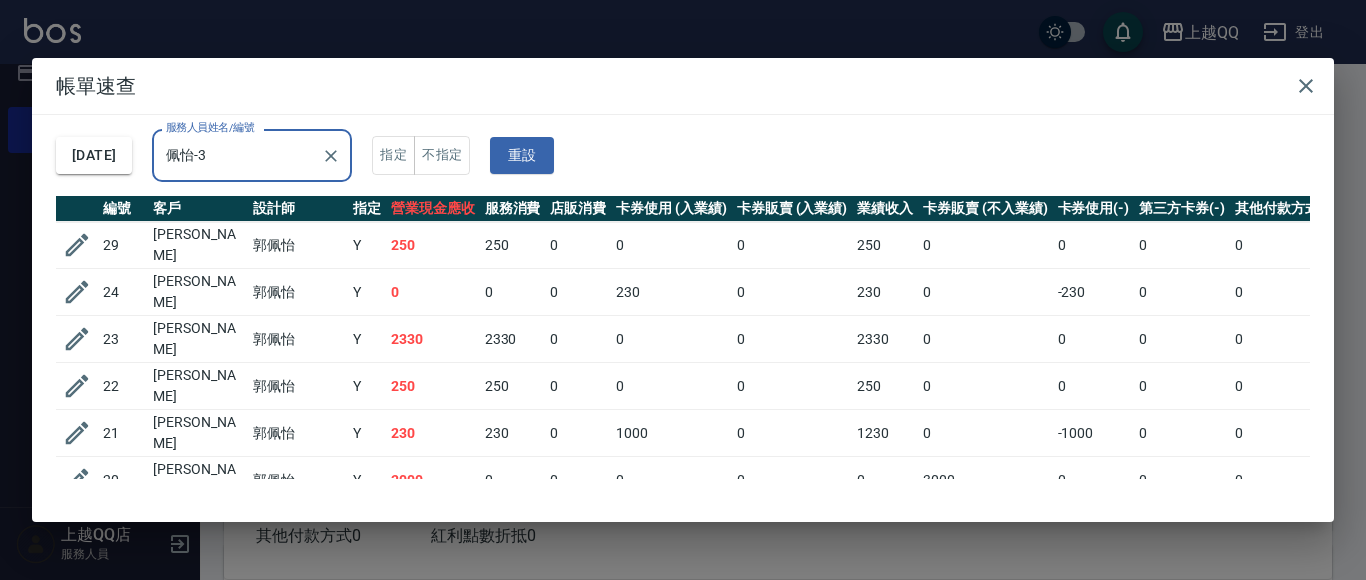 type on "佩怡-3" 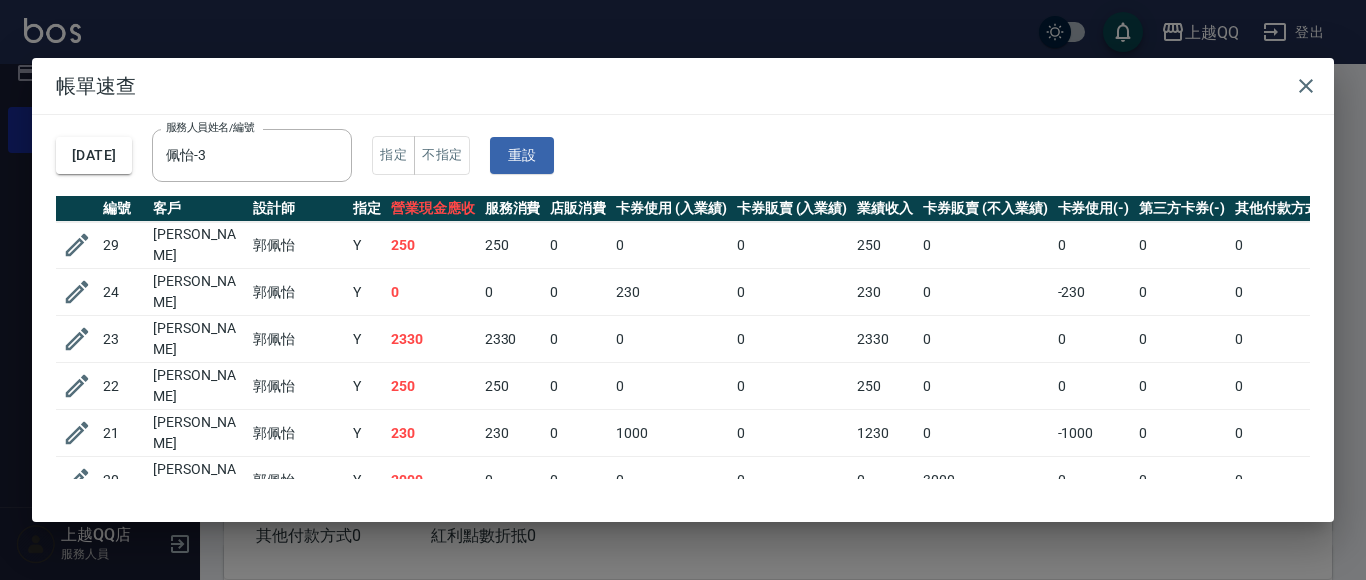 click on "帳單速查" at bounding box center (683, 86) 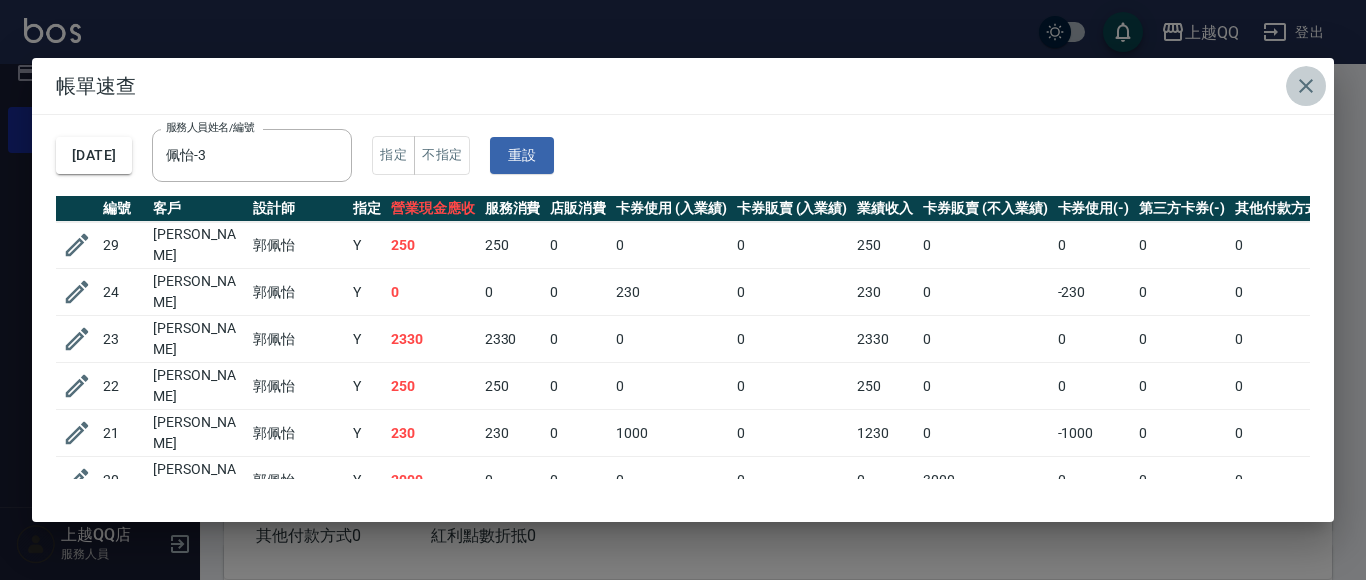 click 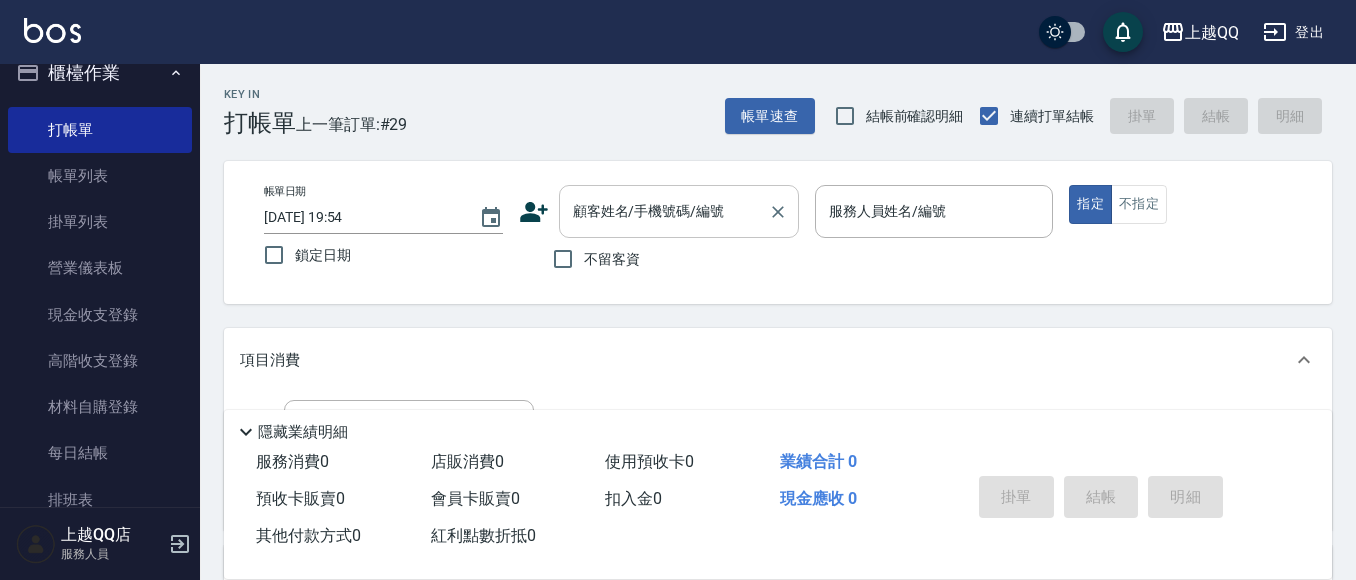 click on "顧客姓名/手機號碼/編號" at bounding box center [664, 211] 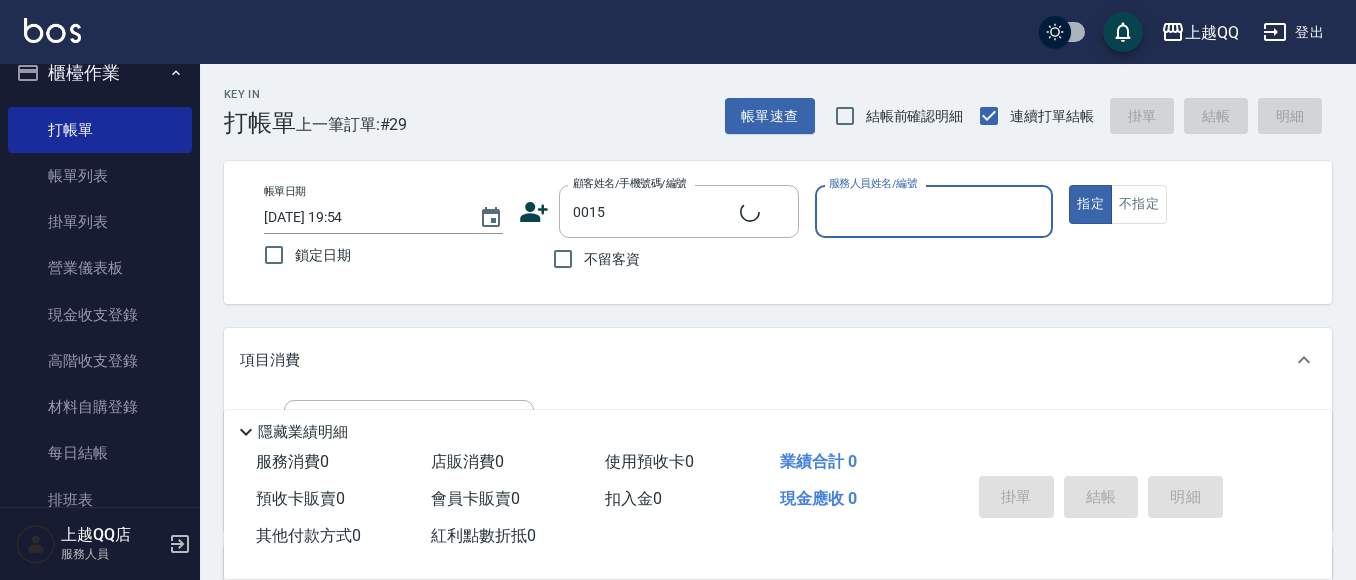 type on "[PERSON_NAME]/0955020415/0015" 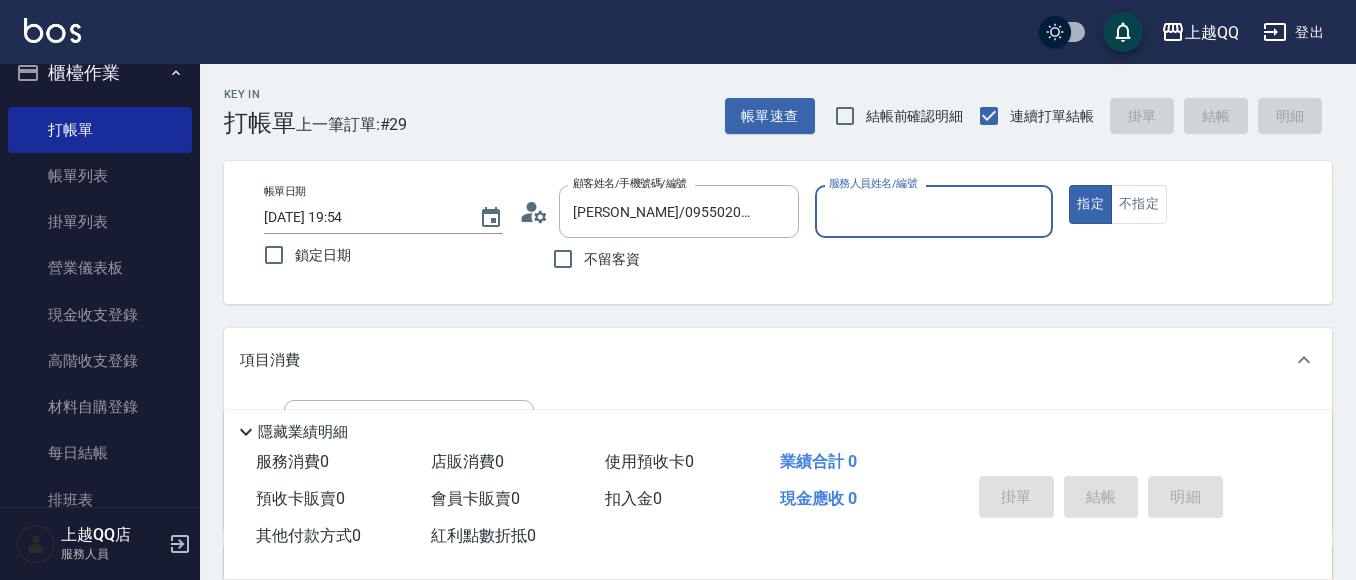 type on "佩怡-3" 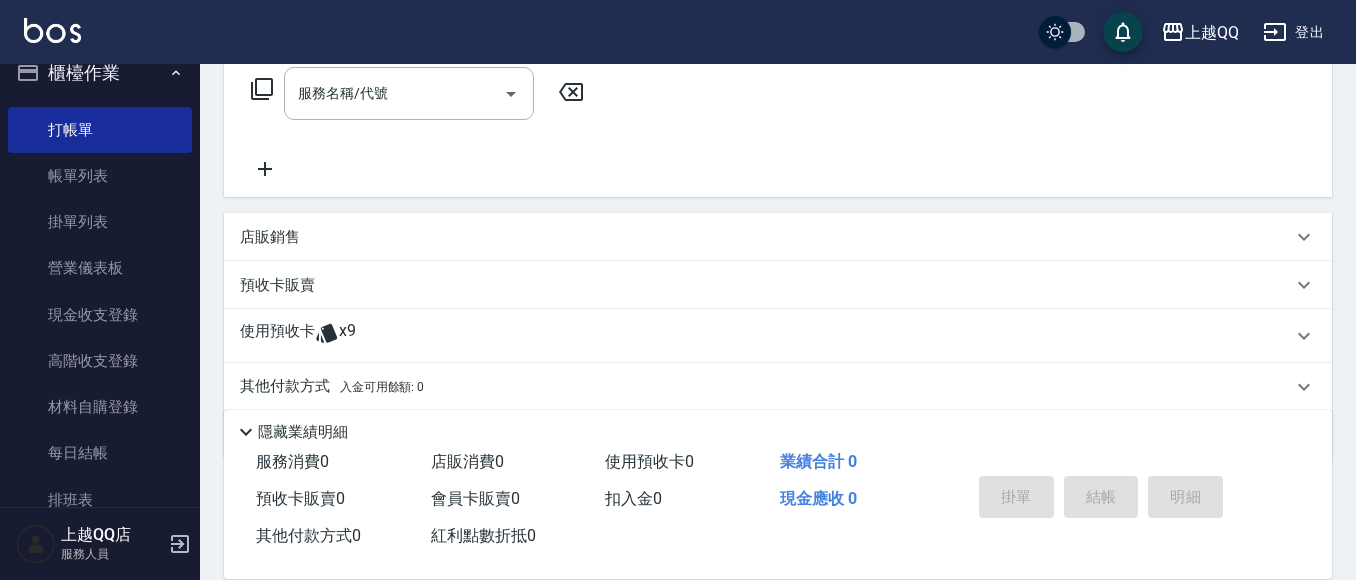 scroll, scrollTop: 404, scrollLeft: 0, axis: vertical 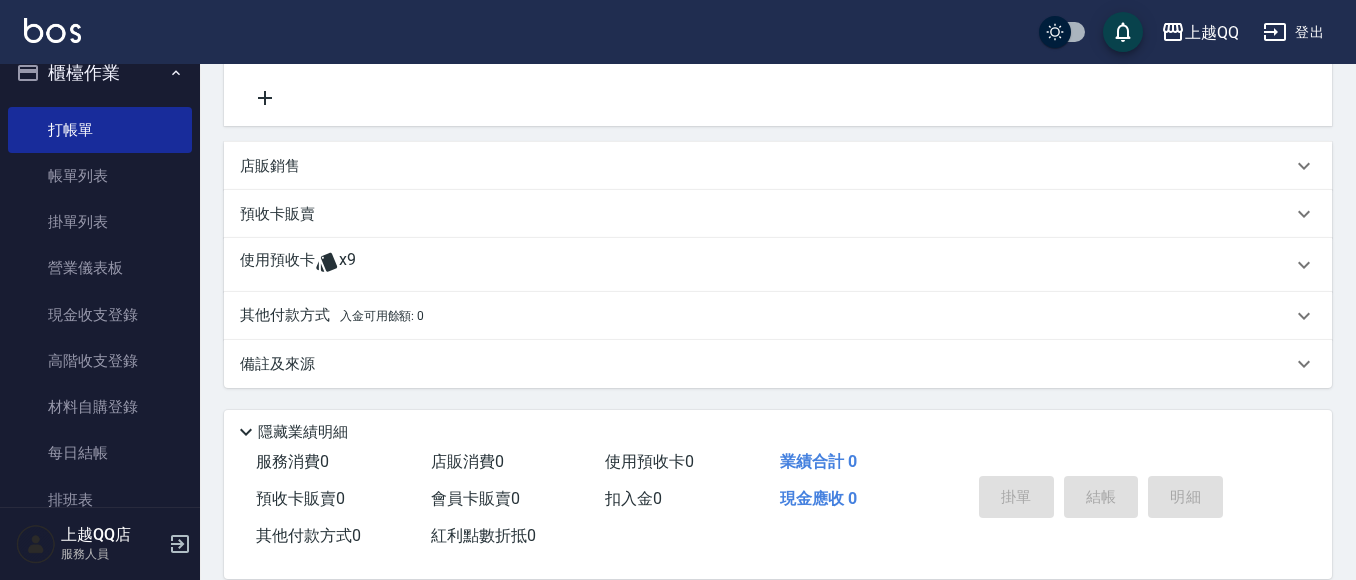 drag, startPoint x: 281, startPoint y: 249, endPoint x: 342, endPoint y: 286, distance: 71.34424 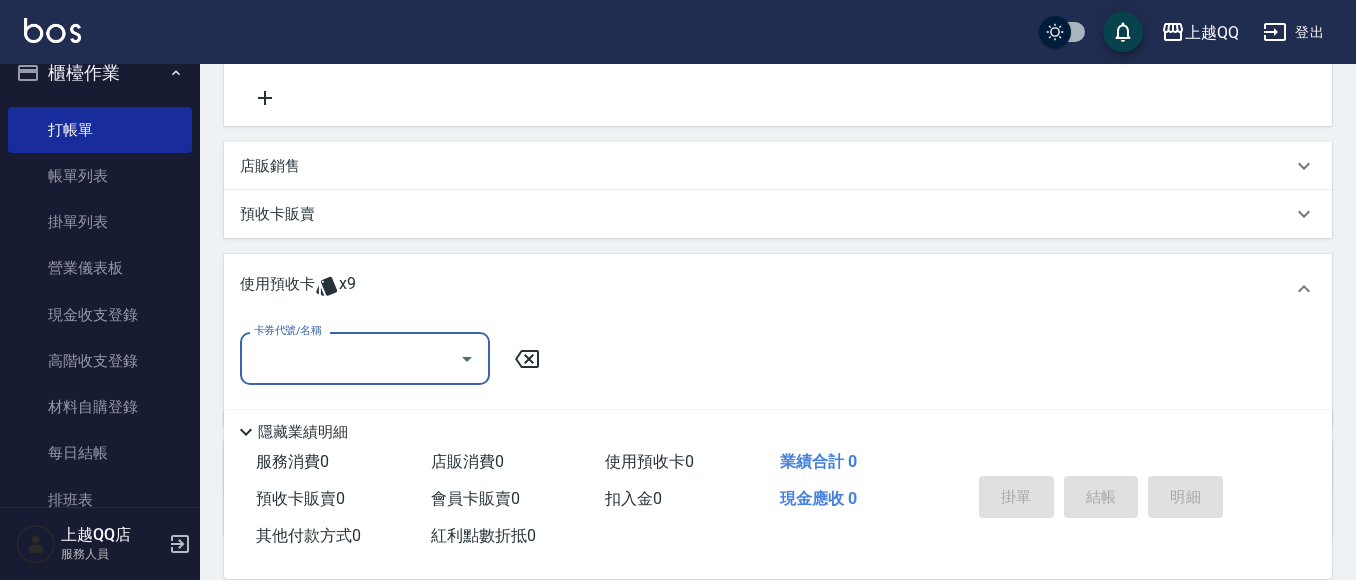 scroll, scrollTop: 0, scrollLeft: 0, axis: both 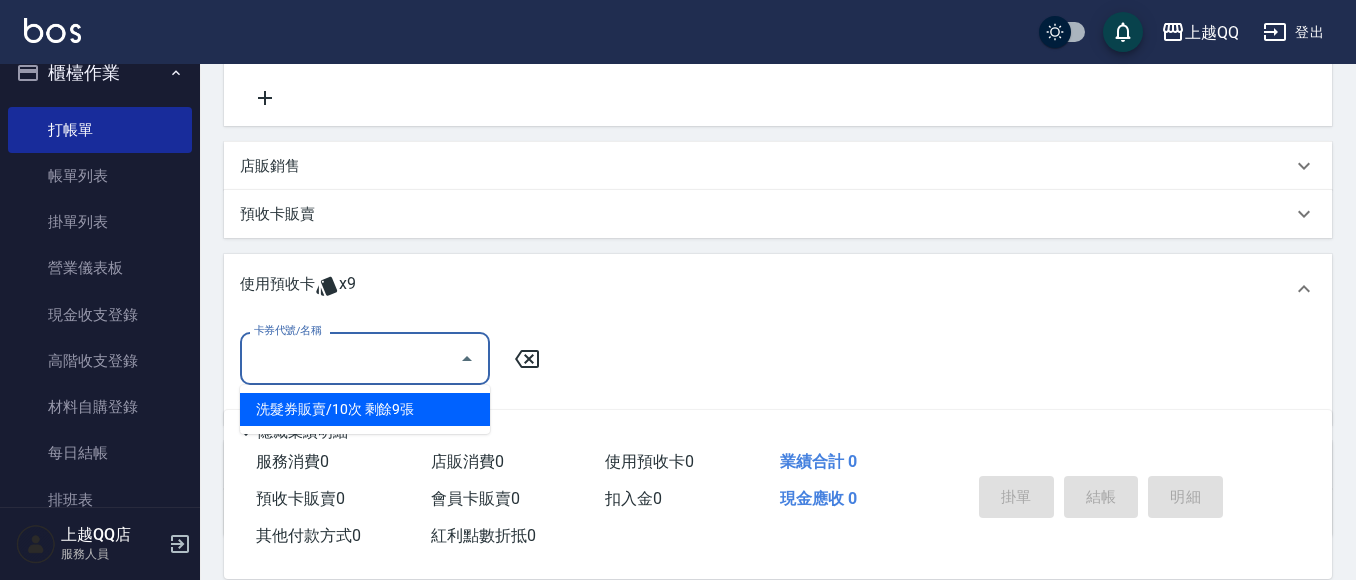 click on "卡券代號/名稱" at bounding box center [350, 358] 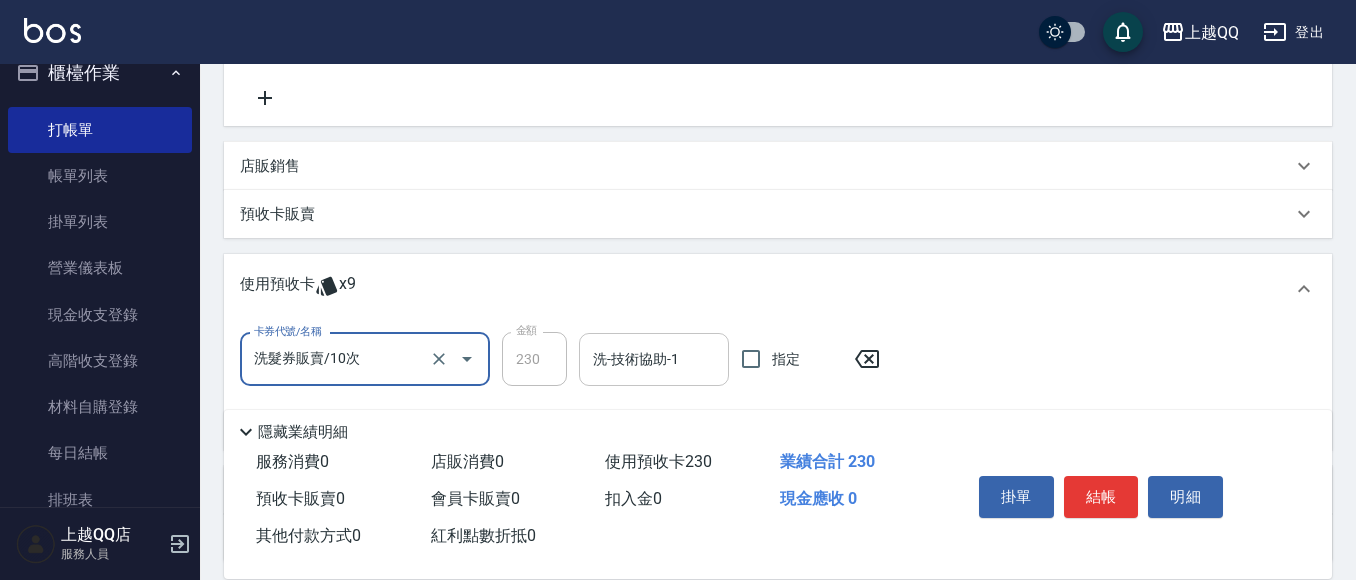 click on "洗-技術協助-1 洗-技術協助-1" at bounding box center [654, 359] 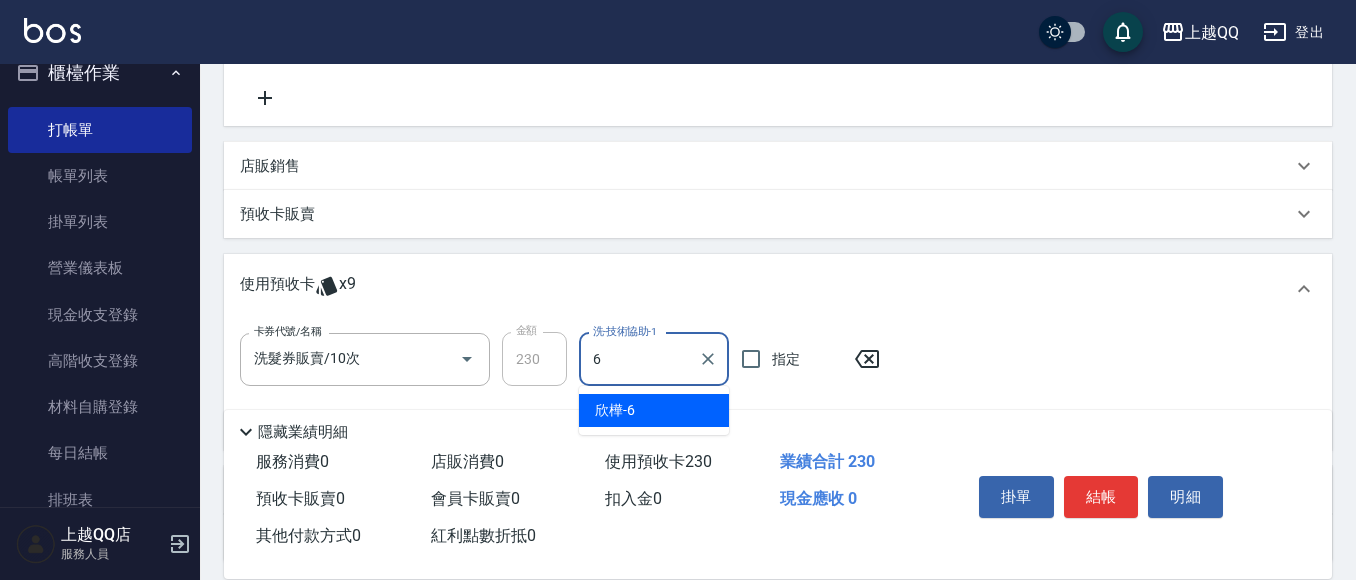 type on "欣樺-6" 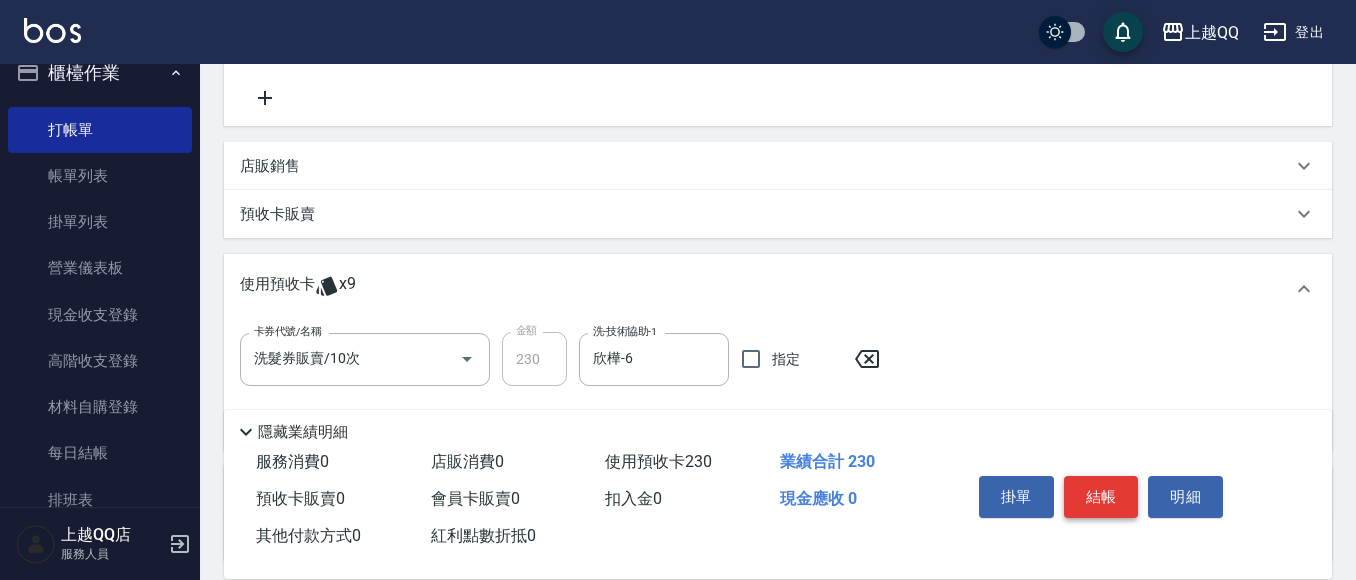 click on "結帳" at bounding box center (1101, 497) 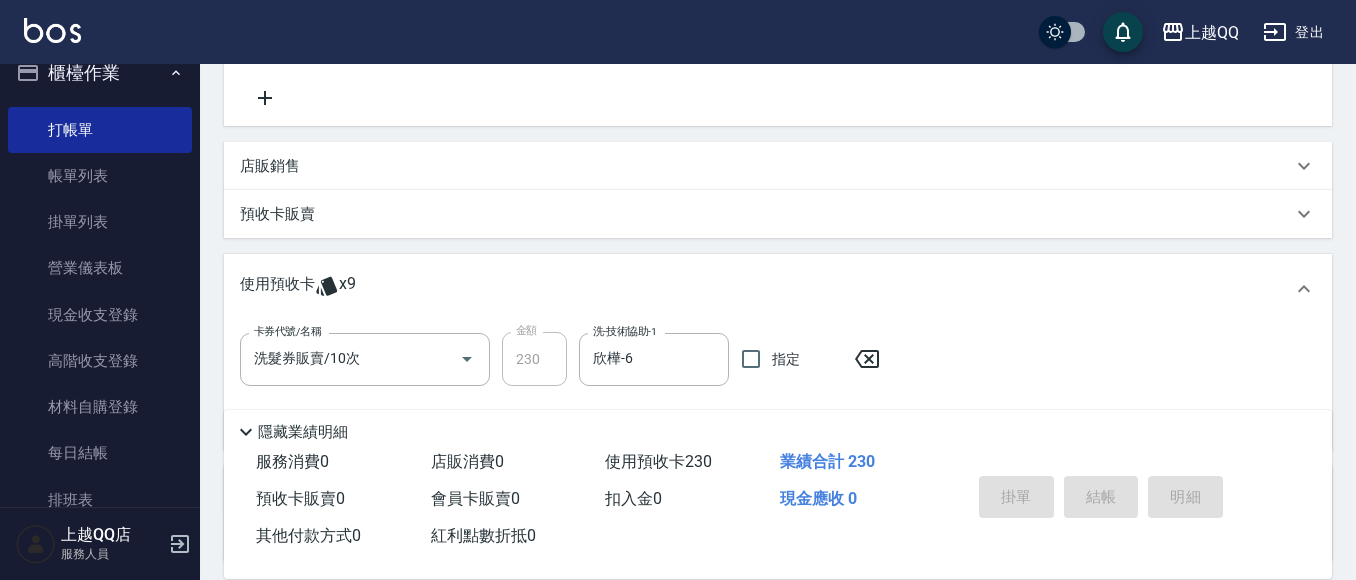 type 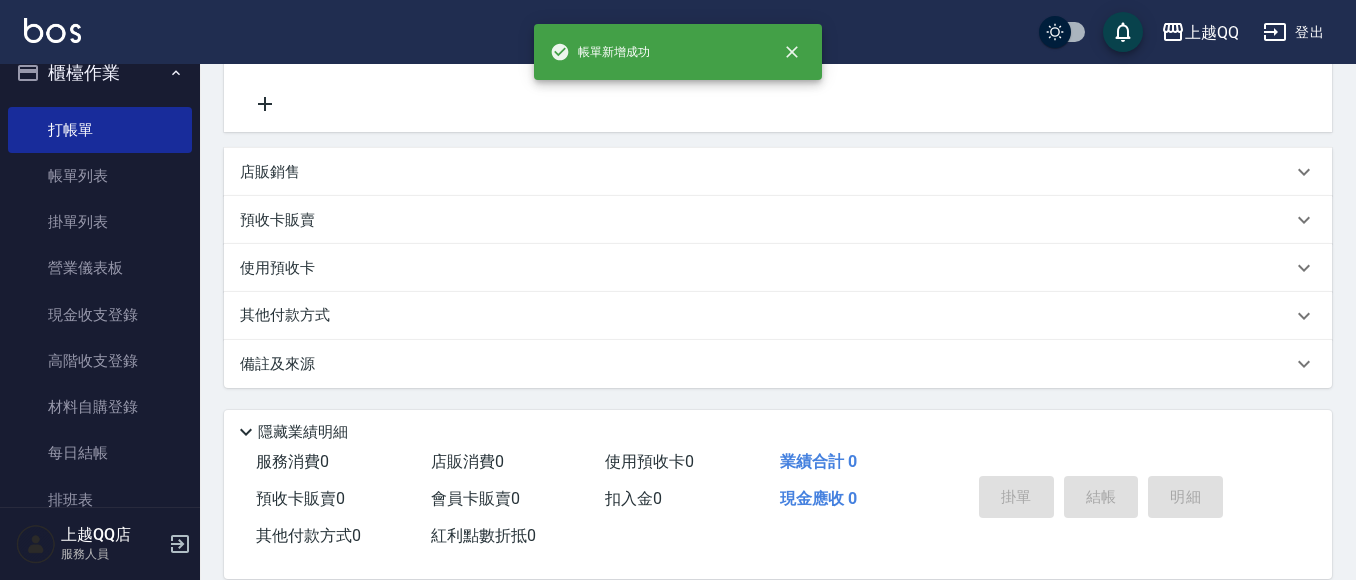 scroll, scrollTop: 0, scrollLeft: 0, axis: both 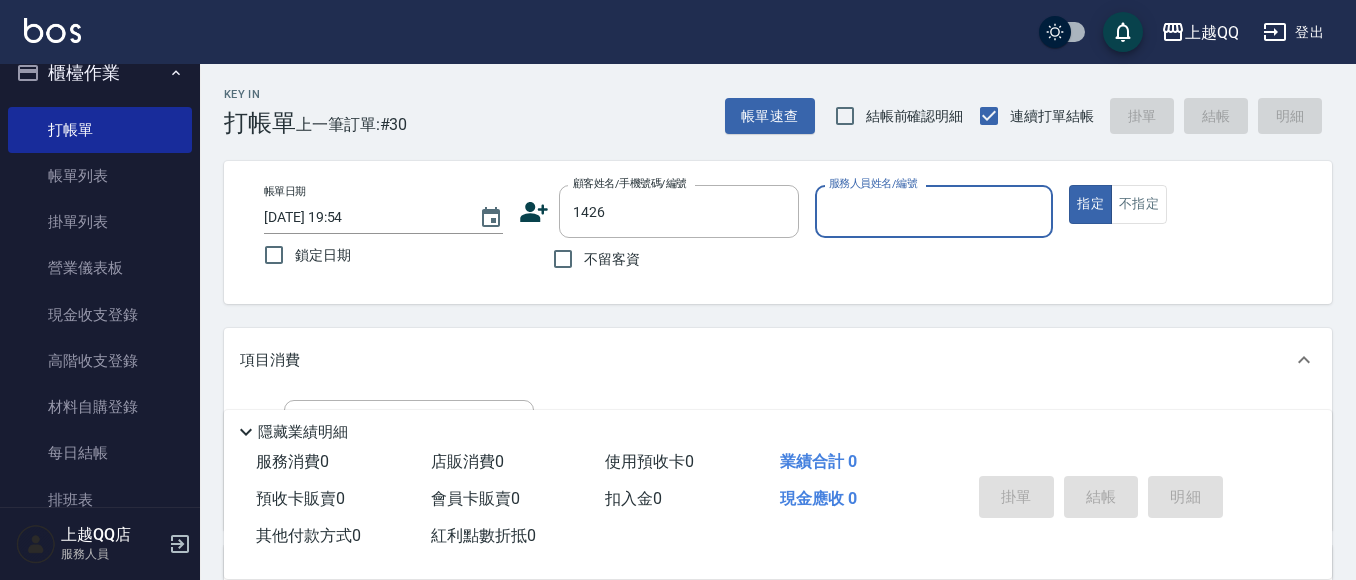 type on "[PERSON_NAME]/0931355431/1426" 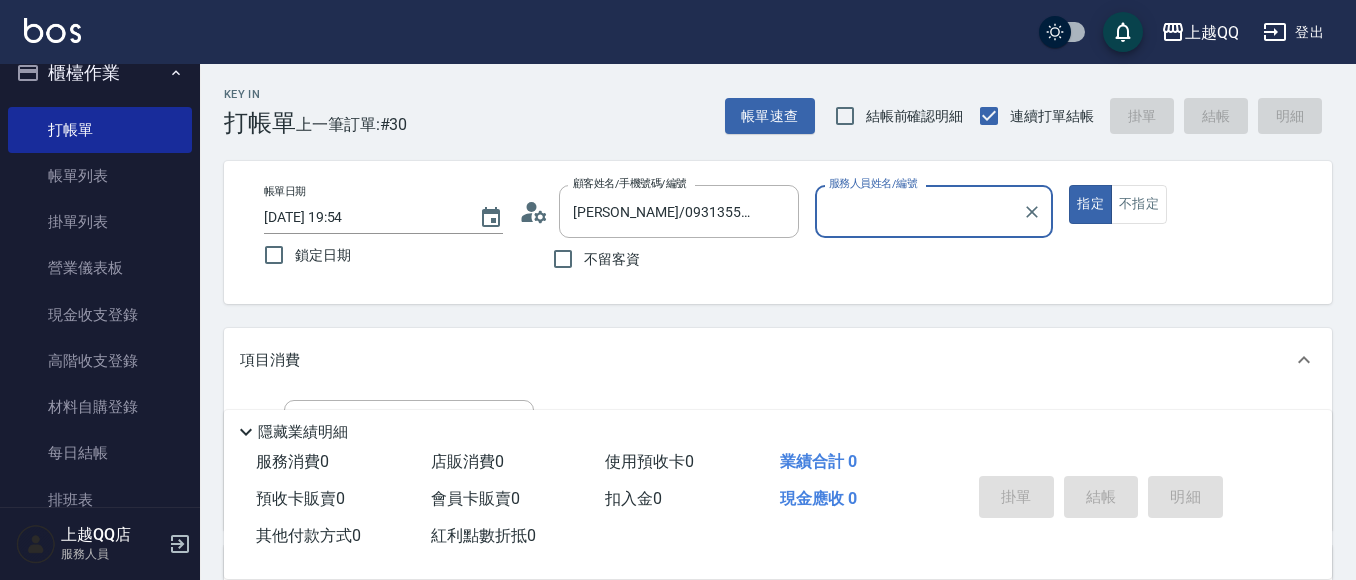 type on "佩怡-3" 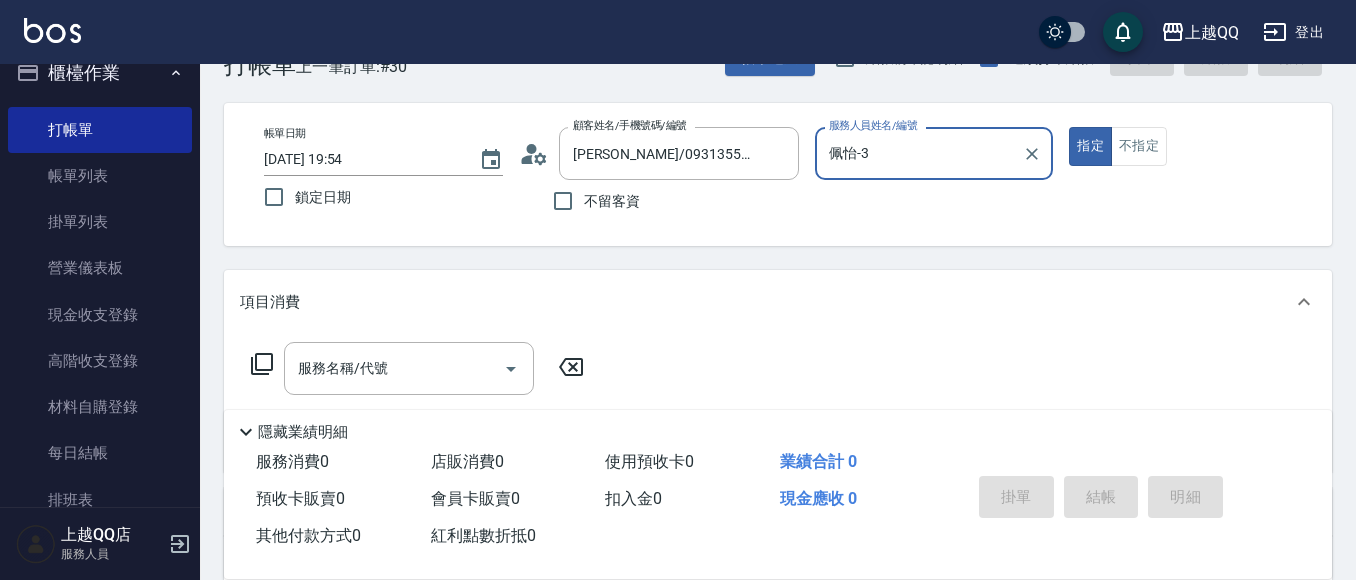 scroll, scrollTop: 192, scrollLeft: 0, axis: vertical 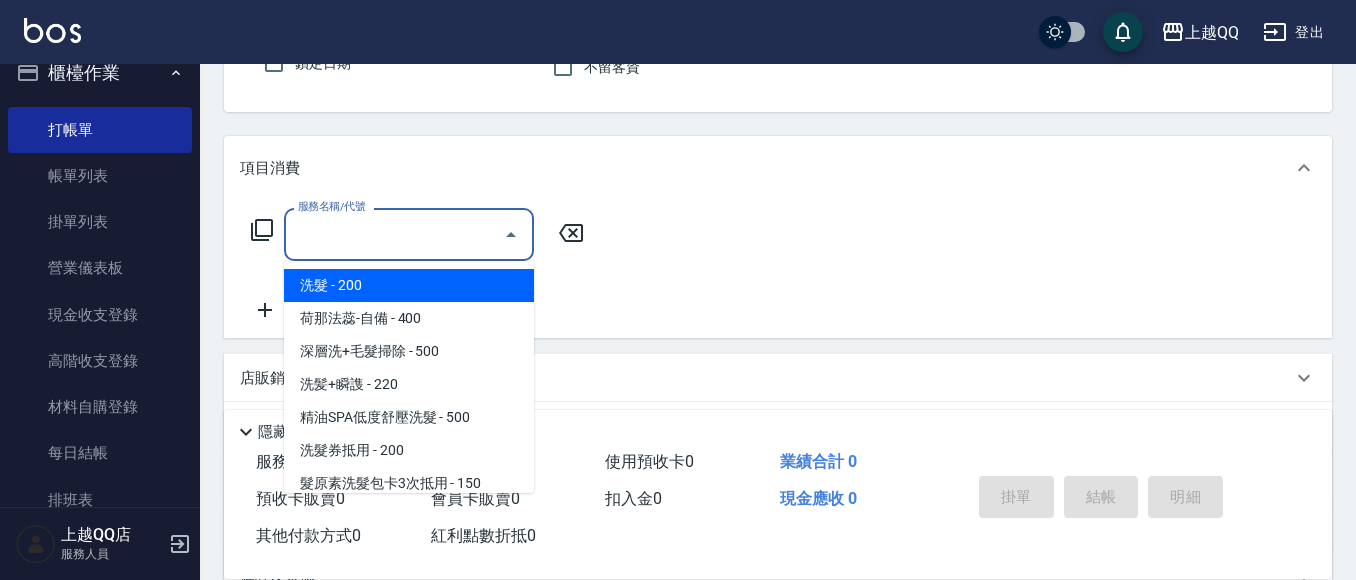 click on "服務名稱/代號" at bounding box center (394, 234) 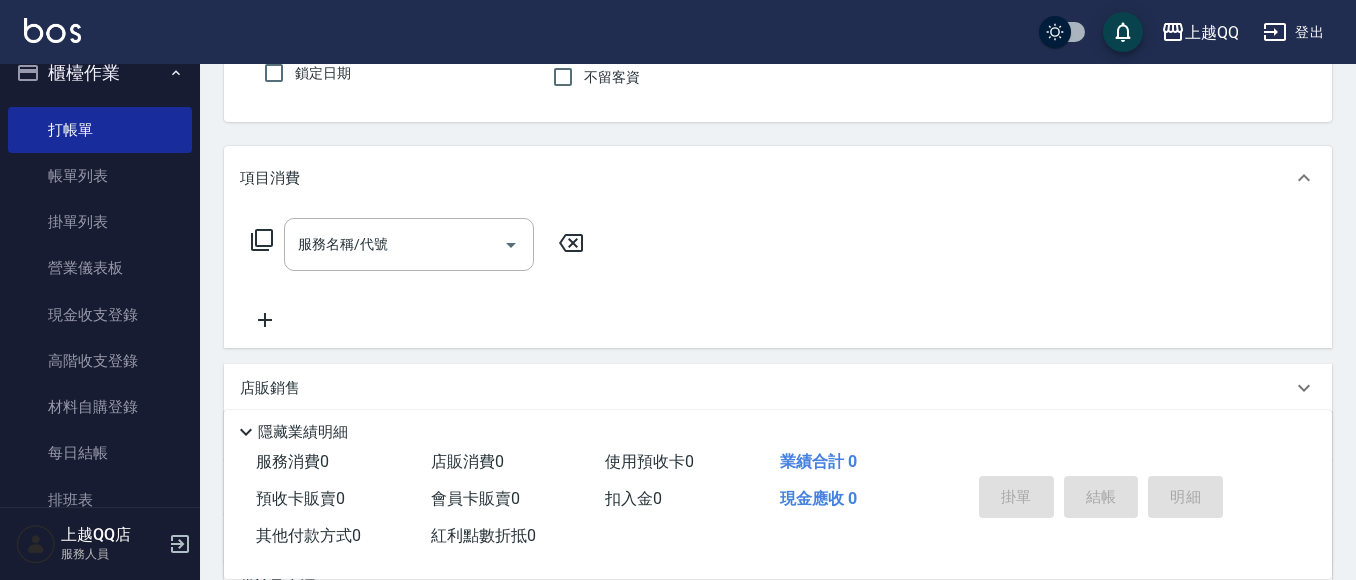 scroll, scrollTop: 176, scrollLeft: 0, axis: vertical 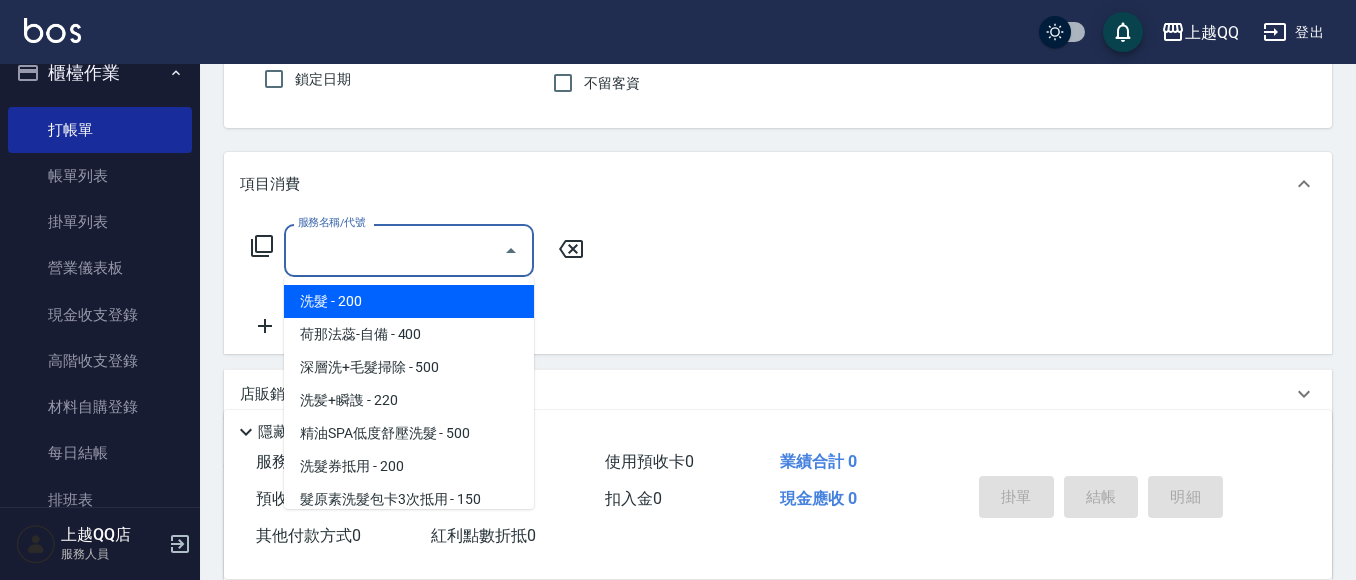 click on "服務名稱/代號" at bounding box center (394, 250) 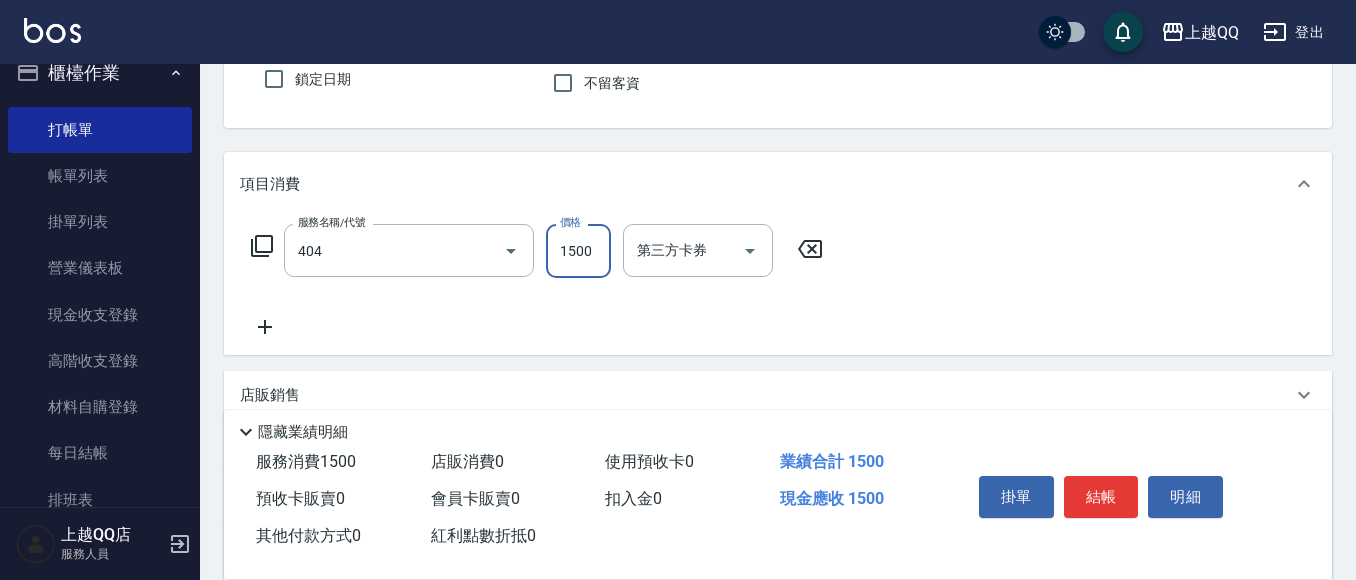 type on "設計染髮(404)" 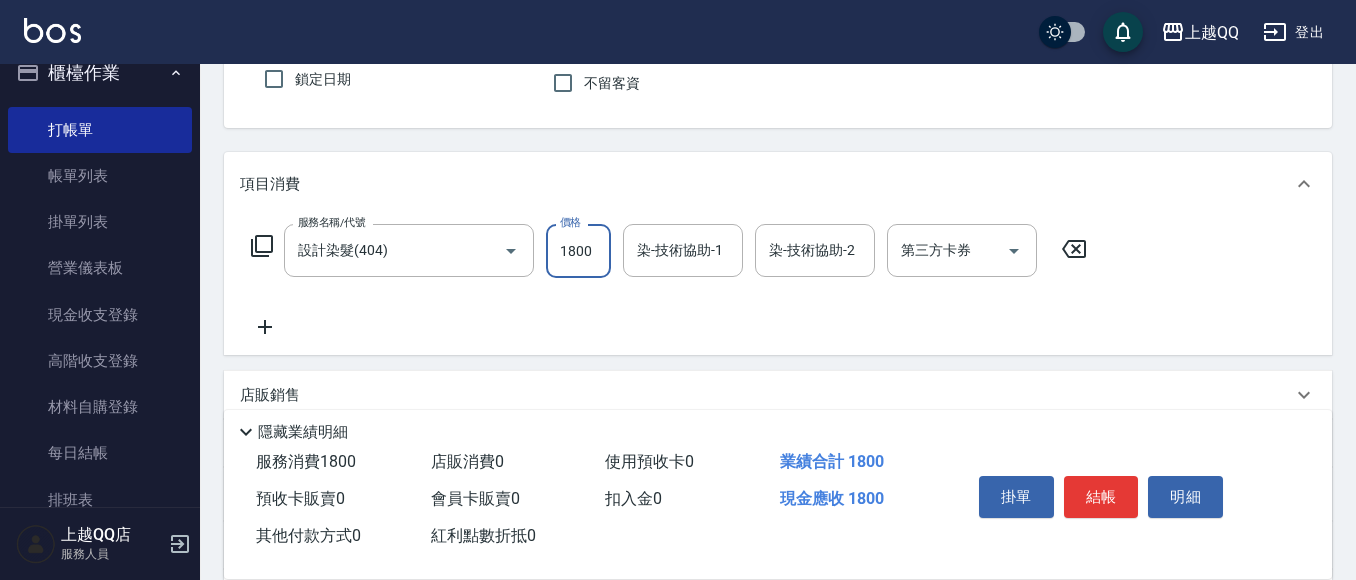 type on "1800" 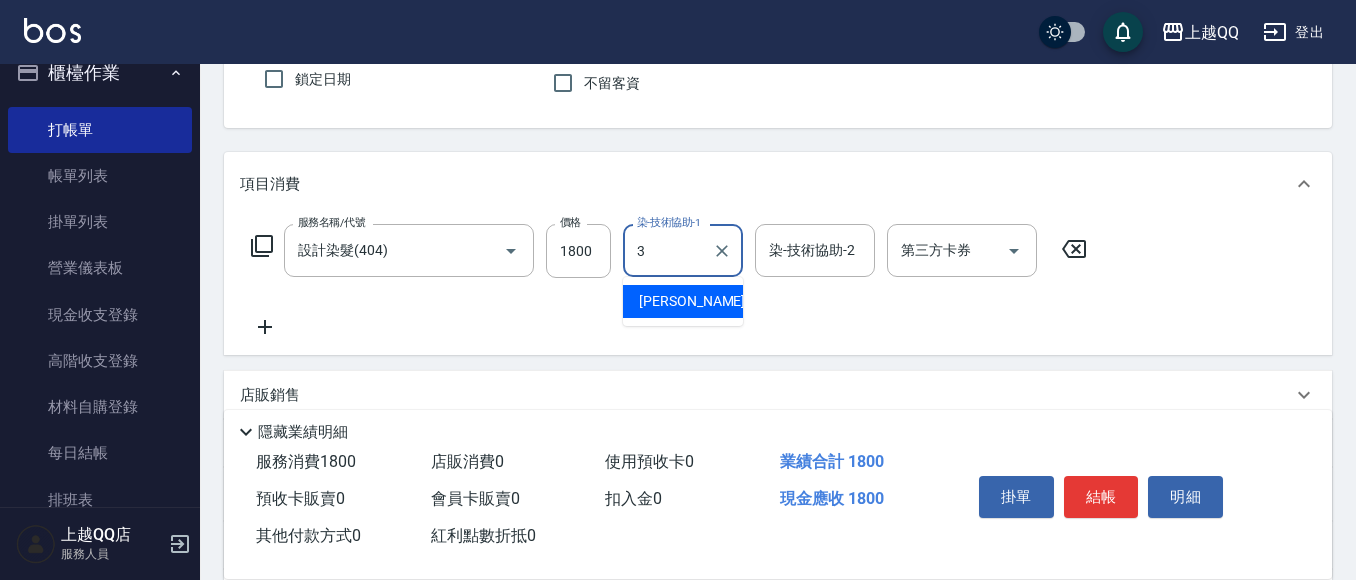 type on "佩怡-3" 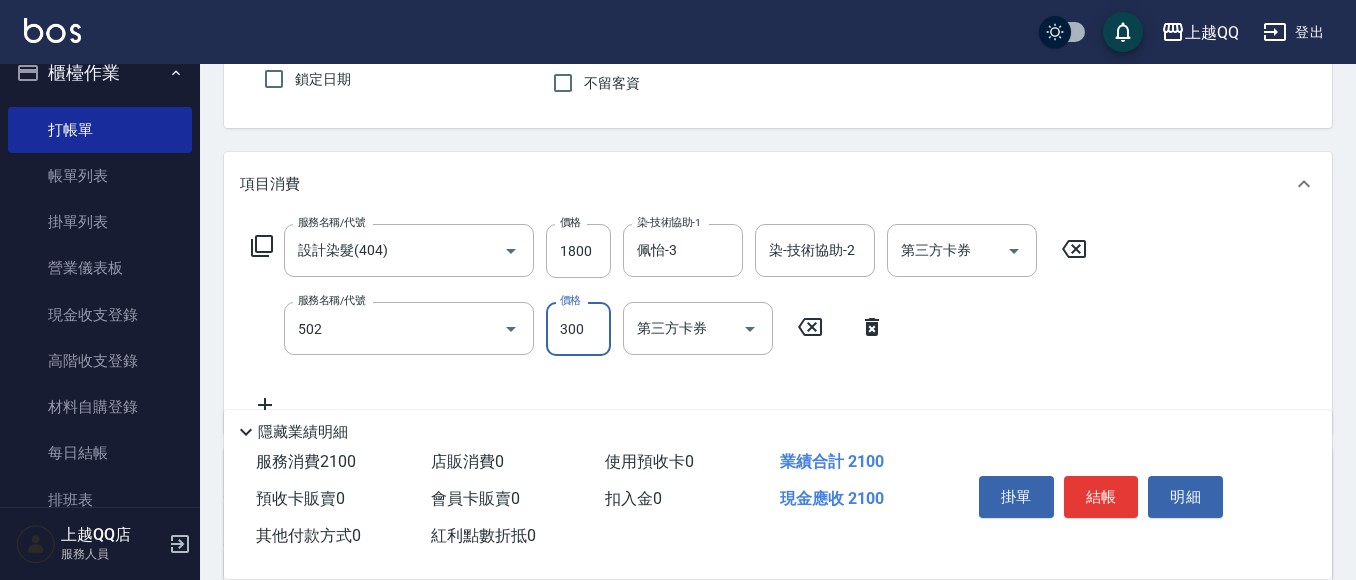 type on "自備護髮(502)" 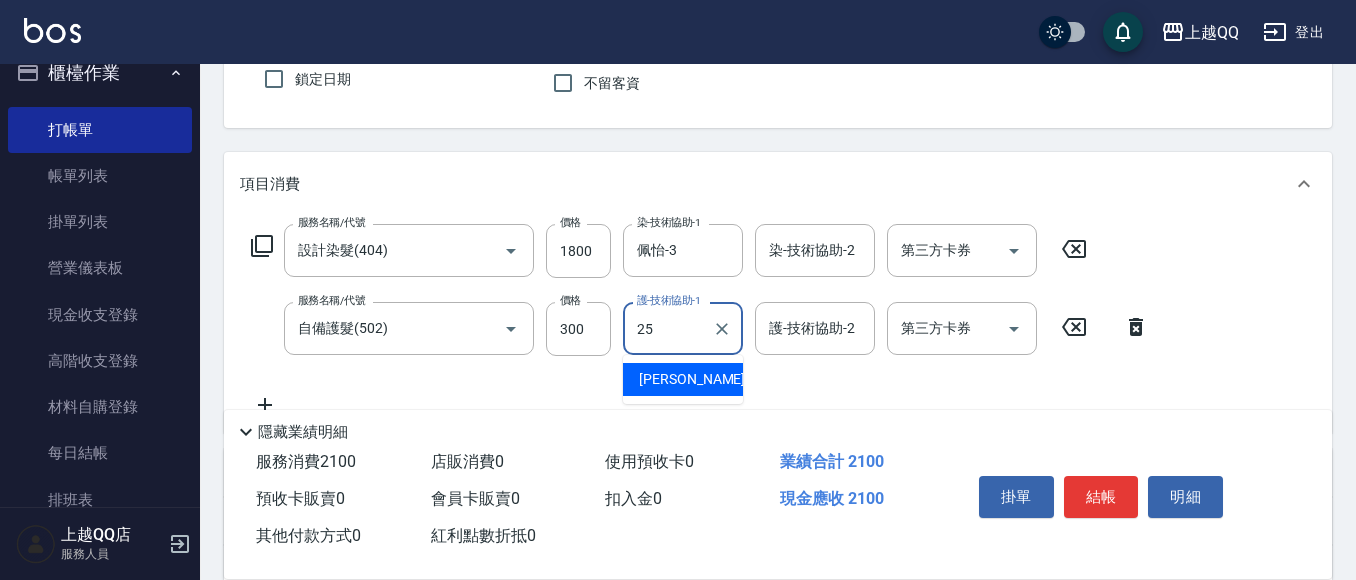 type on "[PERSON_NAME]-25" 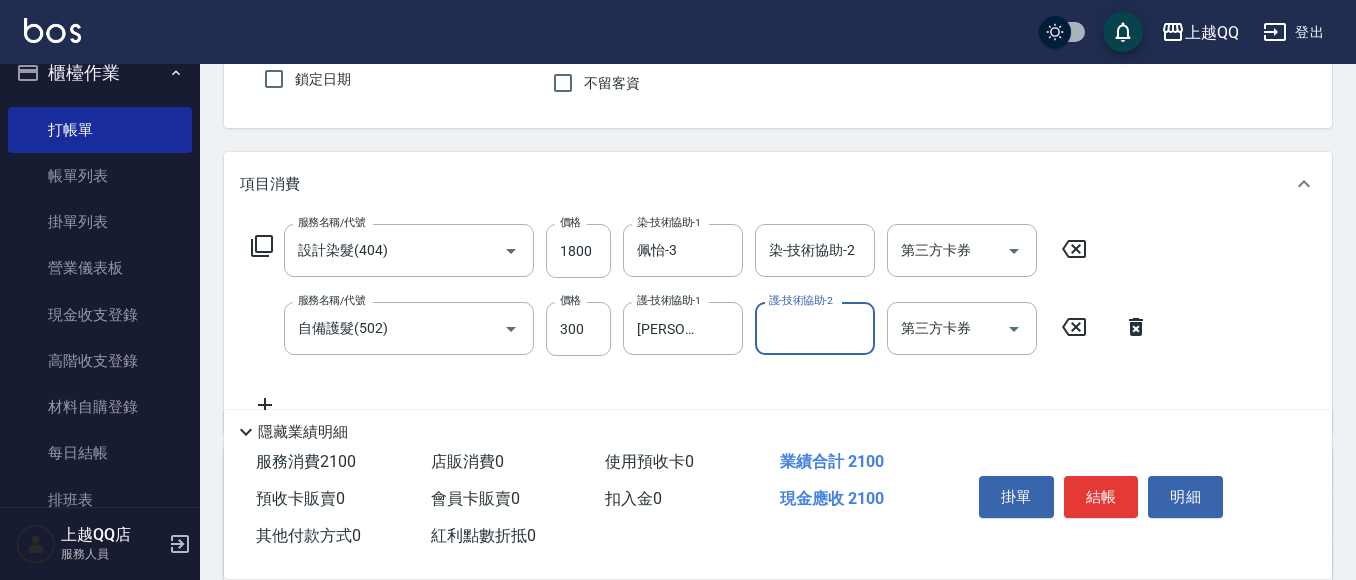 scroll, scrollTop: 461, scrollLeft: 0, axis: vertical 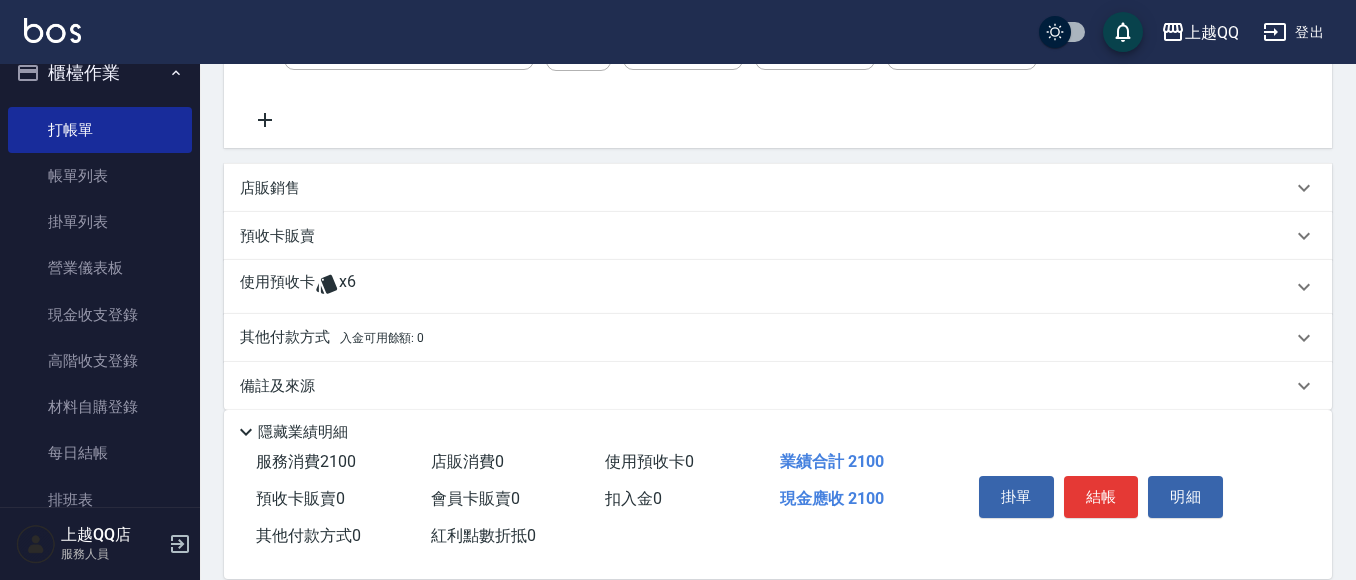 click on "使用預收卡" at bounding box center [277, 287] 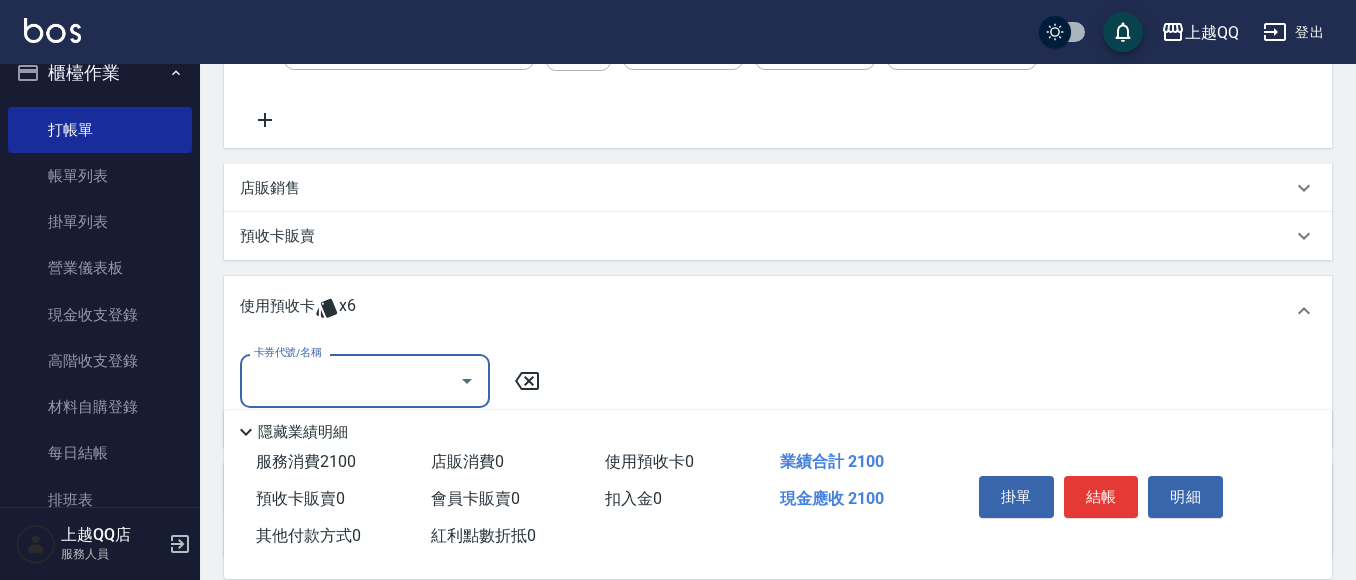 scroll, scrollTop: 0, scrollLeft: 0, axis: both 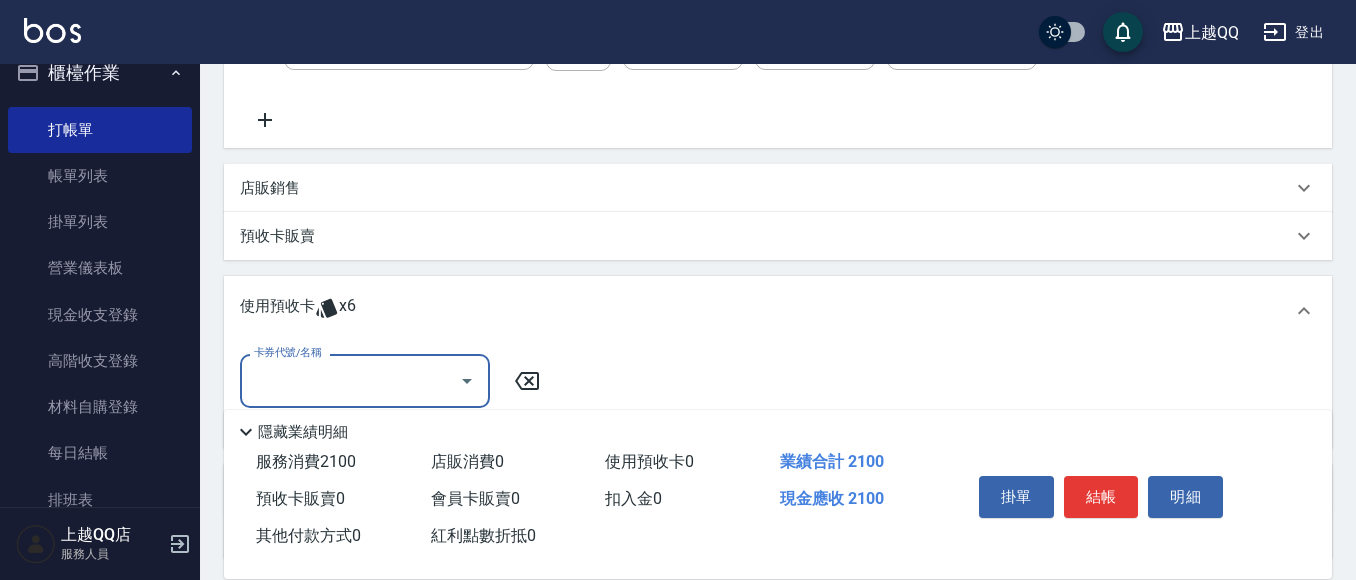 click on "卡券代號/名稱" at bounding box center (350, 380) 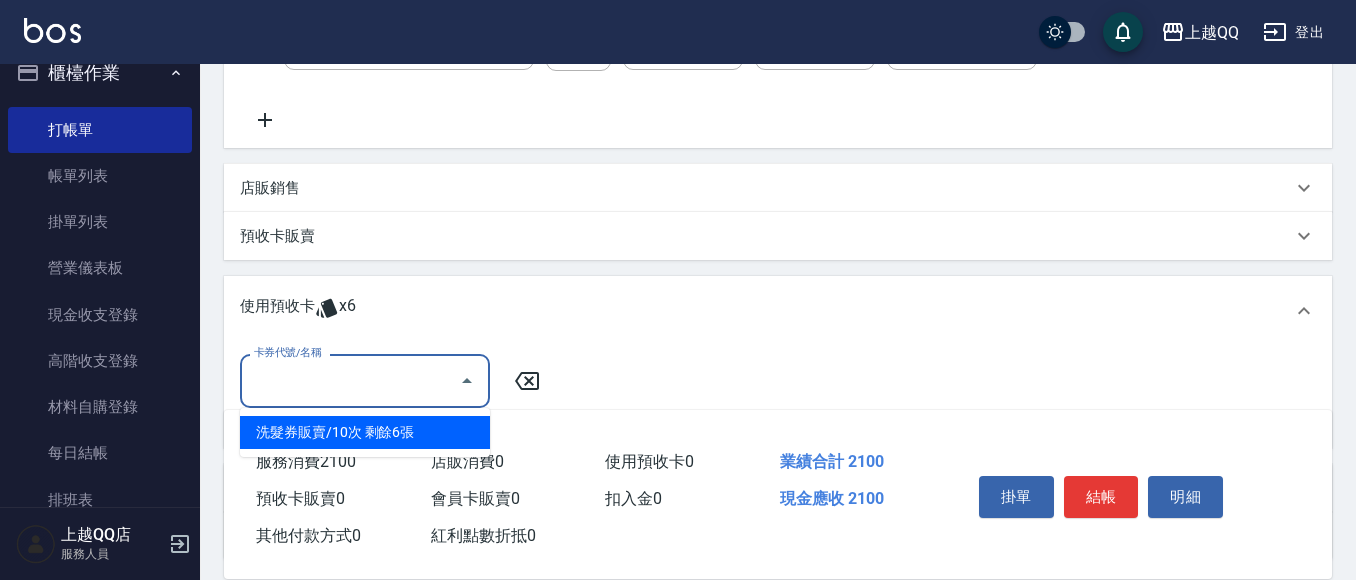 click on "洗髮券販賣/10次 剩餘6張" at bounding box center (365, 432) 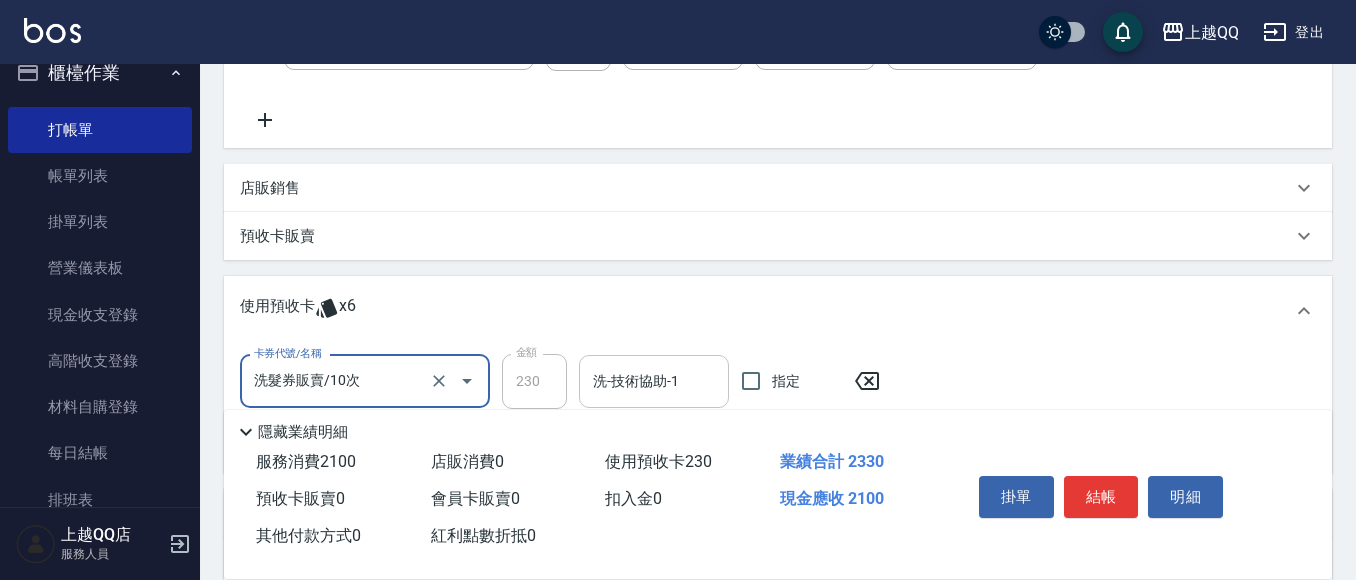 click on "洗-技術協助-1" at bounding box center (654, 381) 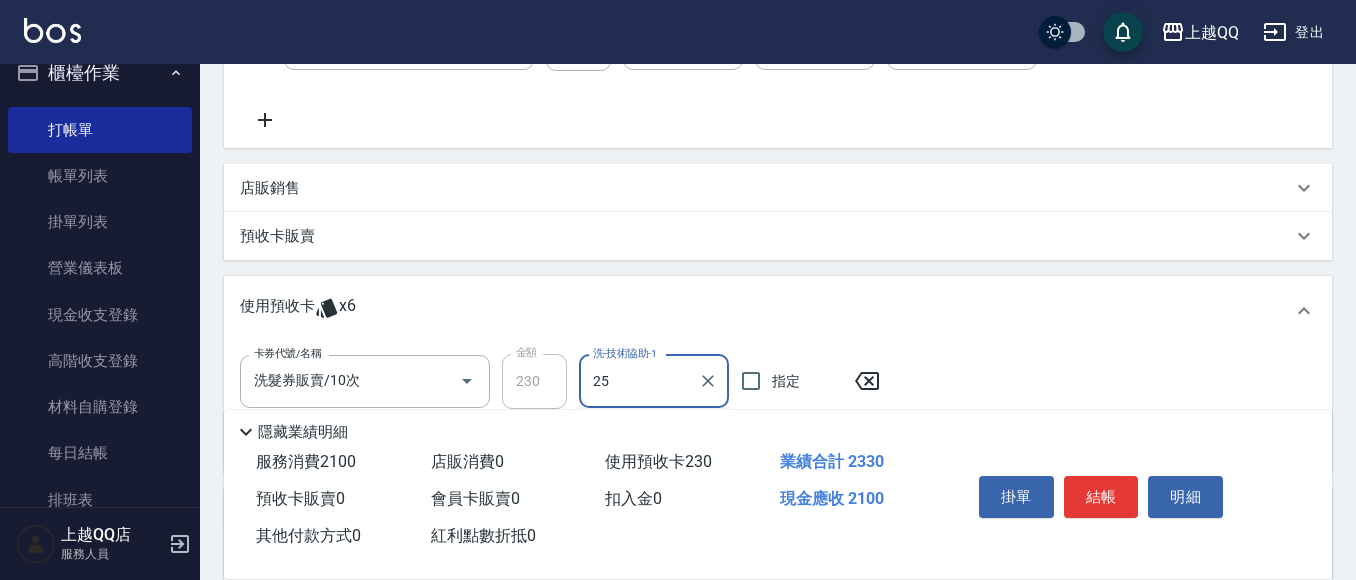 type on "[PERSON_NAME]-25" 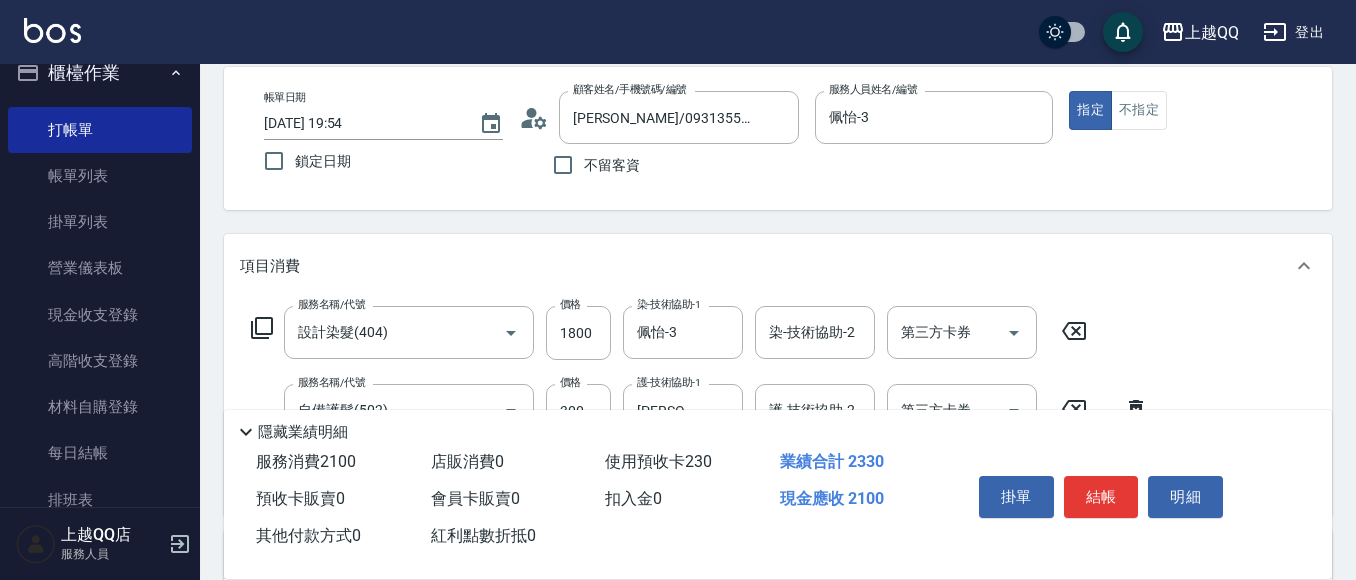 scroll, scrollTop: 222, scrollLeft: 0, axis: vertical 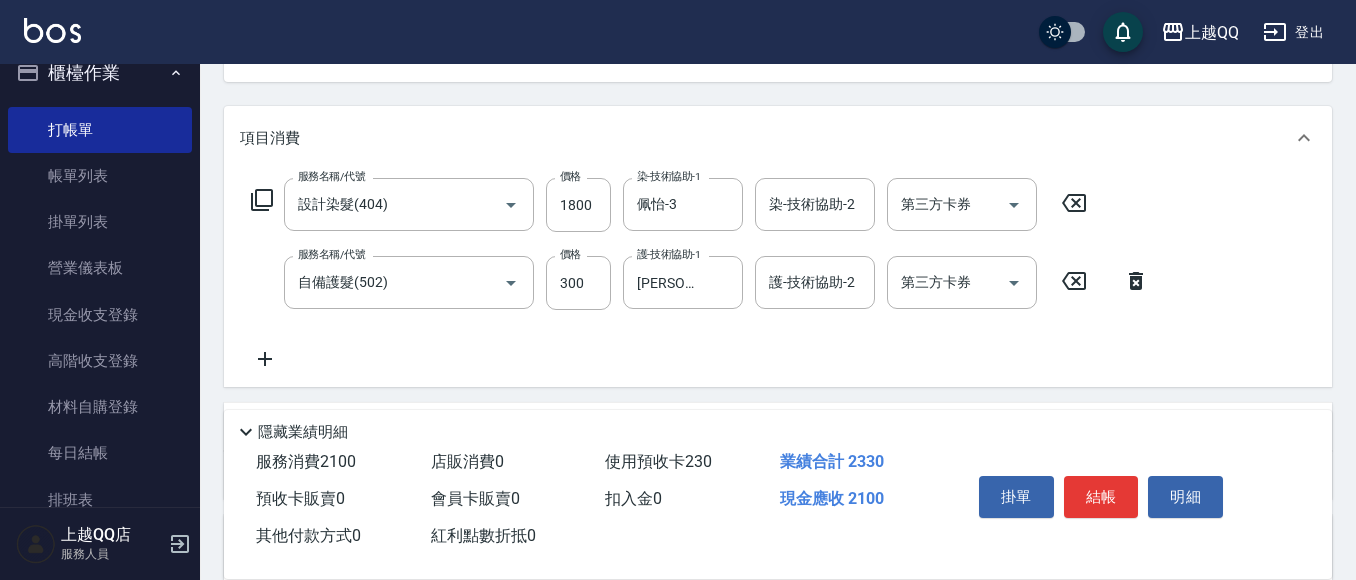 click on "結帳" at bounding box center [1101, 497] 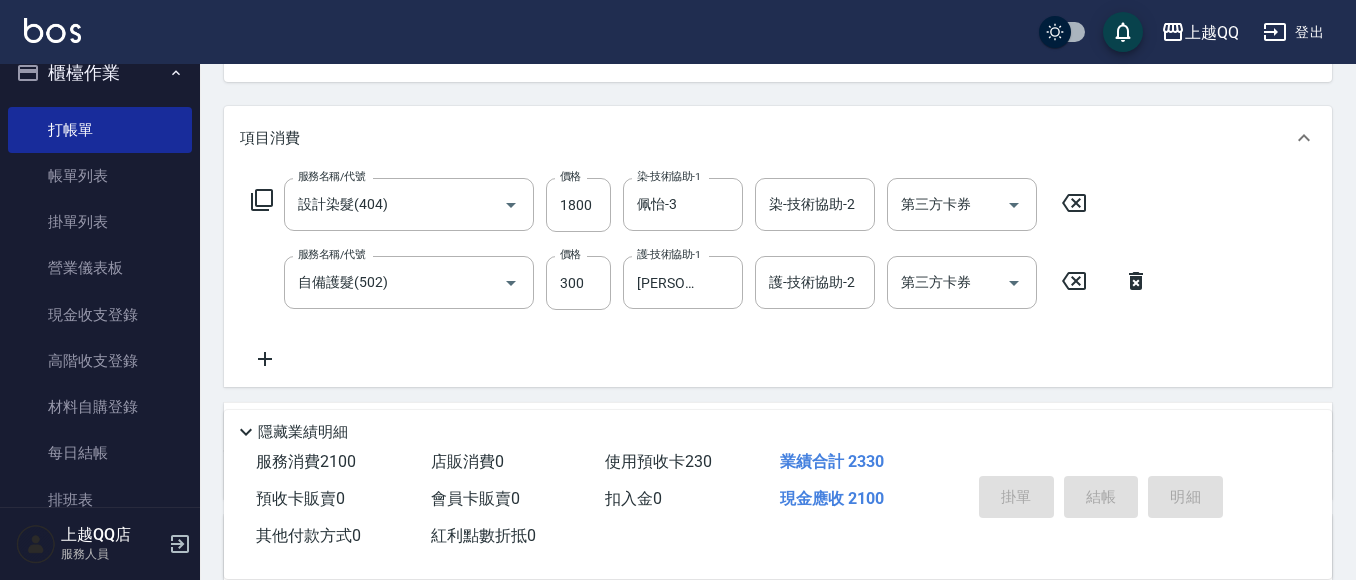 type on "[DATE] 19:55" 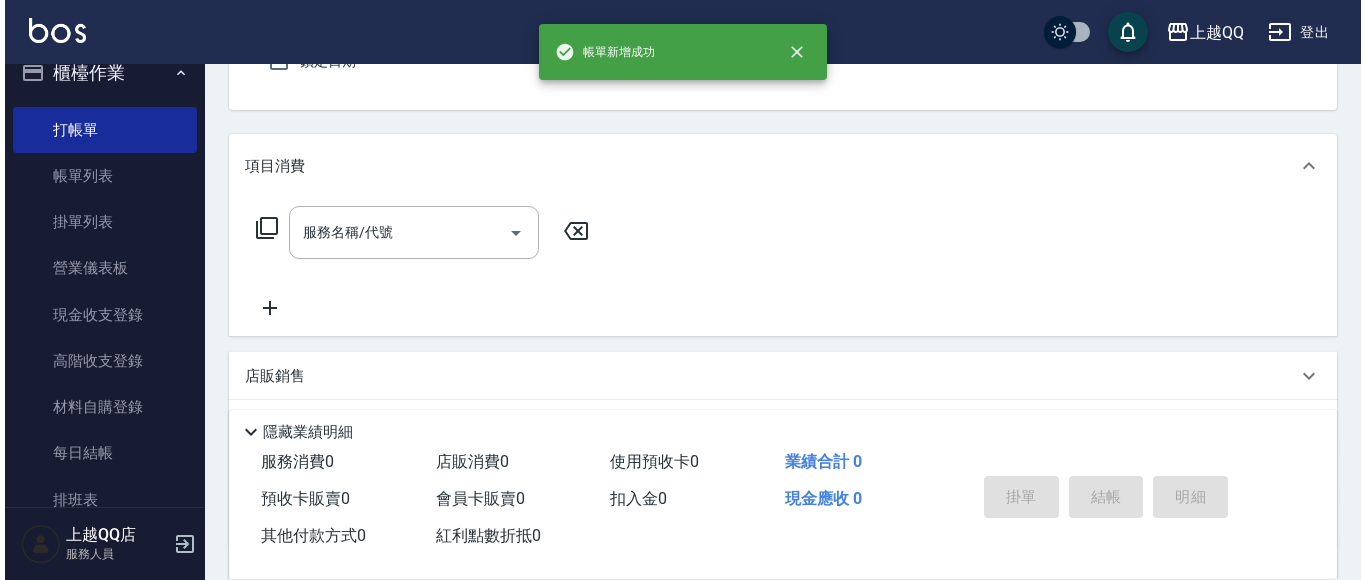 scroll, scrollTop: 0, scrollLeft: 0, axis: both 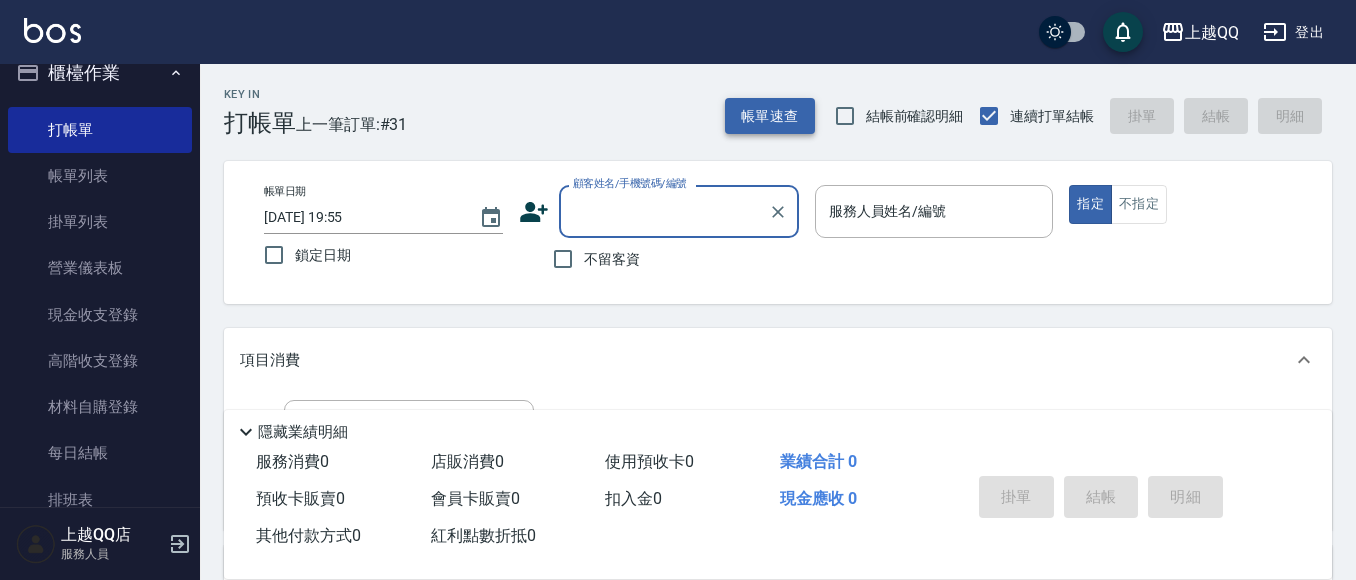 click on "帳單速查" at bounding box center [770, 116] 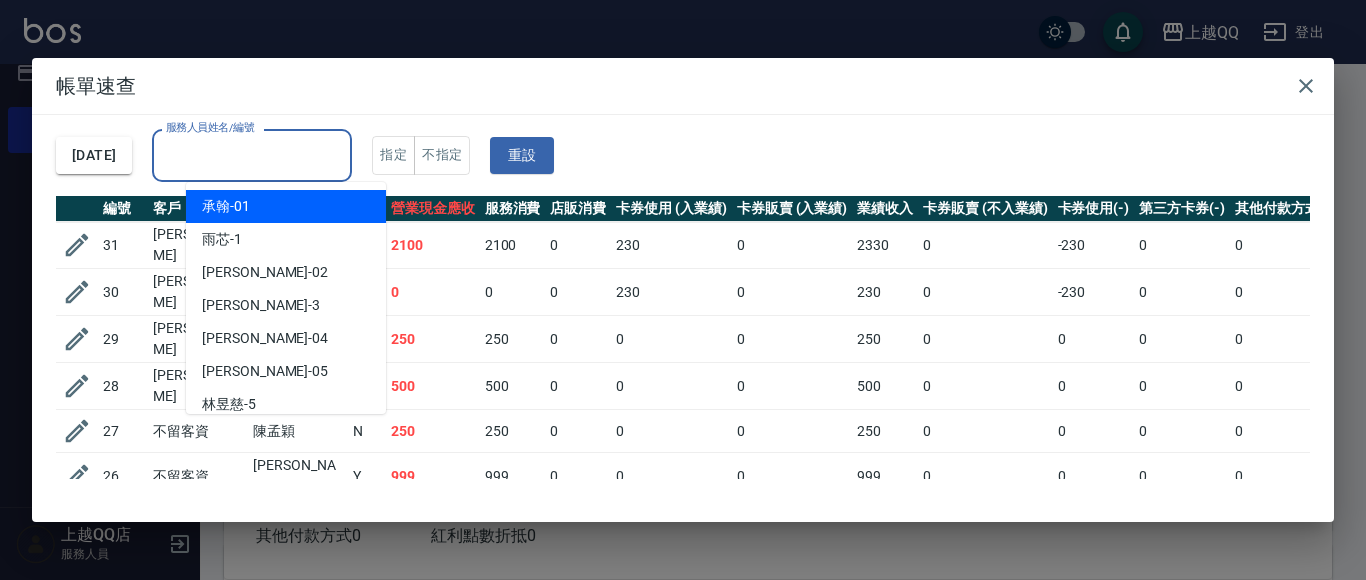 click on "服務人員姓名/編號" at bounding box center (252, 155) 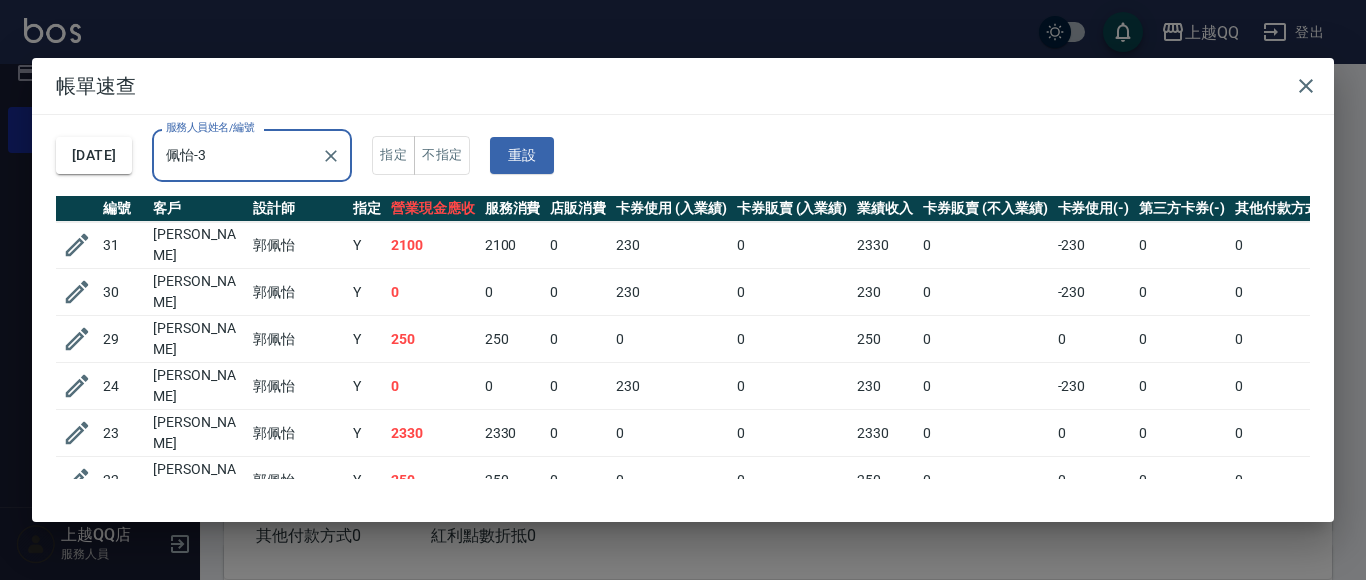 type on "佩怡-3" 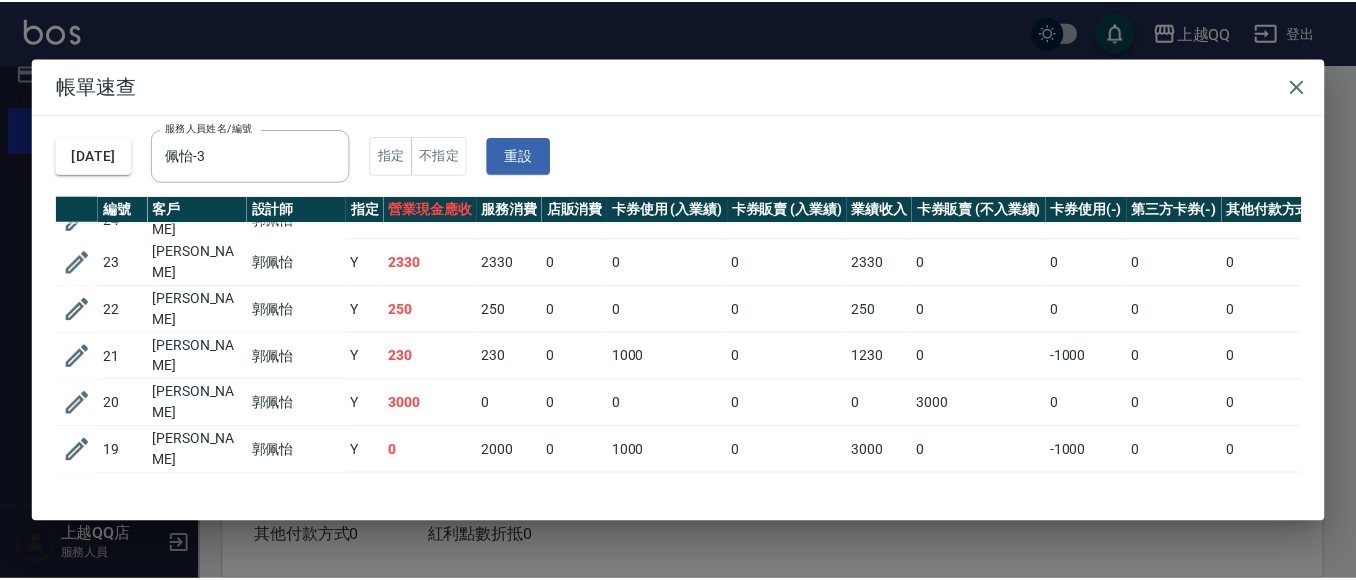 scroll, scrollTop: 0, scrollLeft: 0, axis: both 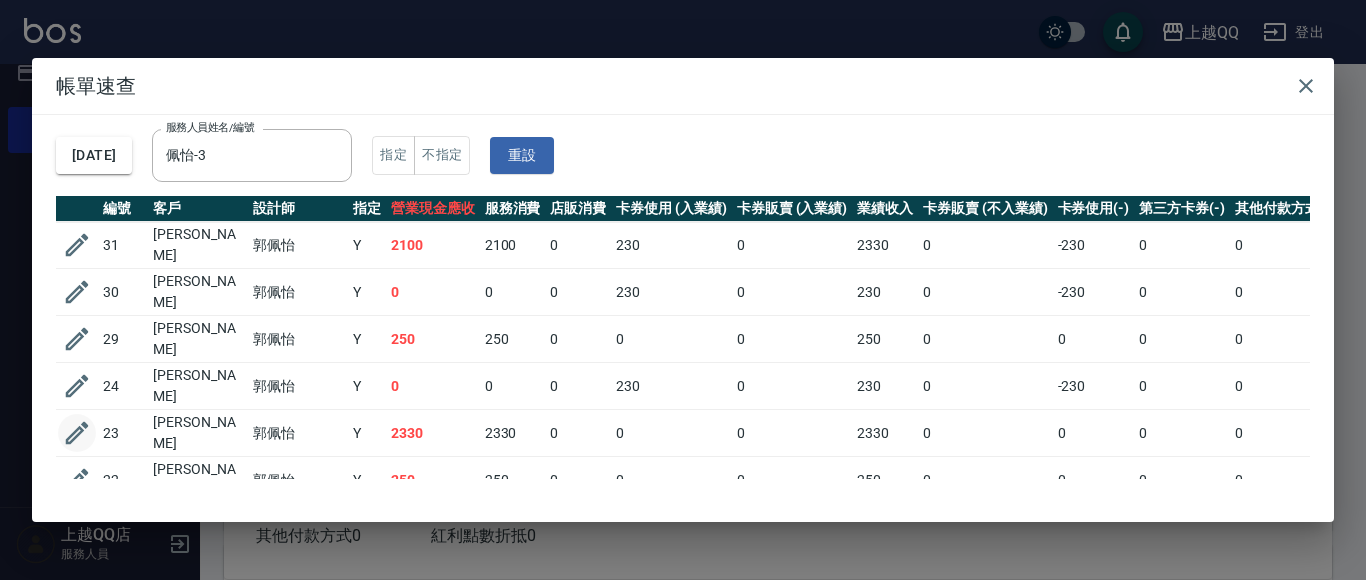 click 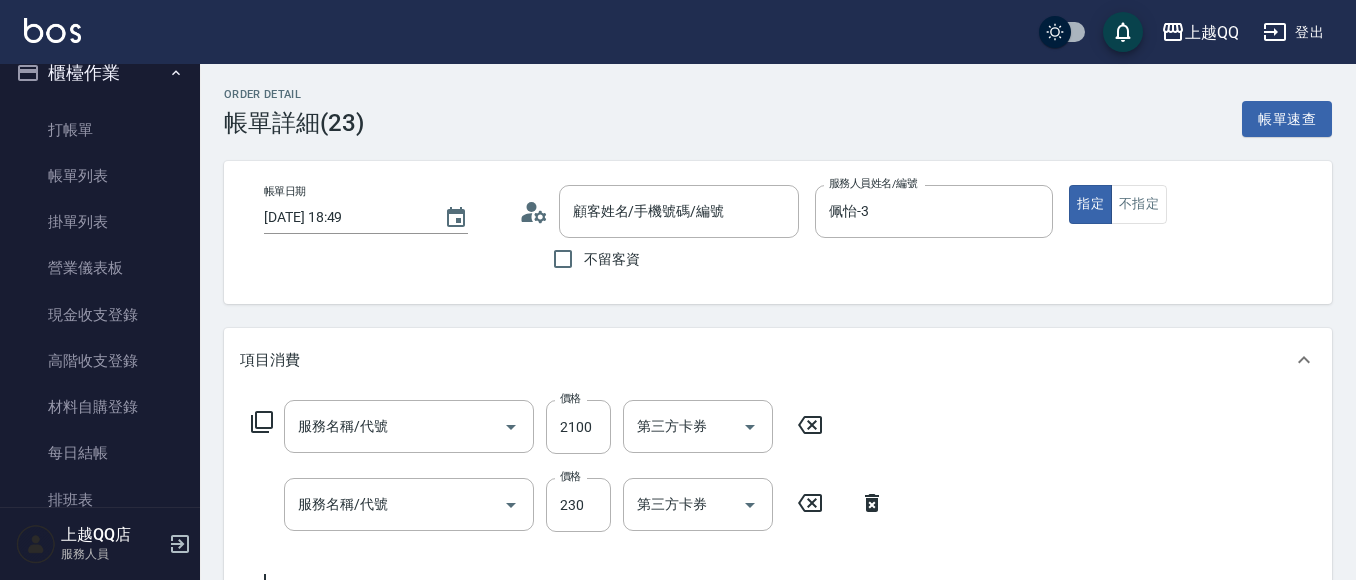 type on "[DATE] 18:49" 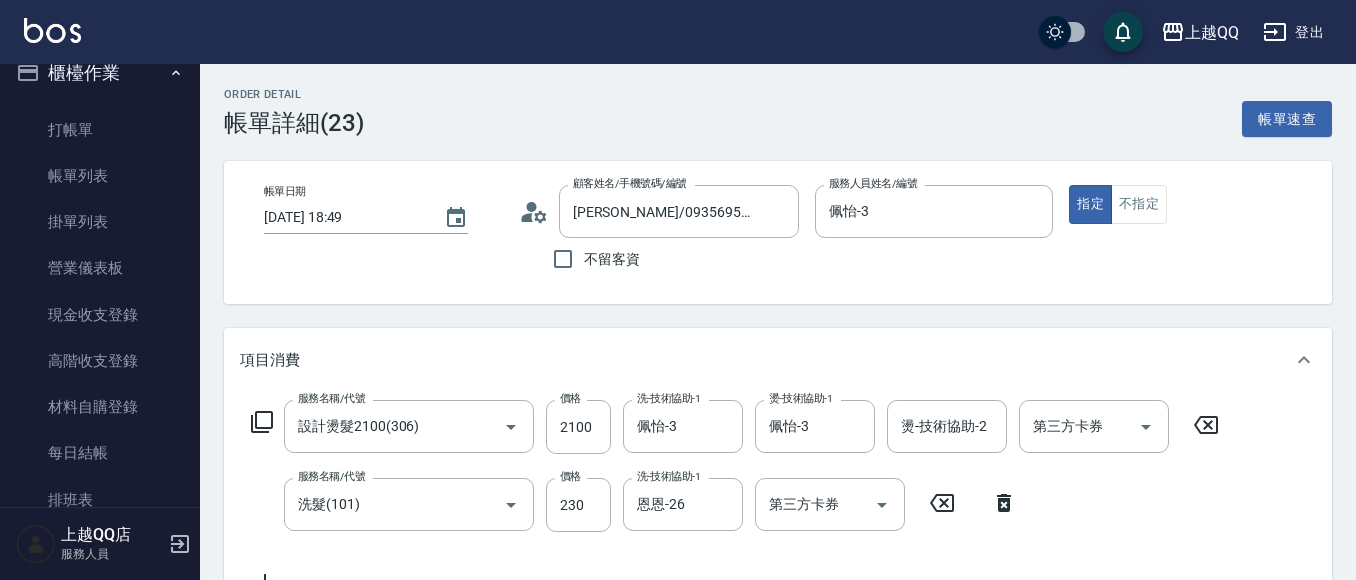 type on "[PERSON_NAME]/0935695722/0006" 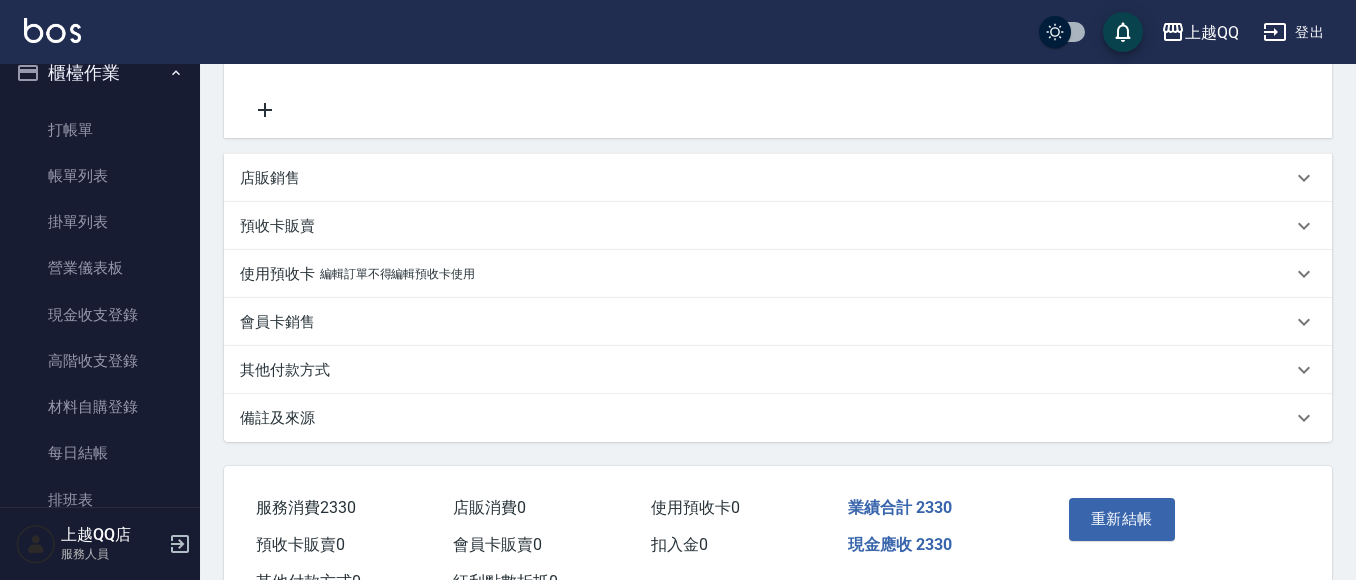scroll, scrollTop: 549, scrollLeft: 0, axis: vertical 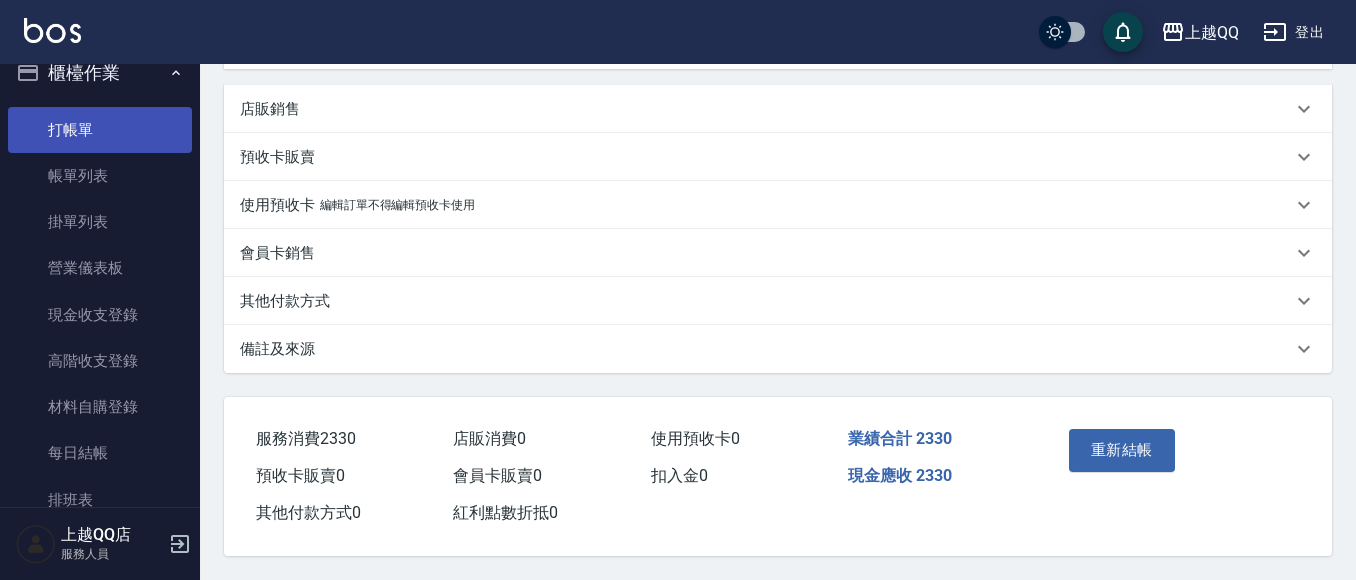 click on "打帳單" at bounding box center [100, 130] 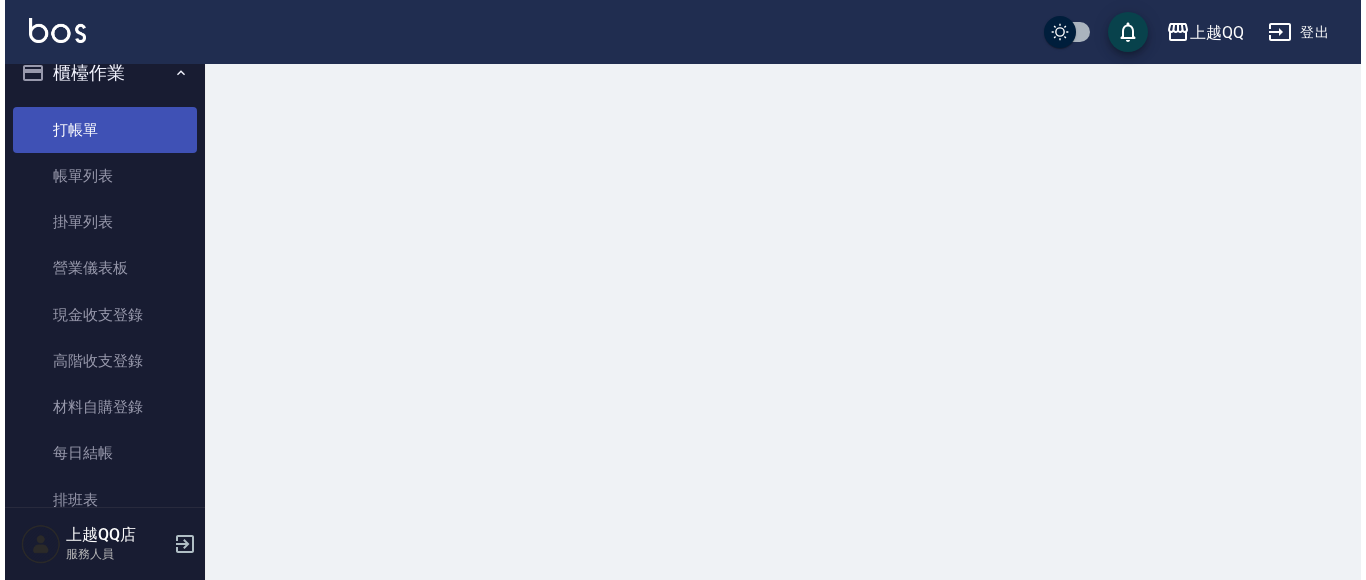 scroll, scrollTop: 0, scrollLeft: 0, axis: both 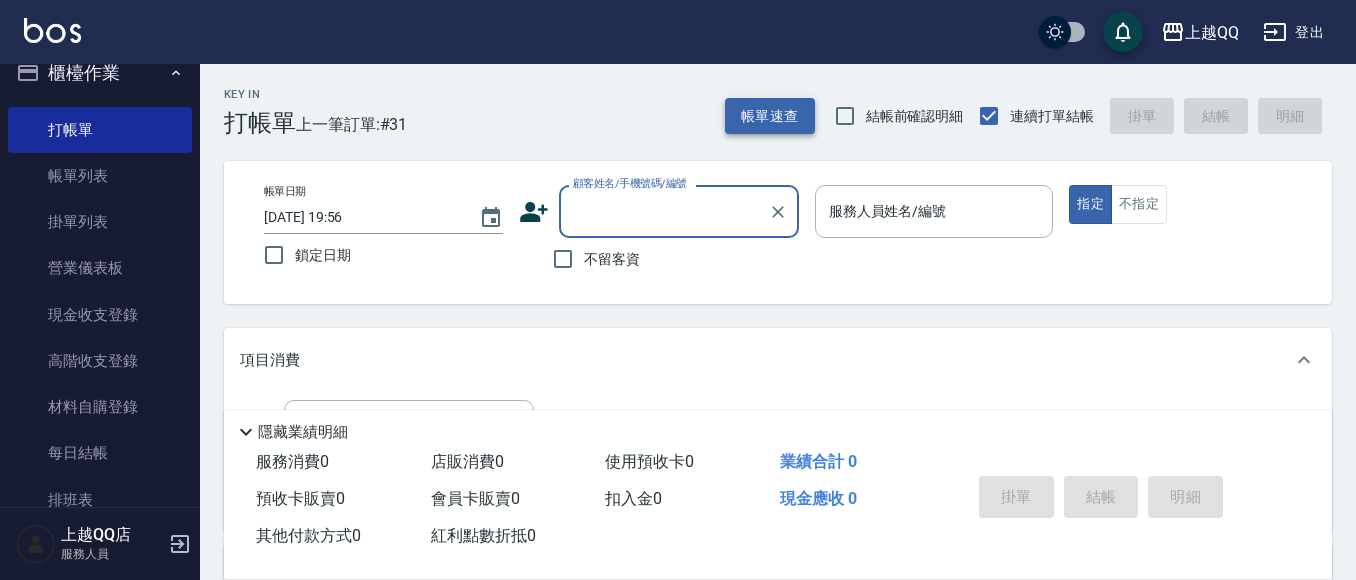 click on "帳單速查" at bounding box center [770, 116] 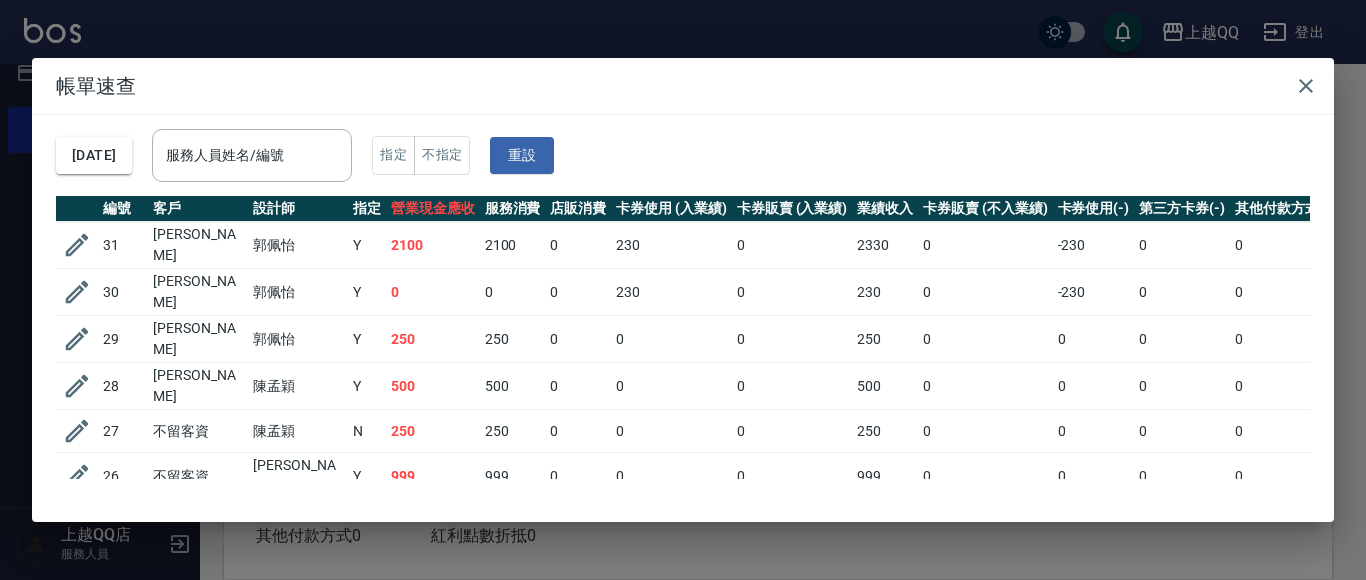 click on "服務人員姓名/編號 服務人員姓名/編號" at bounding box center [252, 155] 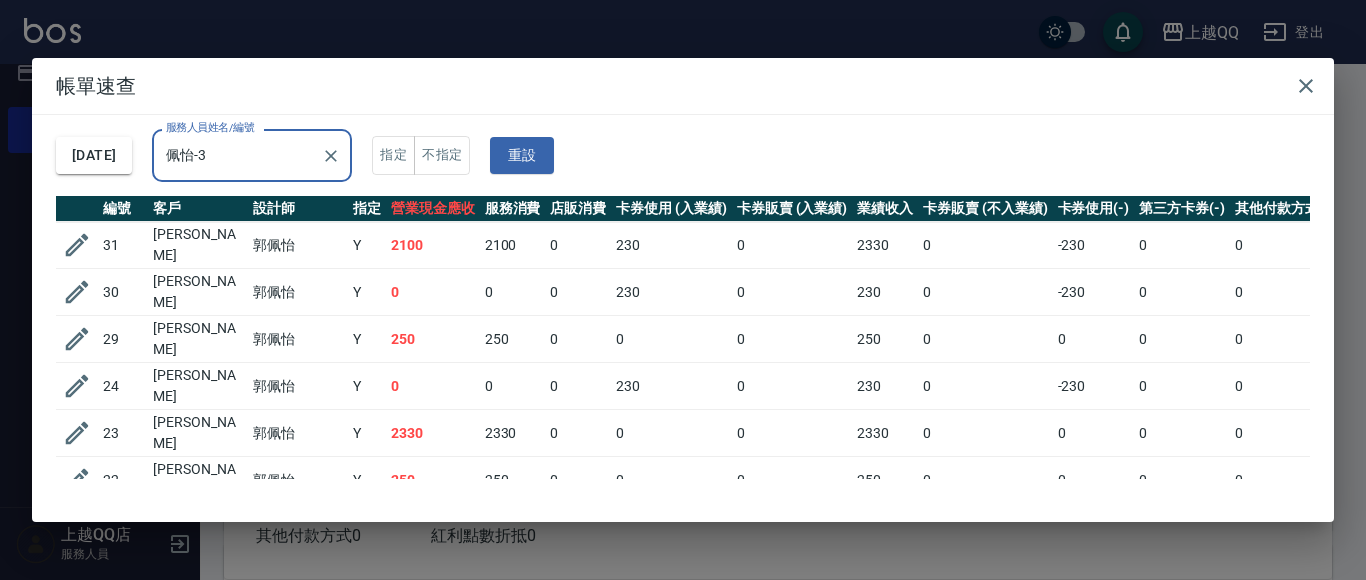 type on "佩怡-3" 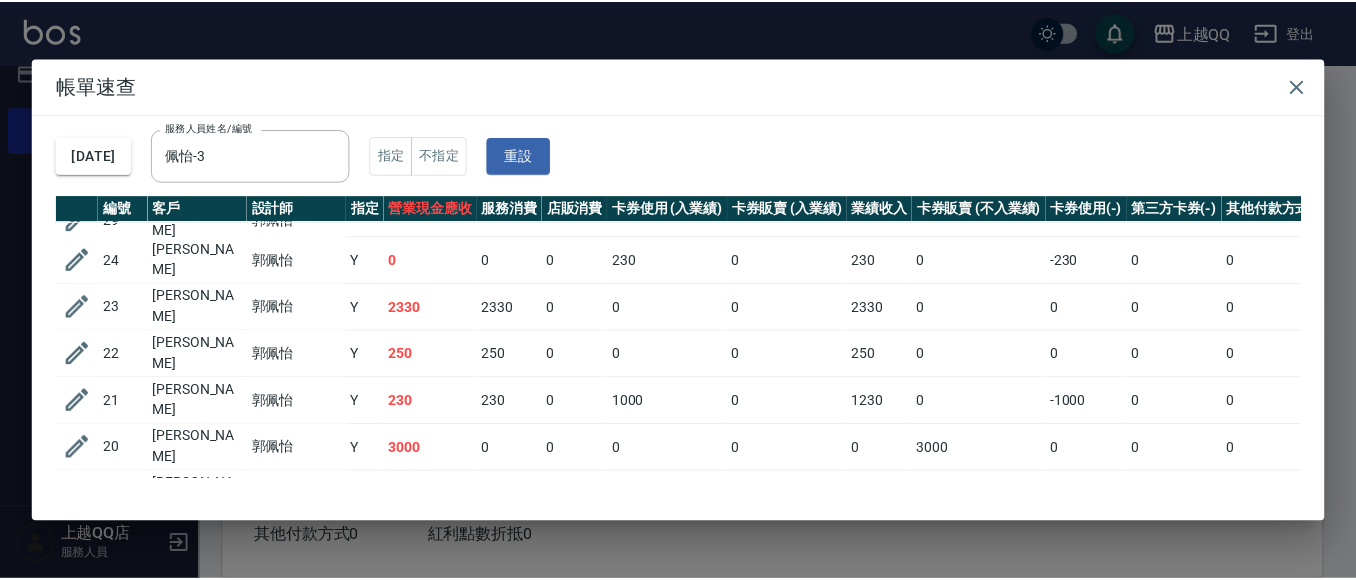 scroll, scrollTop: 0, scrollLeft: 0, axis: both 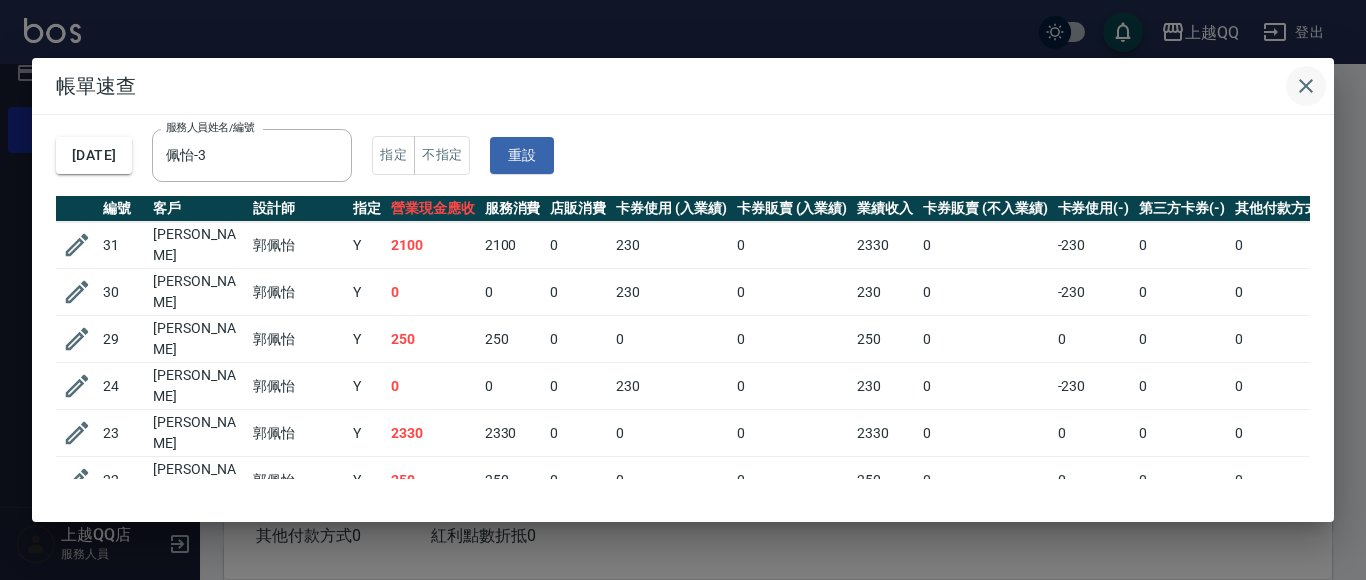 click 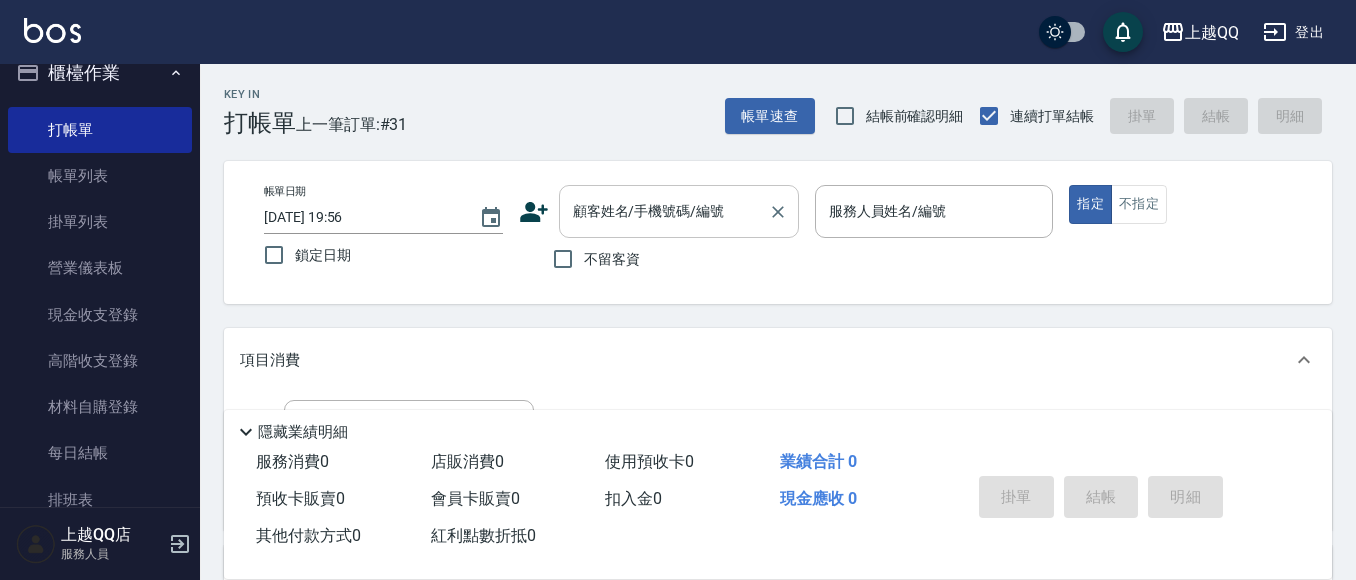 click on "顧客姓名/手機號碼/編號" at bounding box center (664, 211) 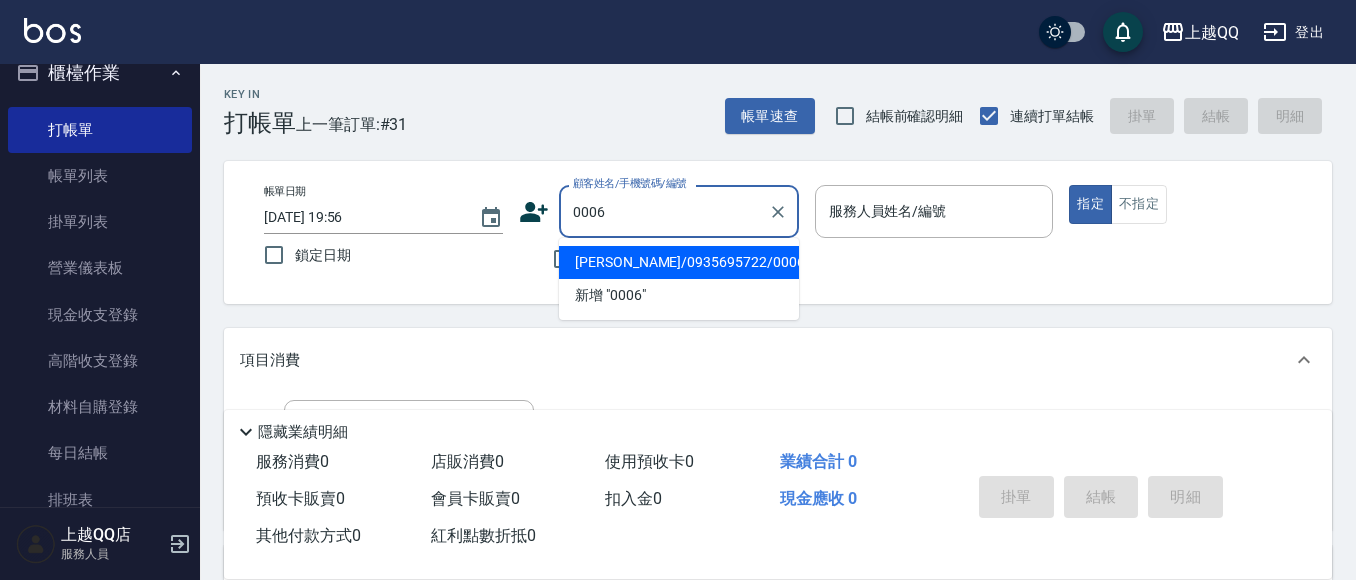 type on "[PERSON_NAME]/0935695722/0006" 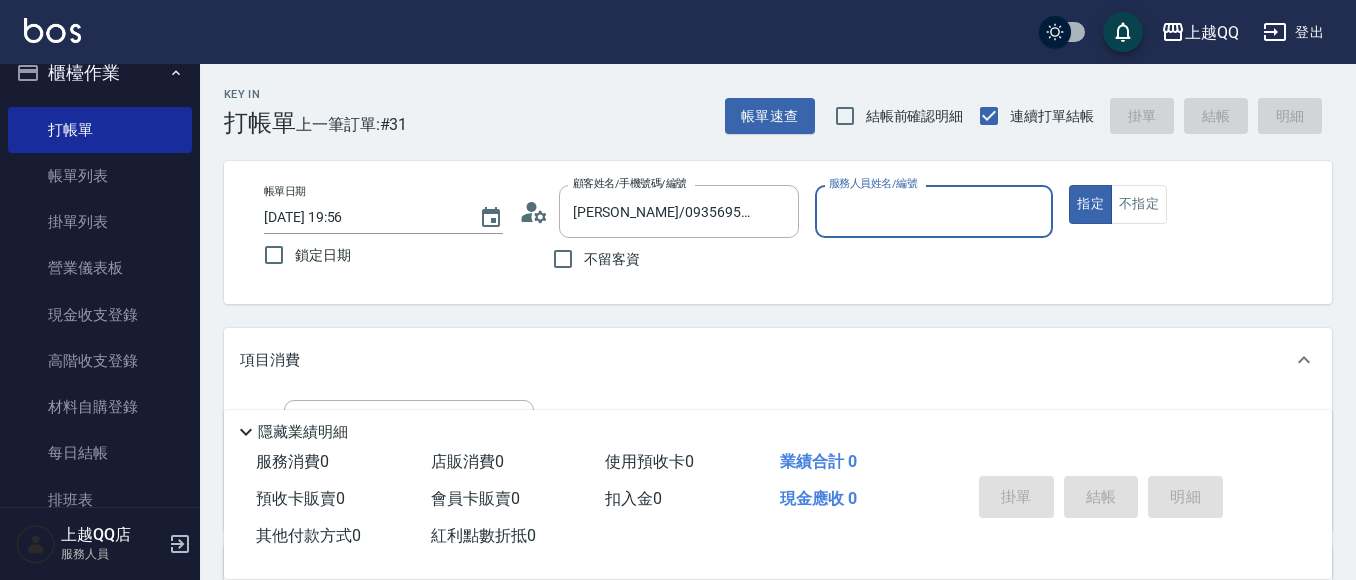 type on "佩怡-3" 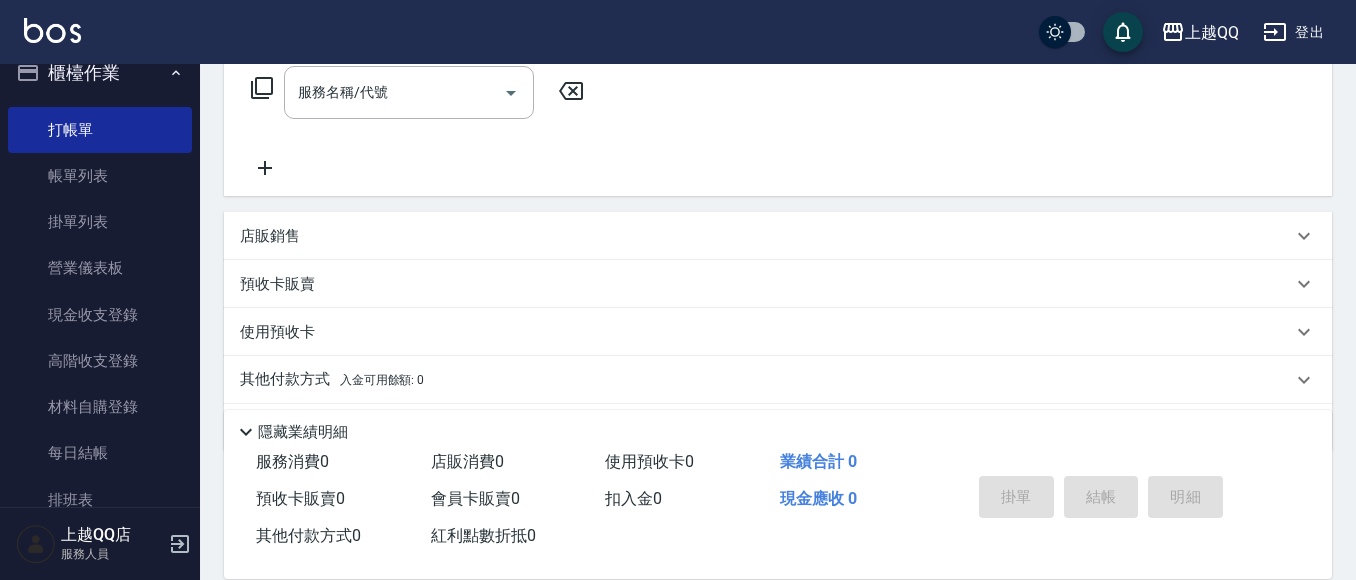 scroll, scrollTop: 398, scrollLeft: 0, axis: vertical 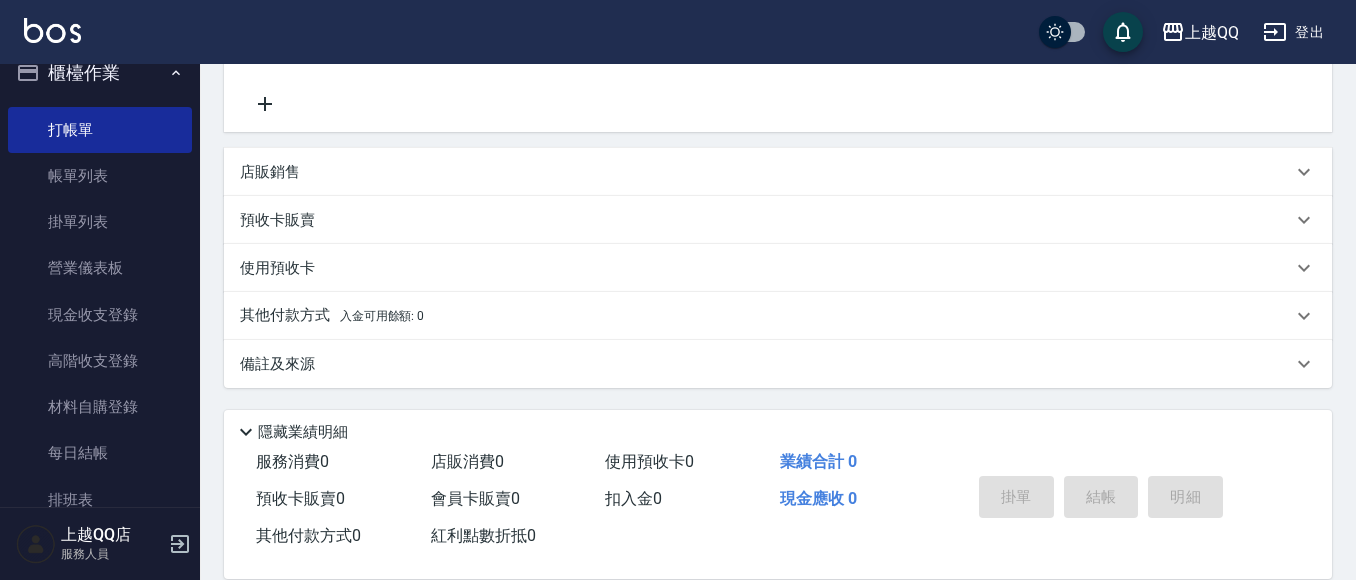 click on "其他付款方式 入金可用餘額: 0" at bounding box center [332, 316] 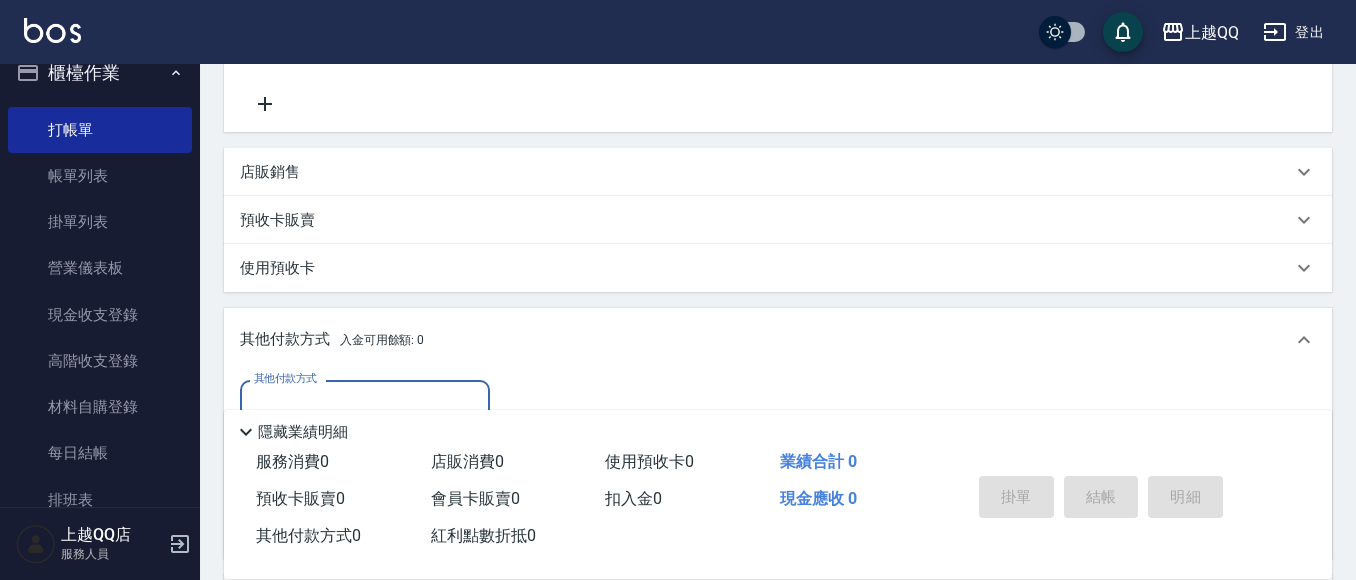 scroll, scrollTop: 0, scrollLeft: 0, axis: both 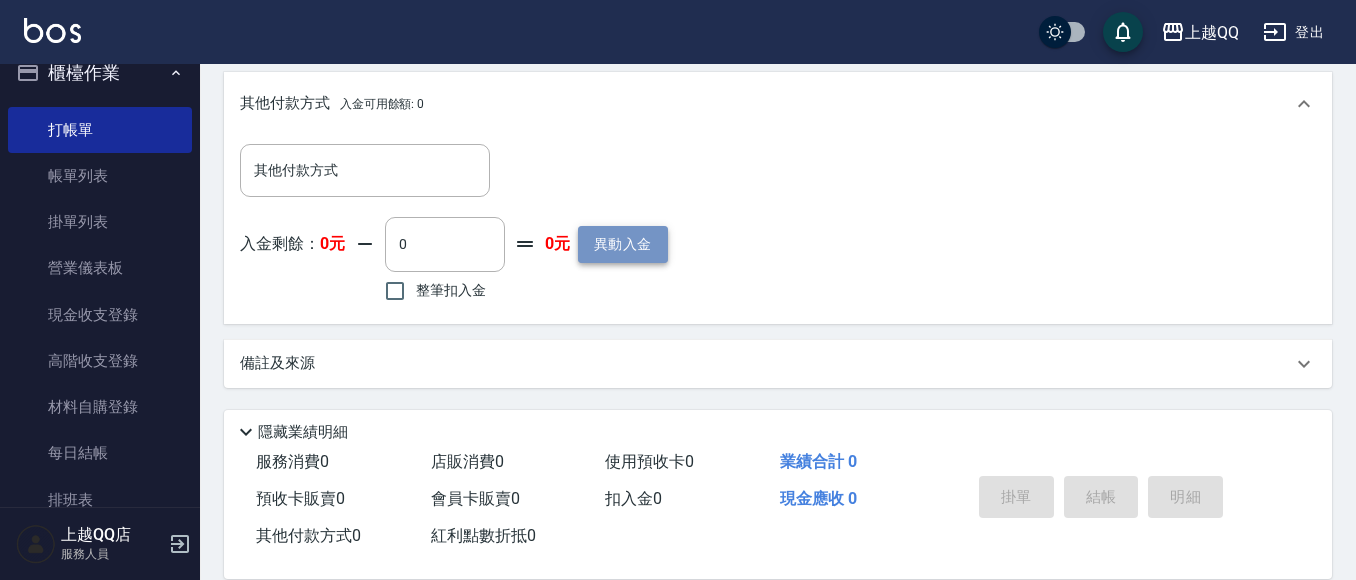 click on "異動入金" at bounding box center [623, 244] 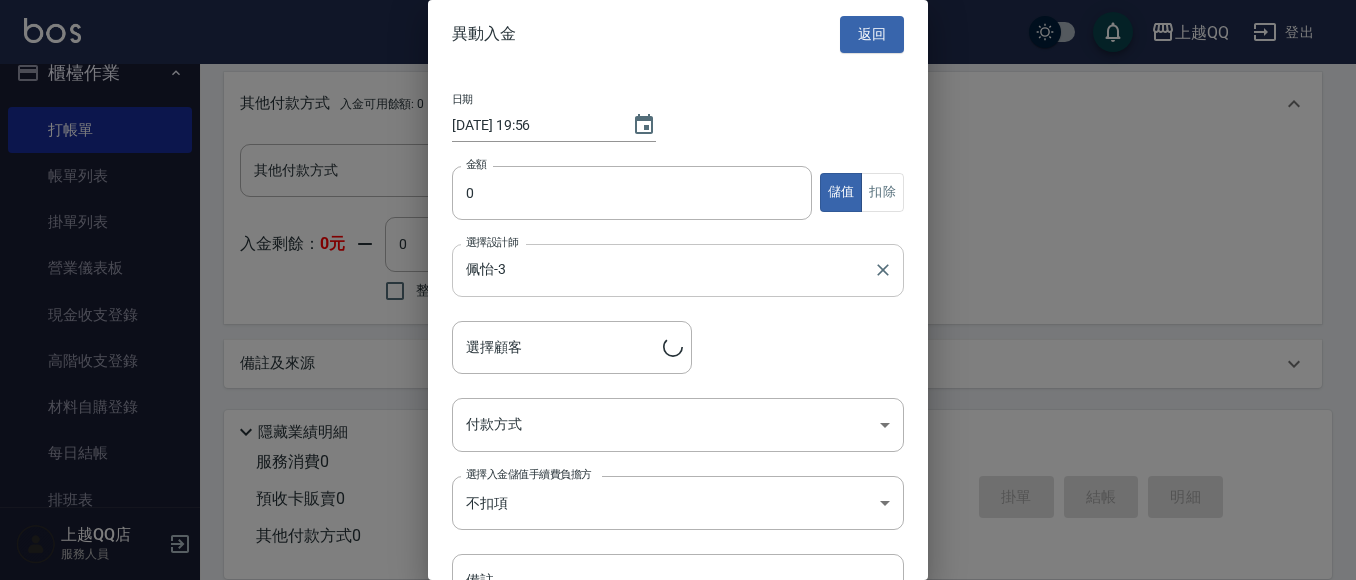 type on "[PERSON_NAME]/0935695722/0006" 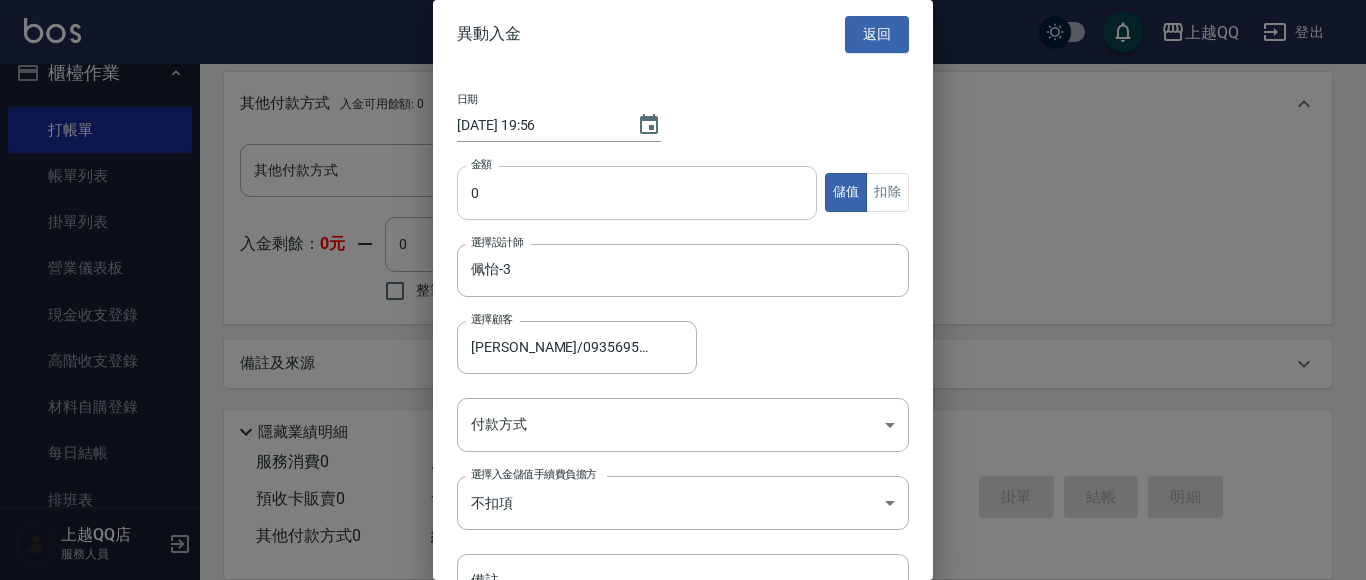 click on "0" at bounding box center (637, 193) 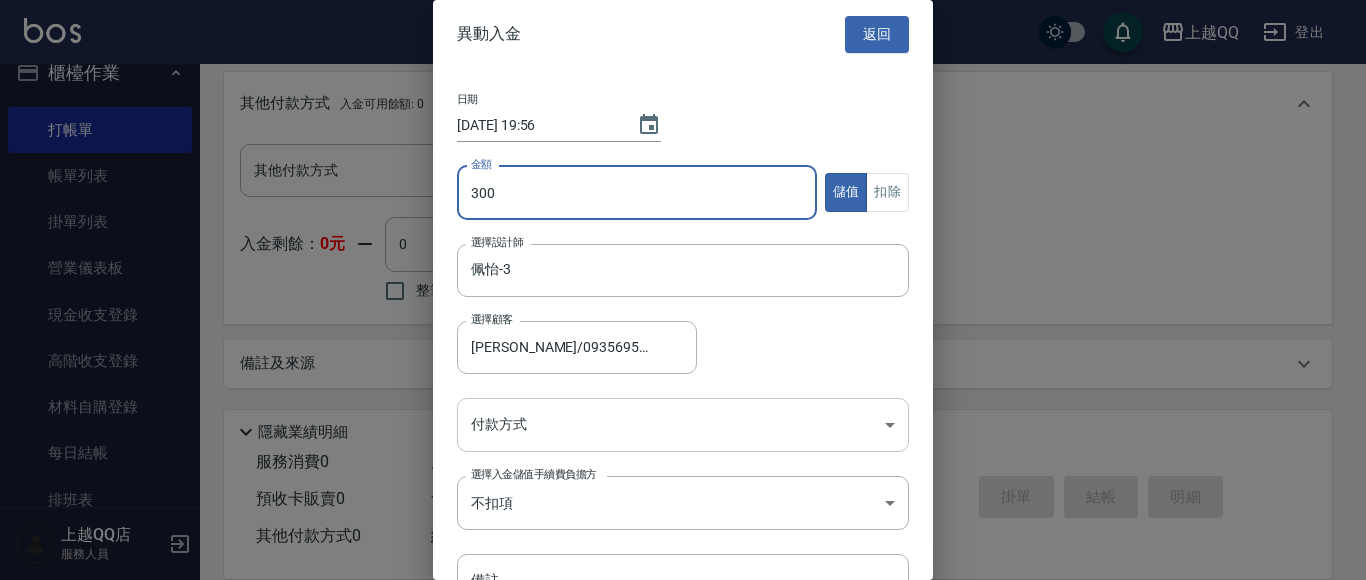 type on "300" 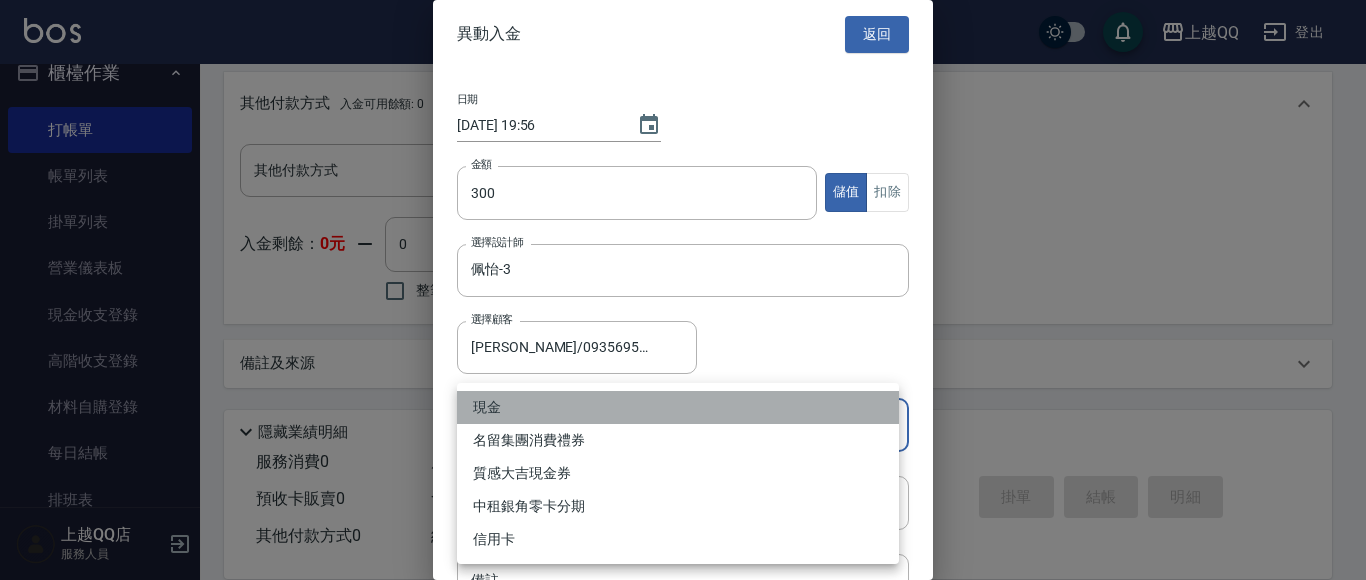 click on "現金" at bounding box center [678, 407] 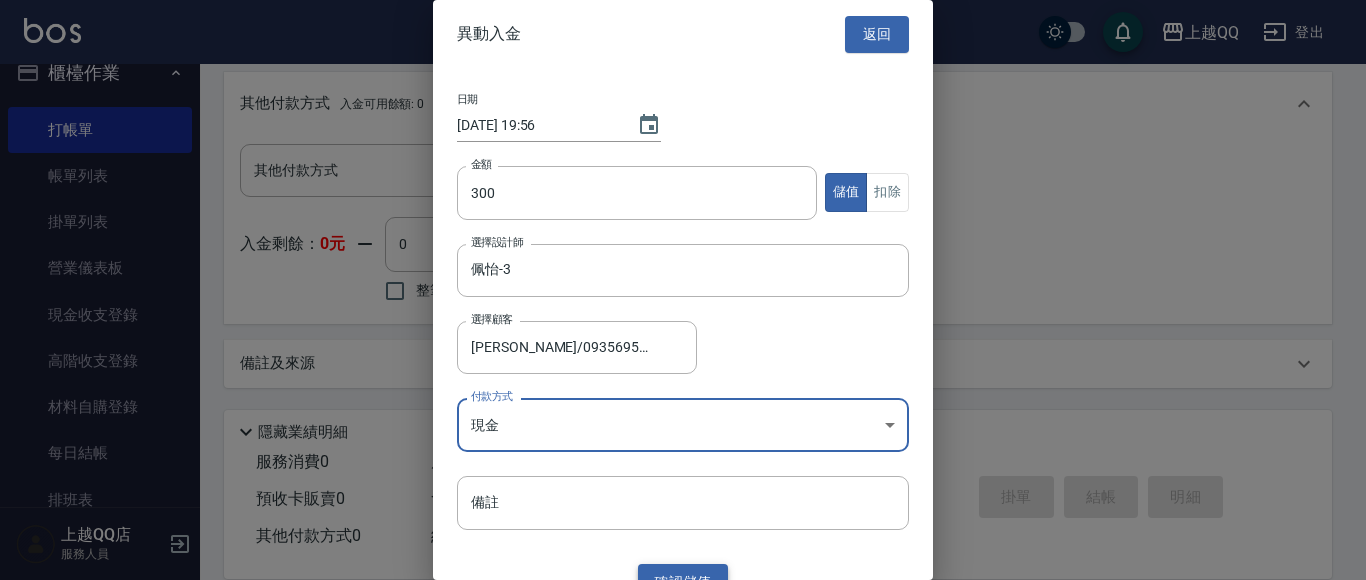 click on "確認 儲值" at bounding box center [683, 582] 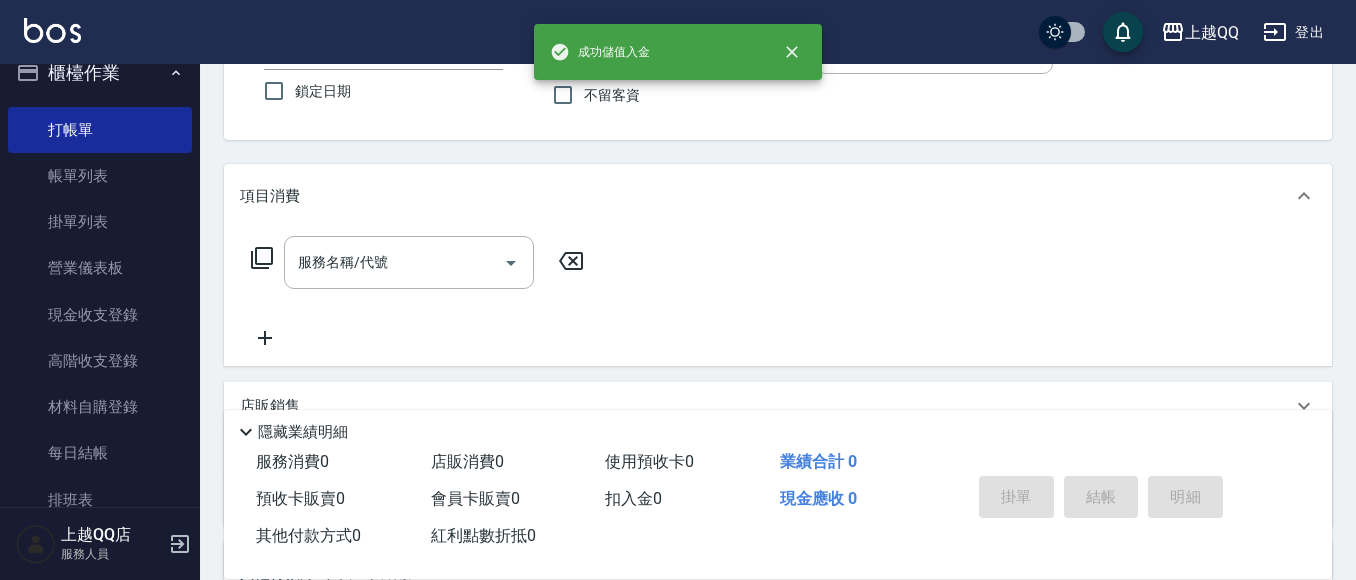 scroll, scrollTop: 0, scrollLeft: 0, axis: both 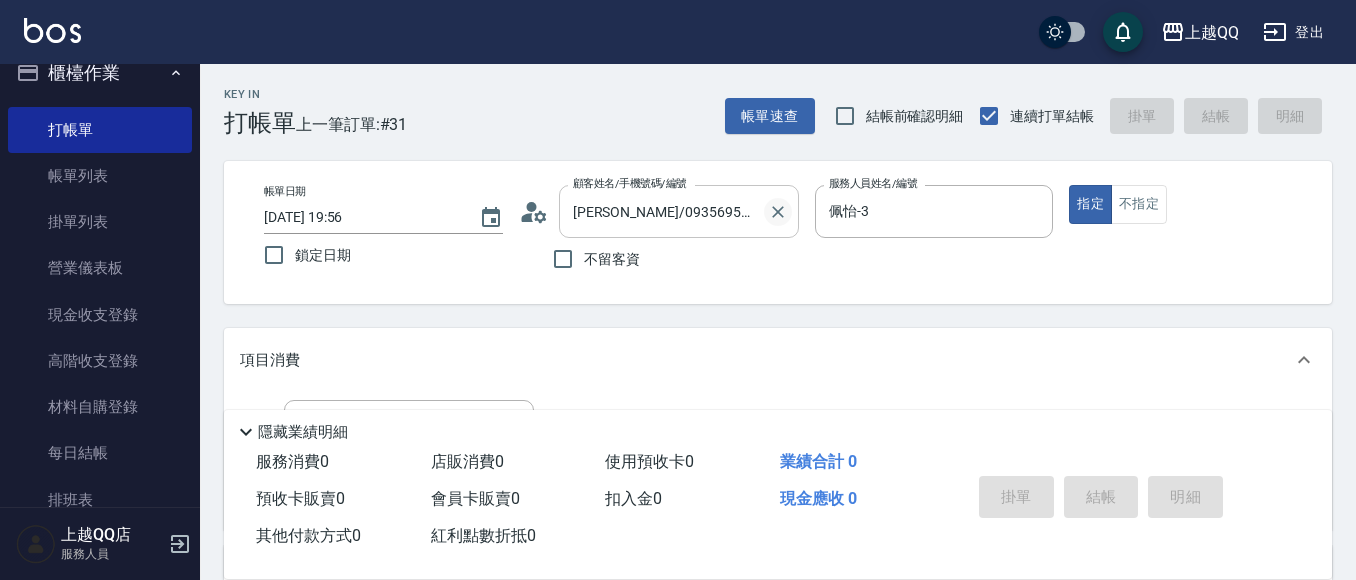 click at bounding box center (778, 212) 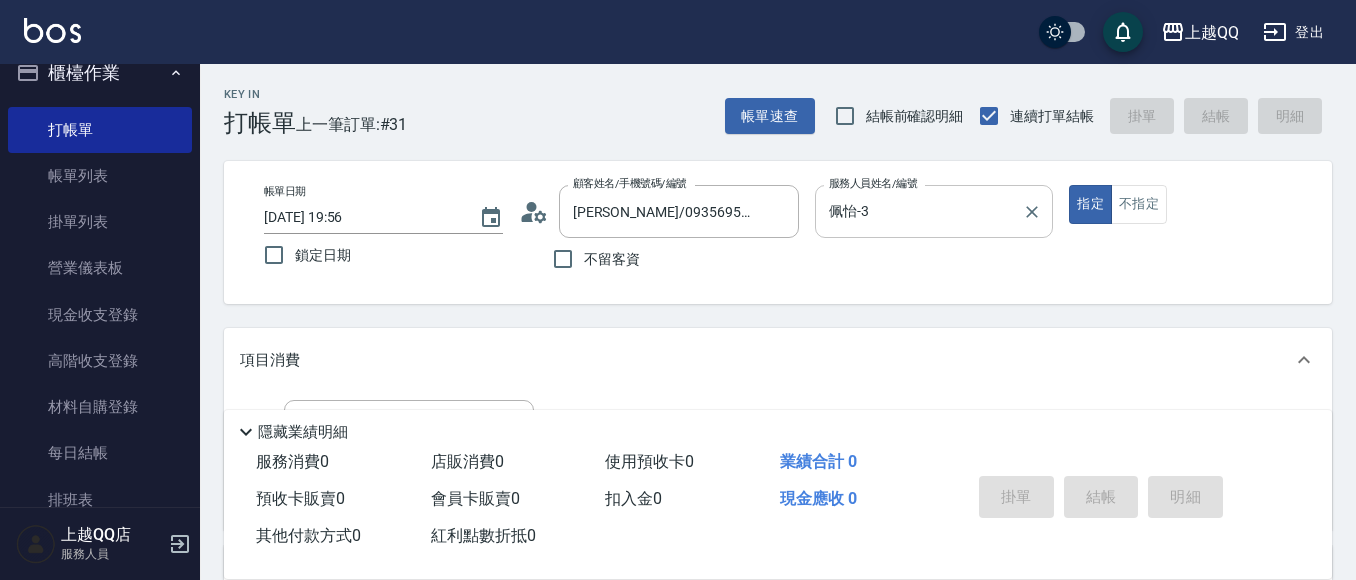type 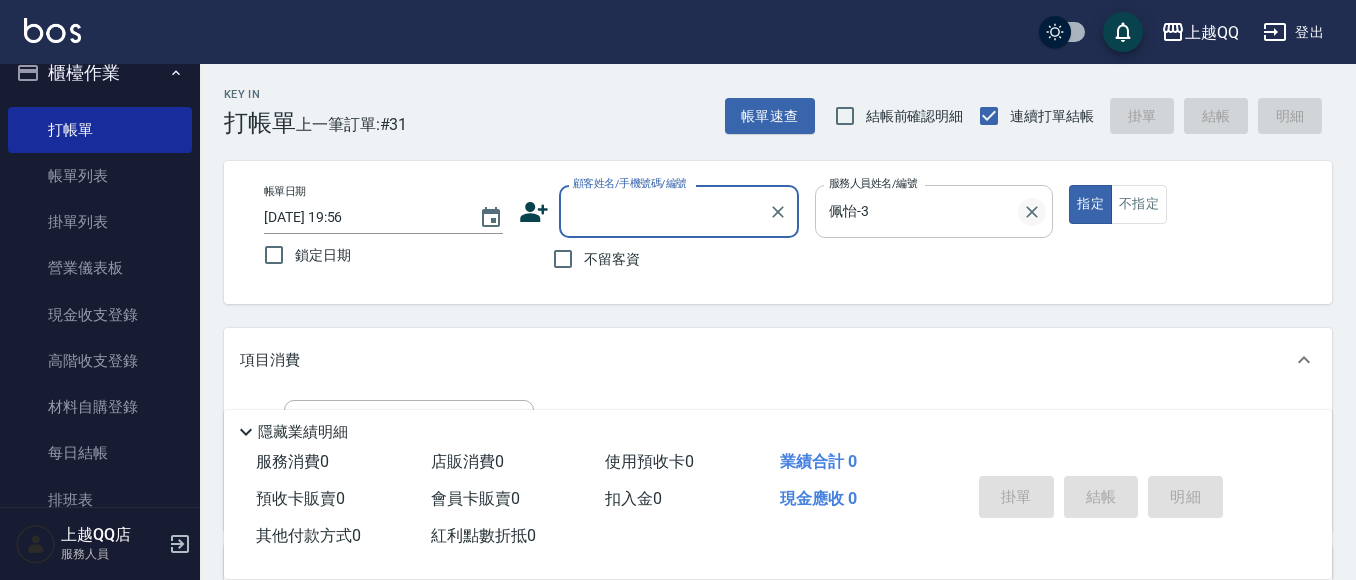 click 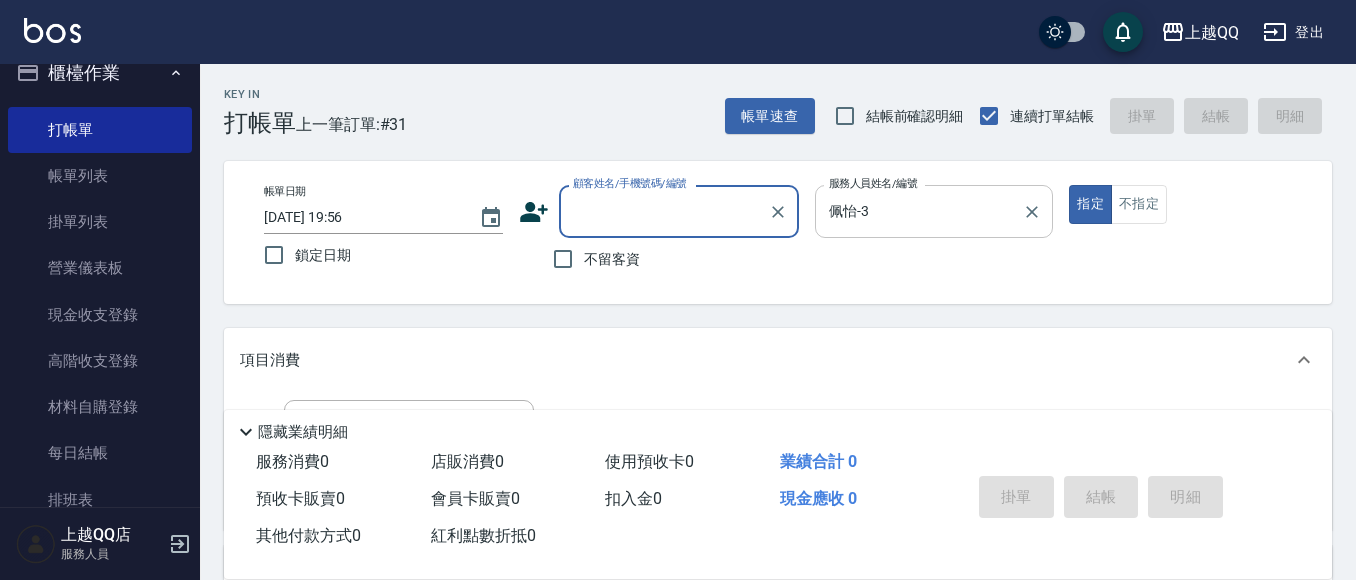 type 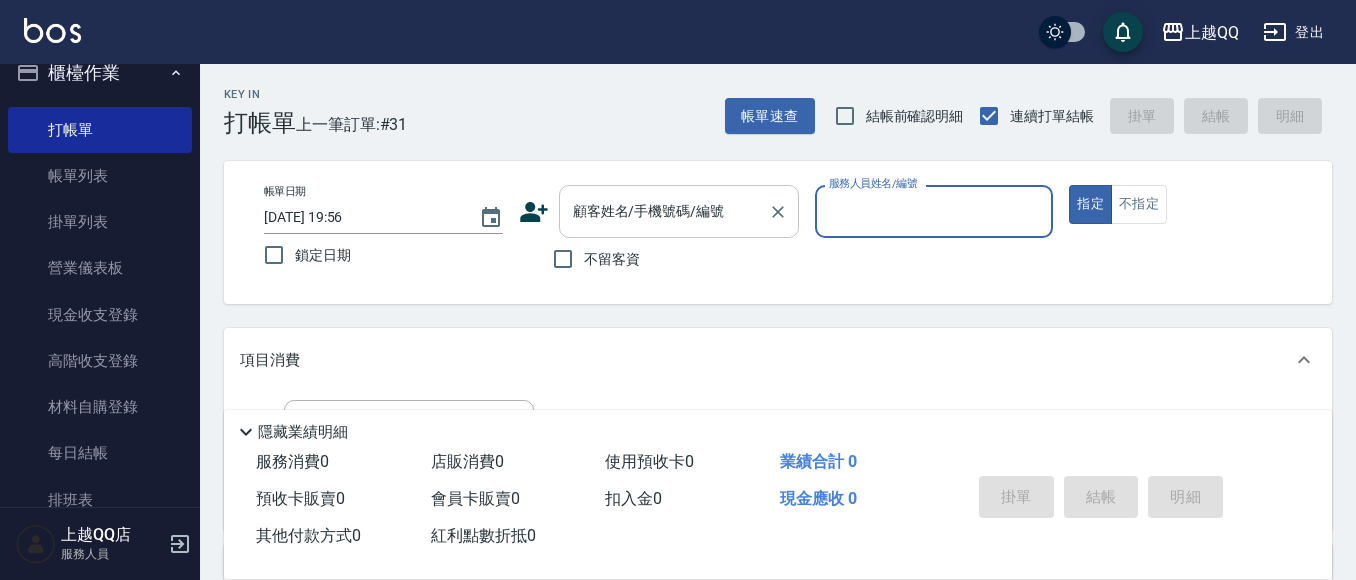 click on "顧客姓名/手機號碼/編號" at bounding box center [664, 211] 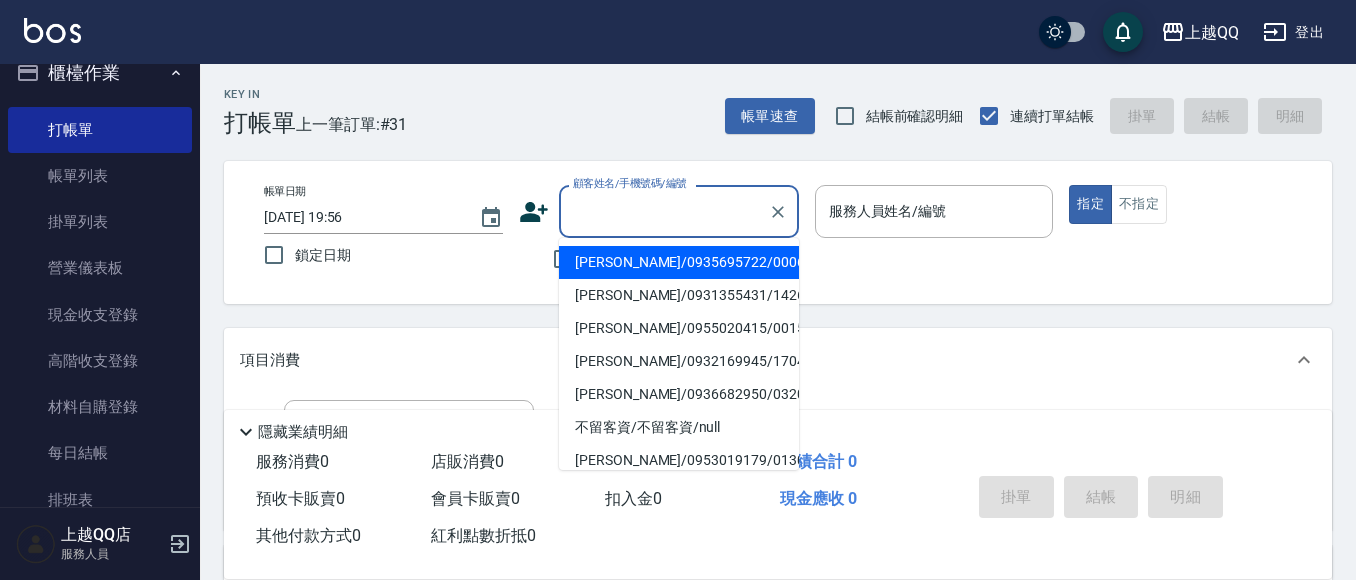 click on "顧客姓名/手機號碼/編號" at bounding box center (664, 211) 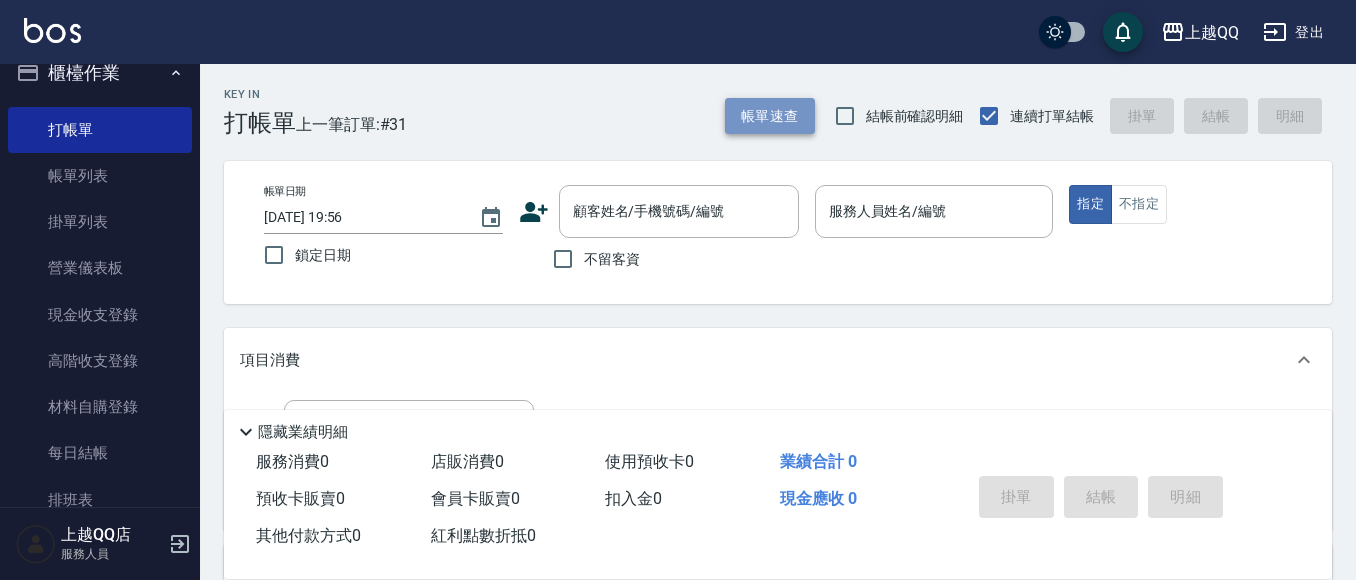 click on "帳單速查" at bounding box center (770, 116) 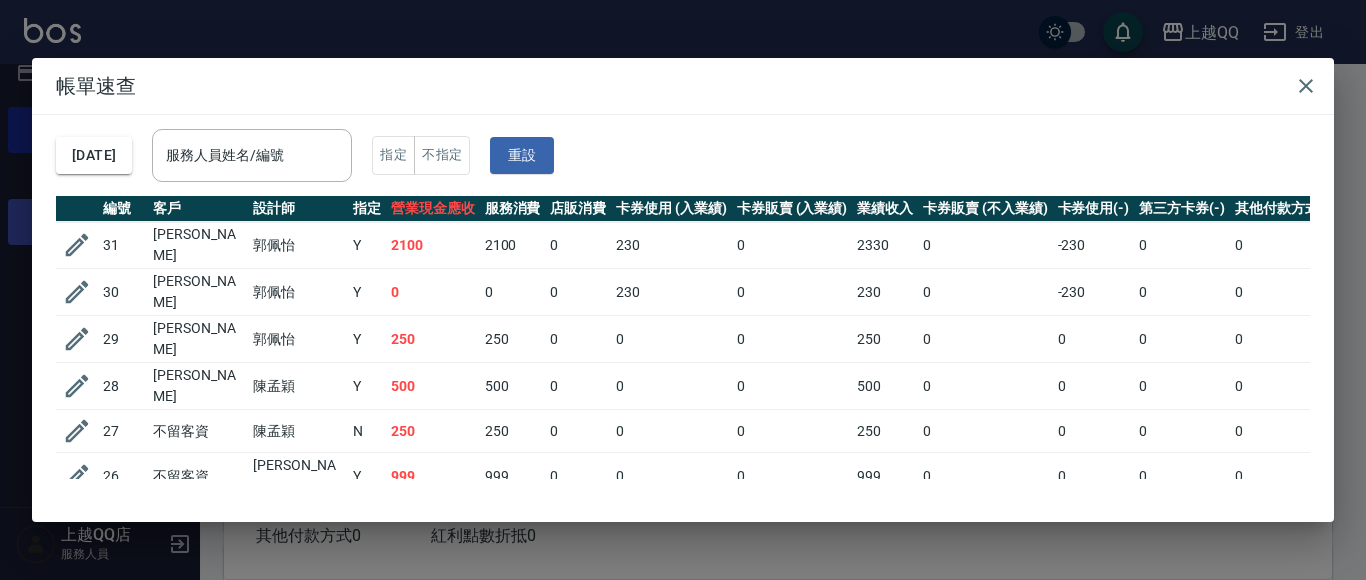 click 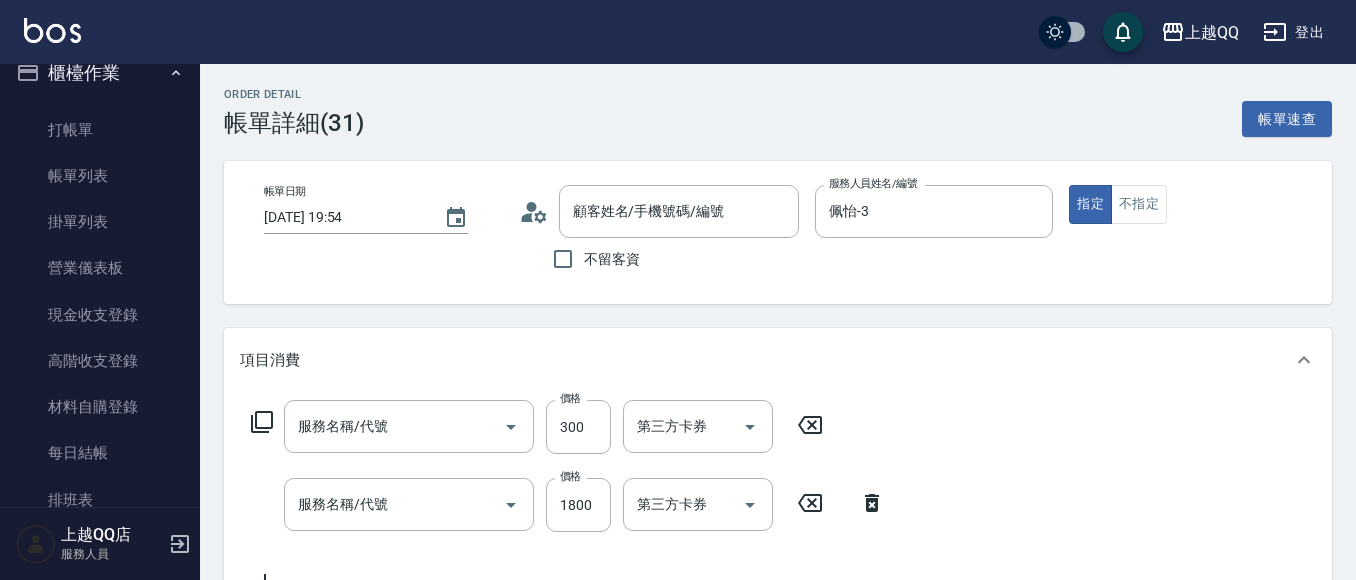 type on "[DATE] 19:54" 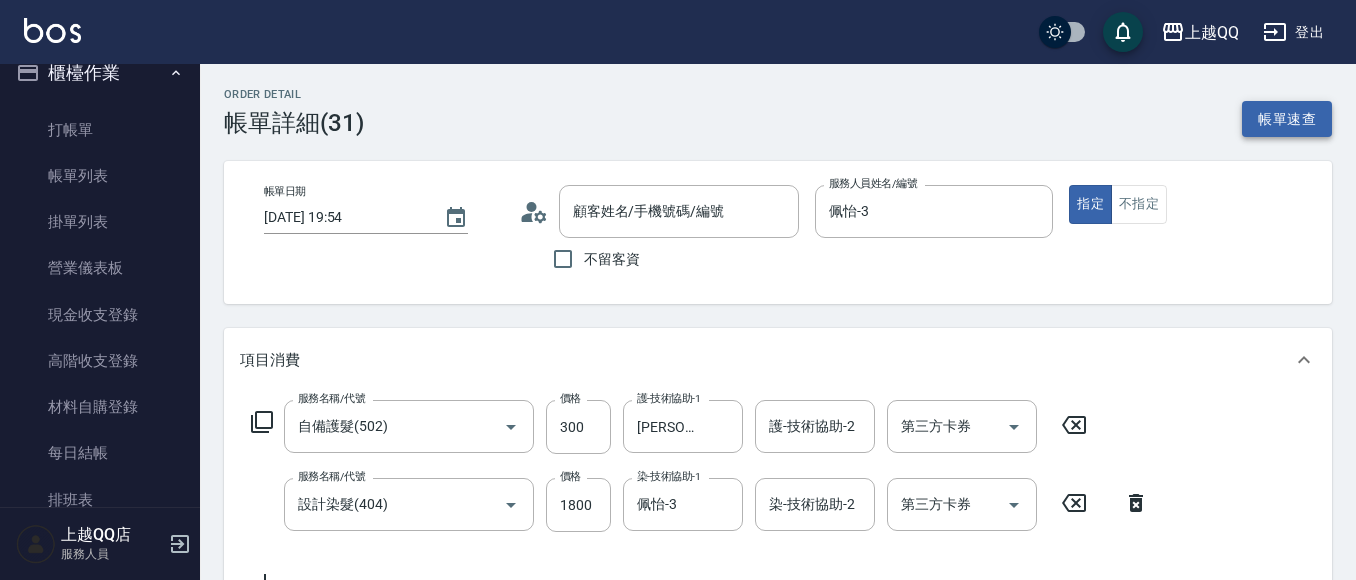 type on "自備護髮(502)" 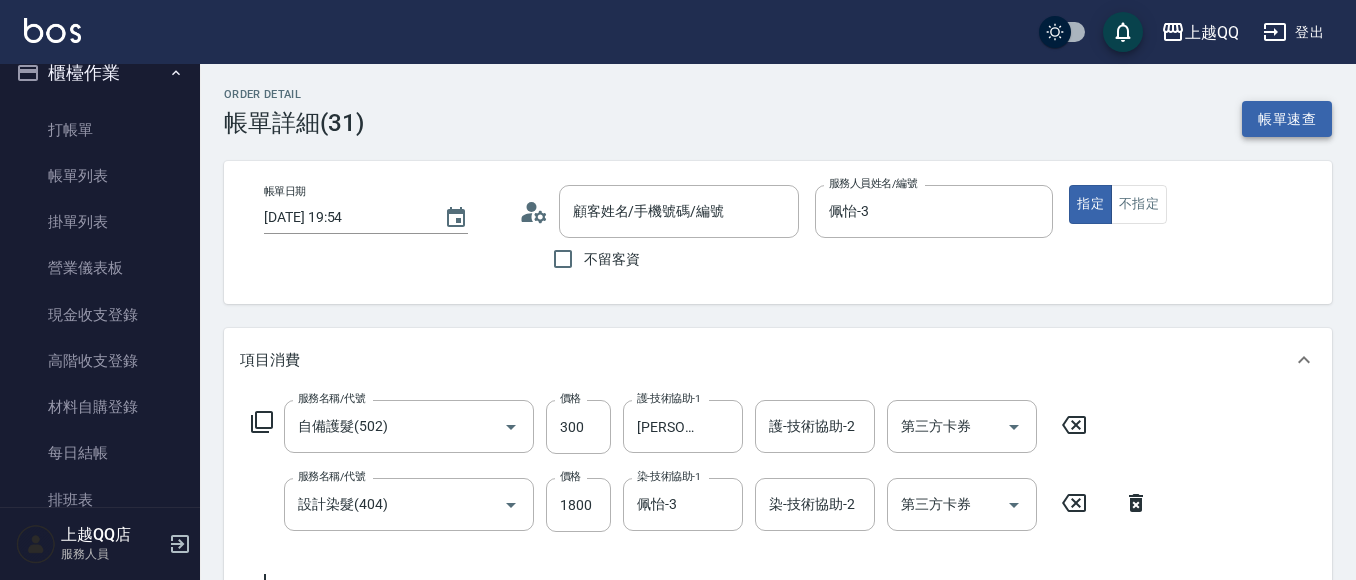 type on "設計染髮(404)" 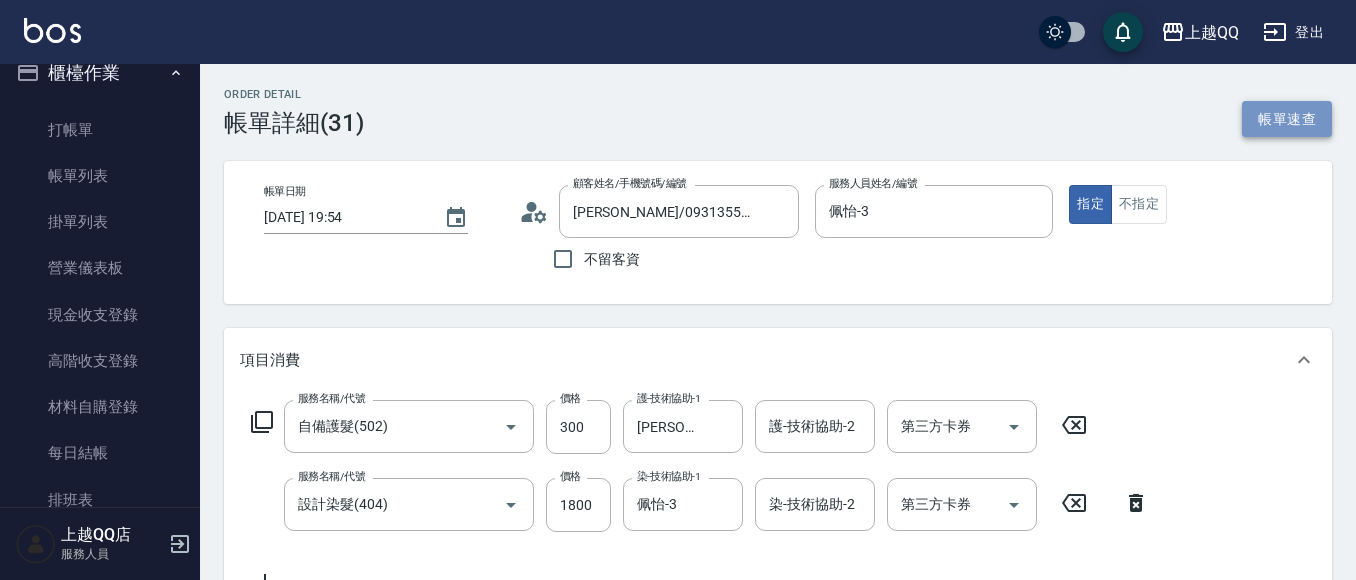 click on "帳單速查" at bounding box center (1287, 119) 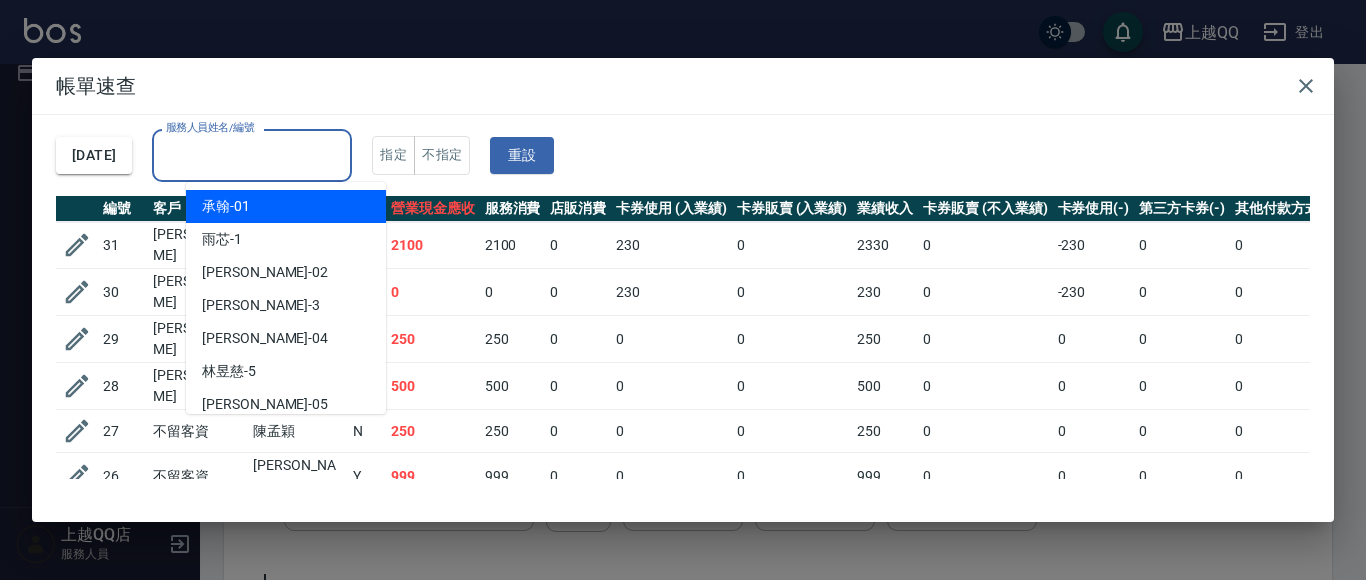 click on "服務人員姓名/編號" at bounding box center [252, 155] 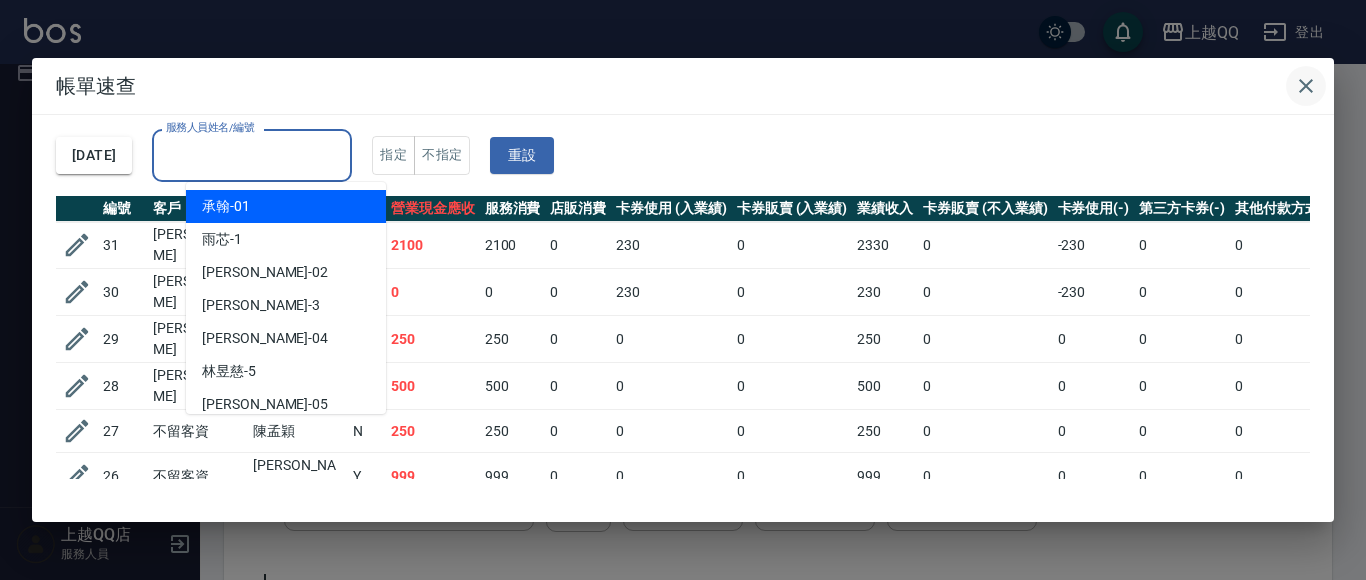 click 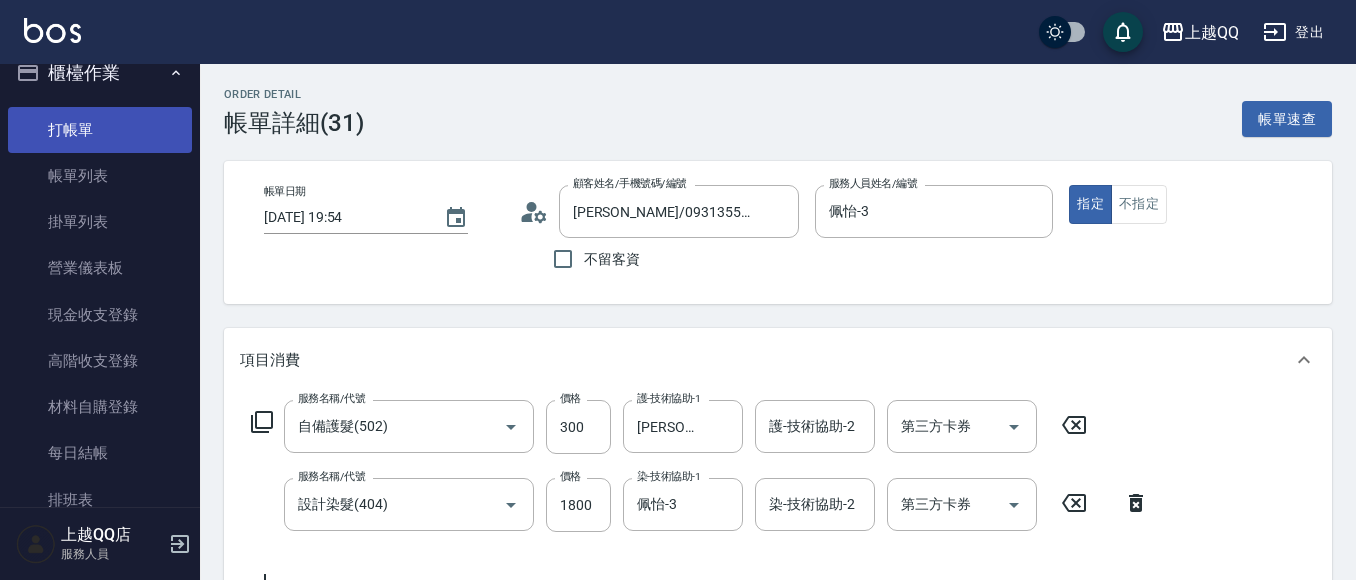 click on "打帳單" at bounding box center [100, 130] 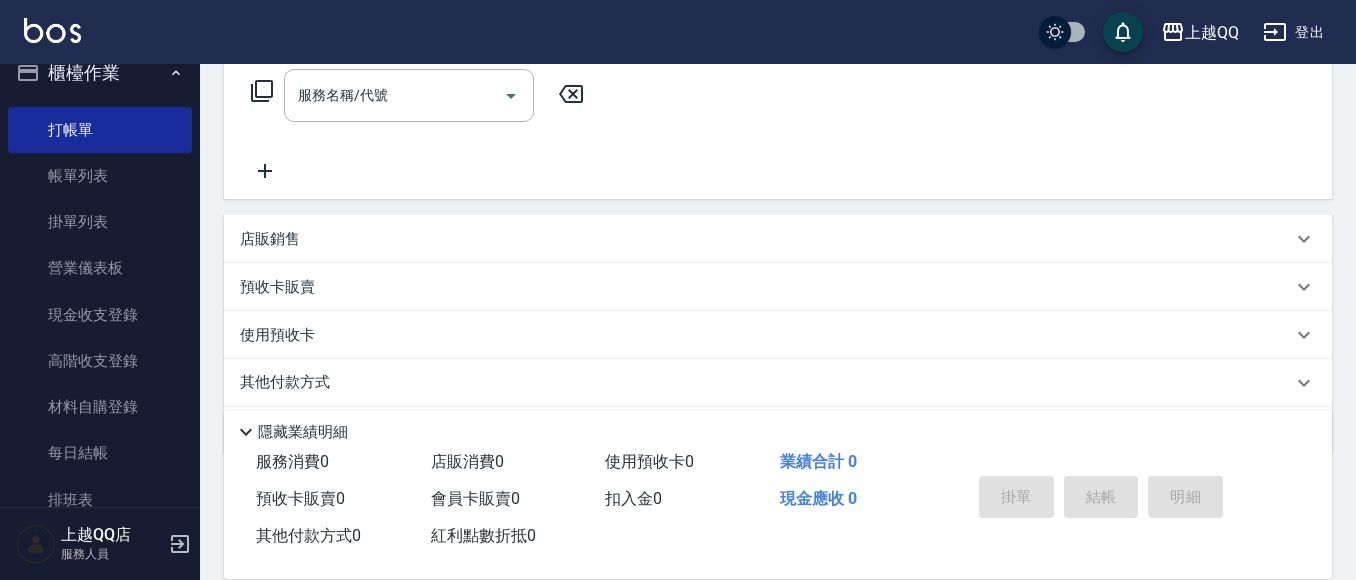 scroll, scrollTop: 0, scrollLeft: 0, axis: both 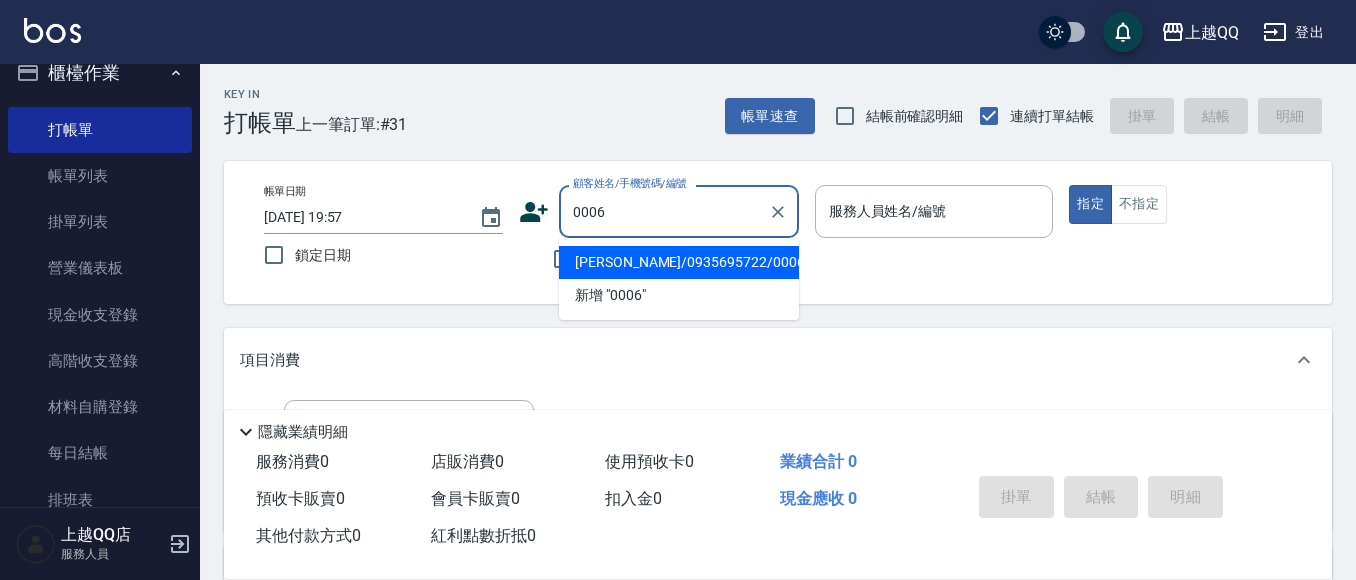 type on "[PERSON_NAME]/0935695722/0006" 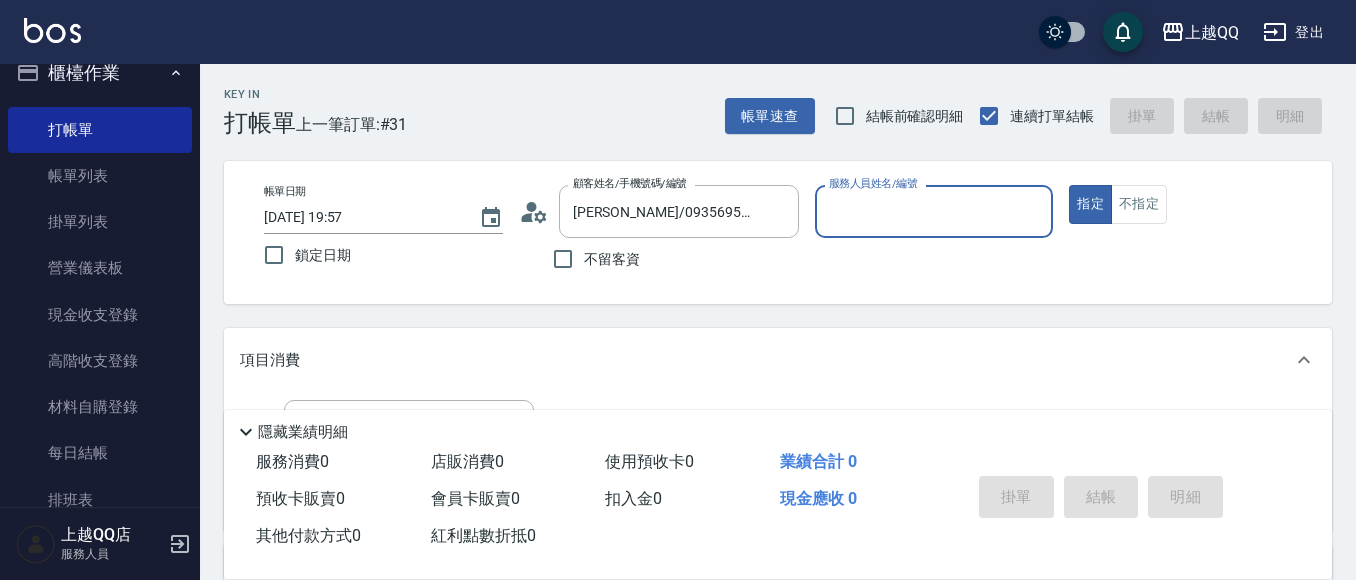 type on "佩怡-3" 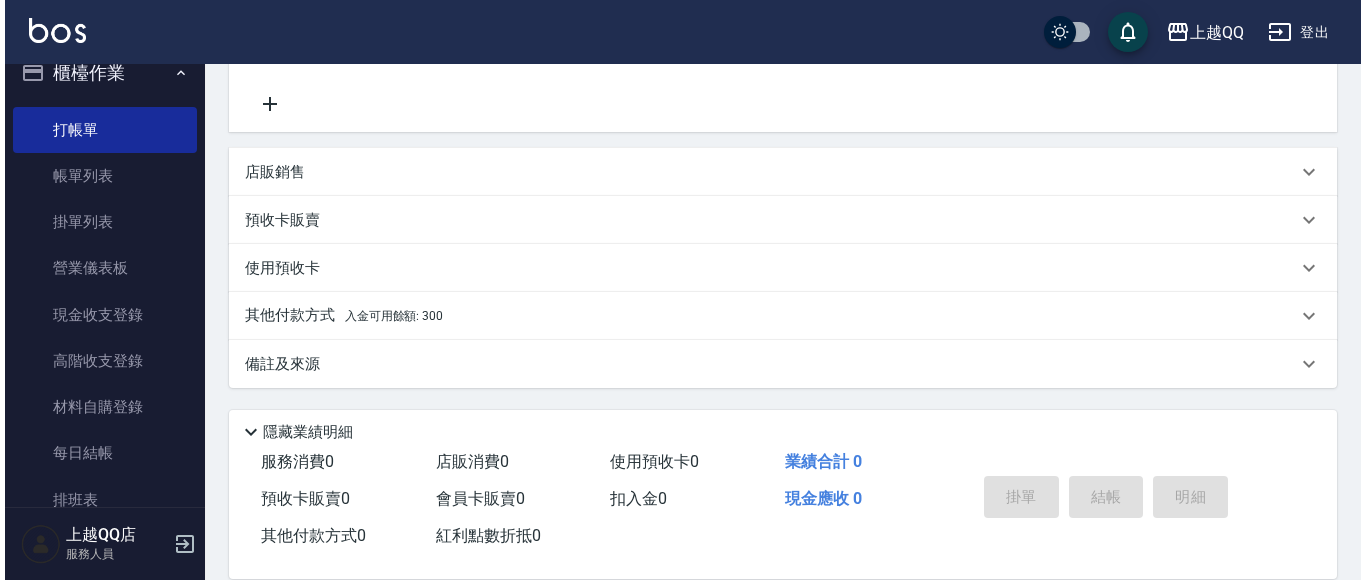 scroll, scrollTop: 0, scrollLeft: 0, axis: both 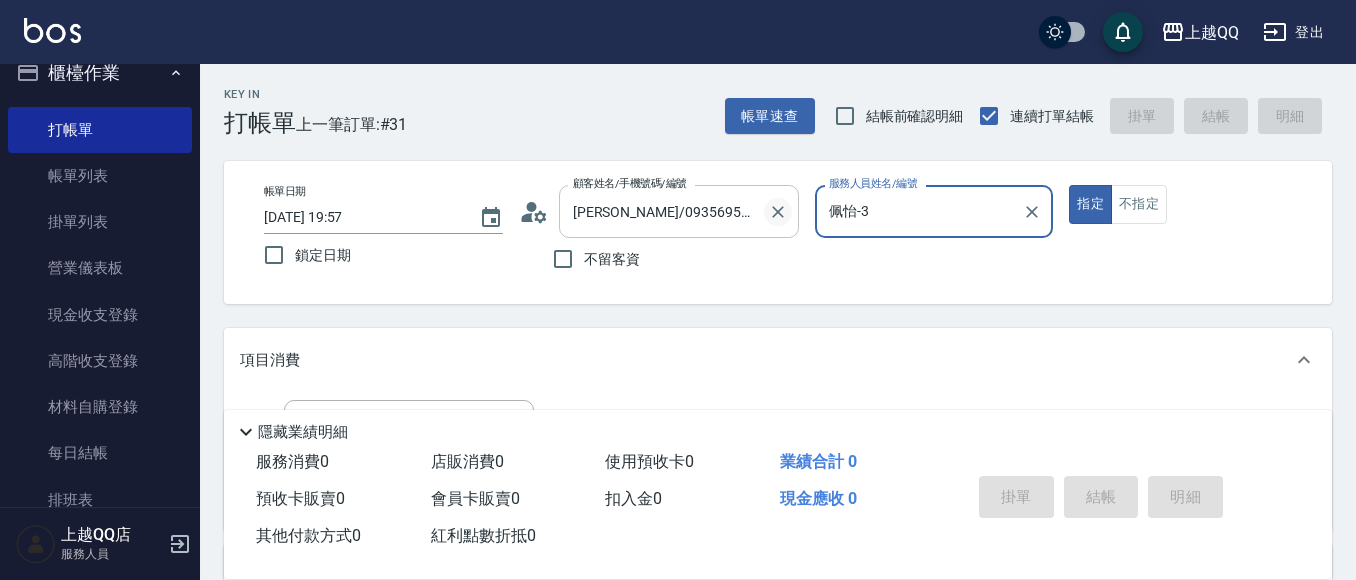 click 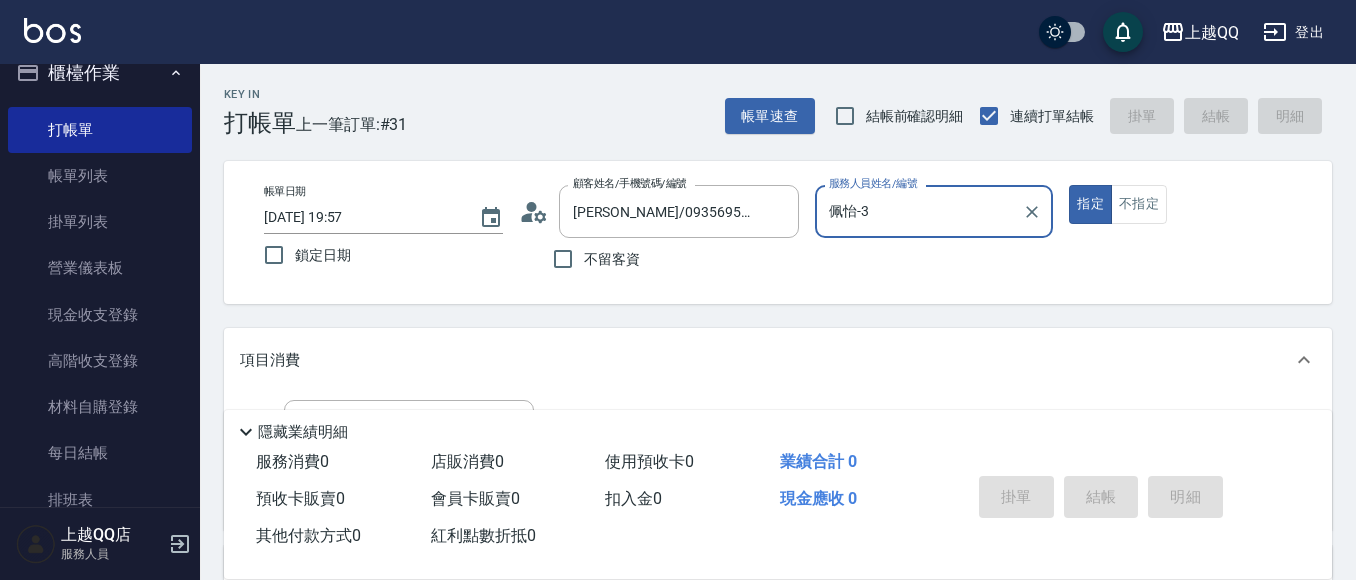 type 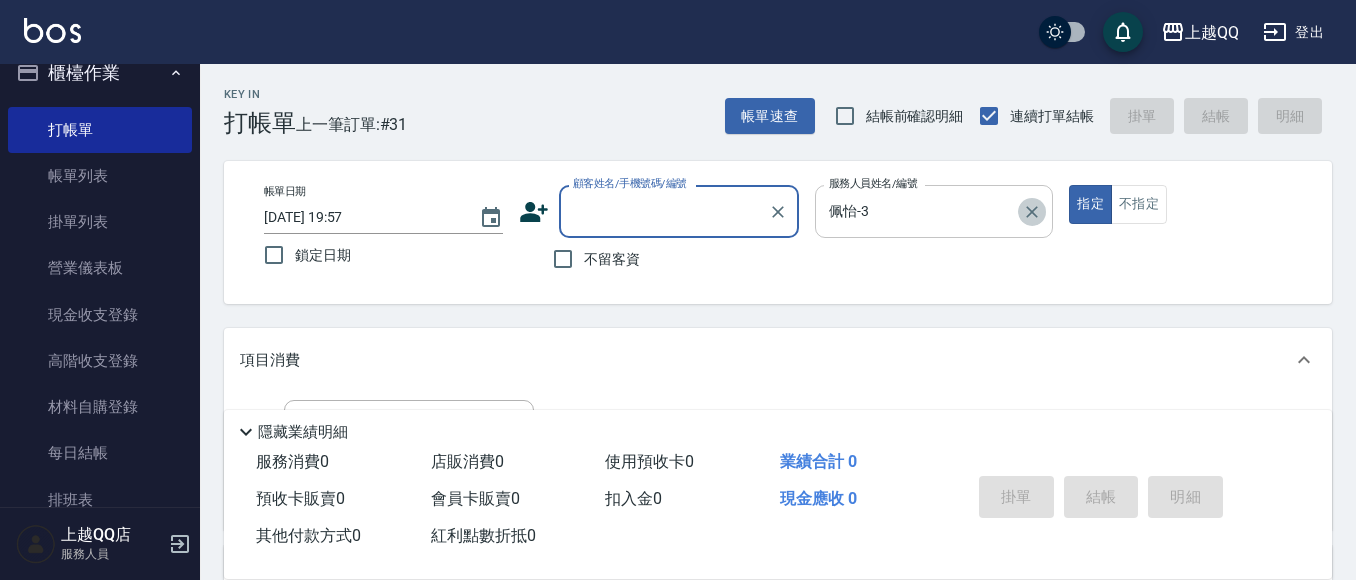 click 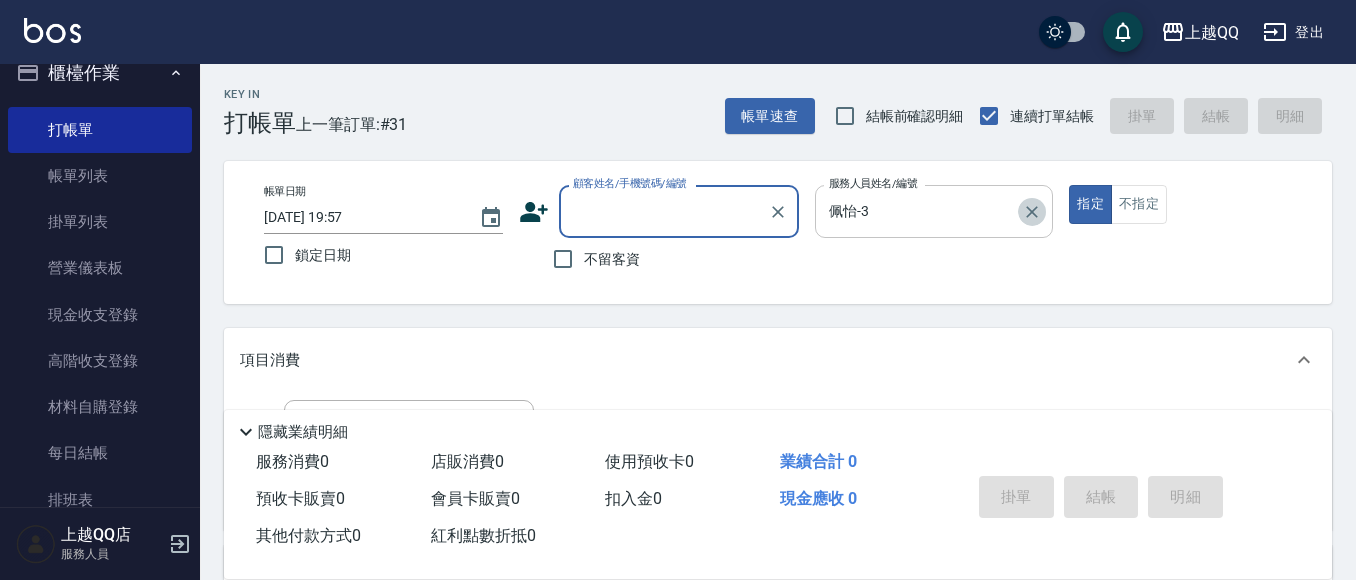 type 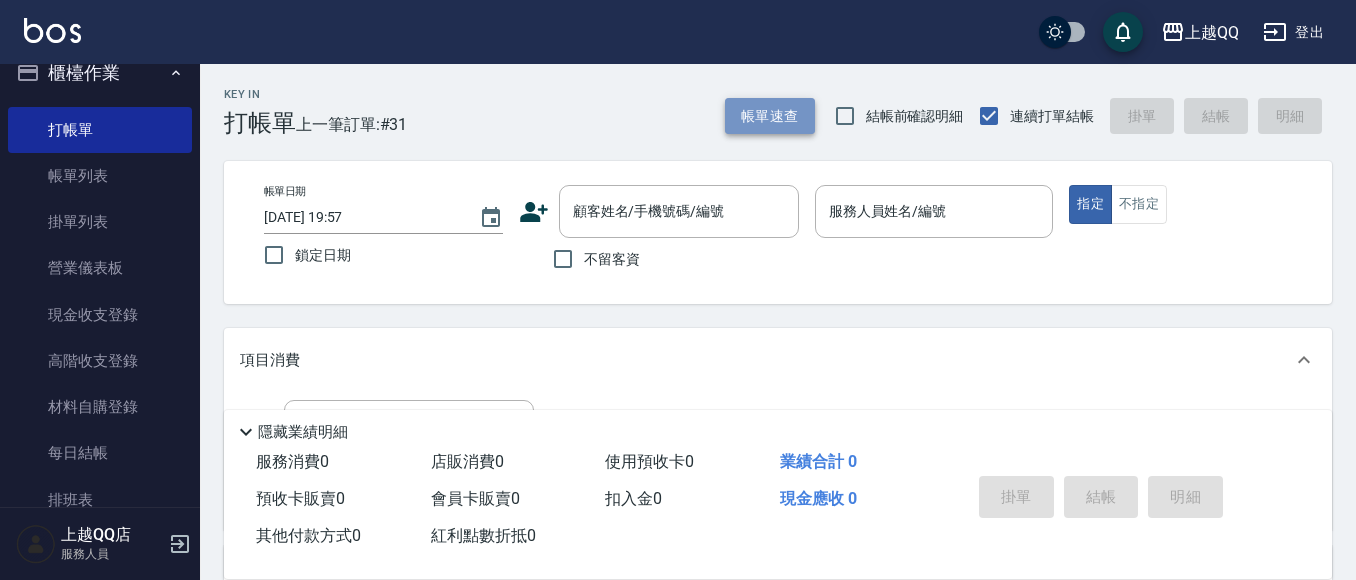 click on "帳單速查" at bounding box center (770, 116) 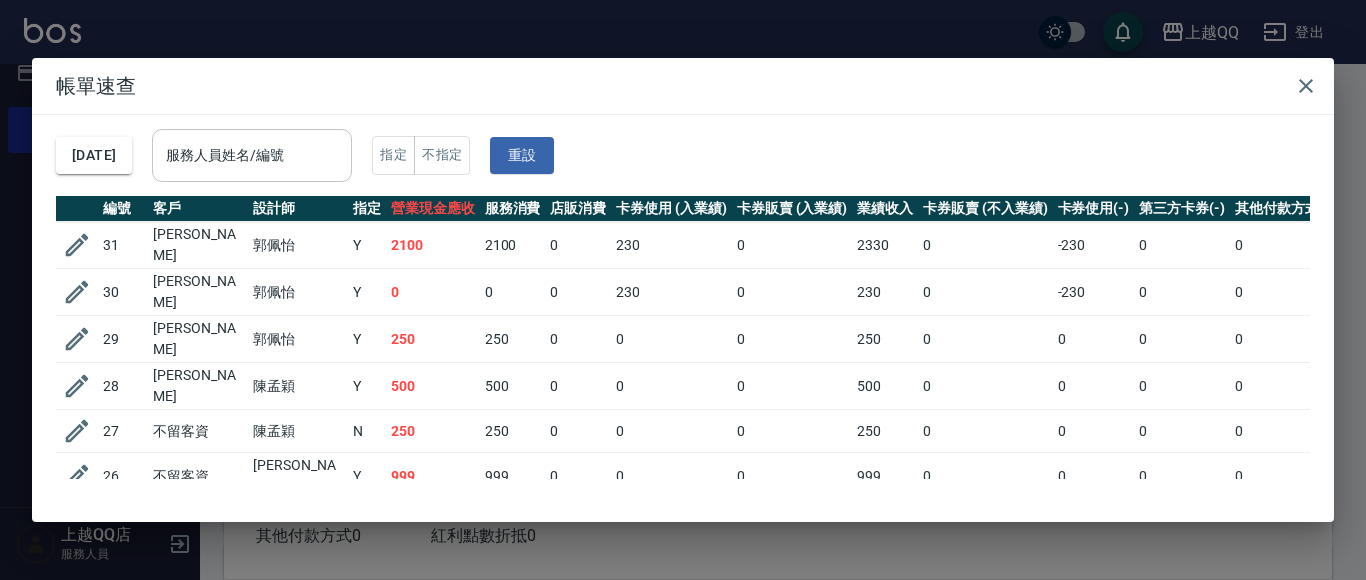 click on "服務人員姓名/編號" at bounding box center (252, 155) 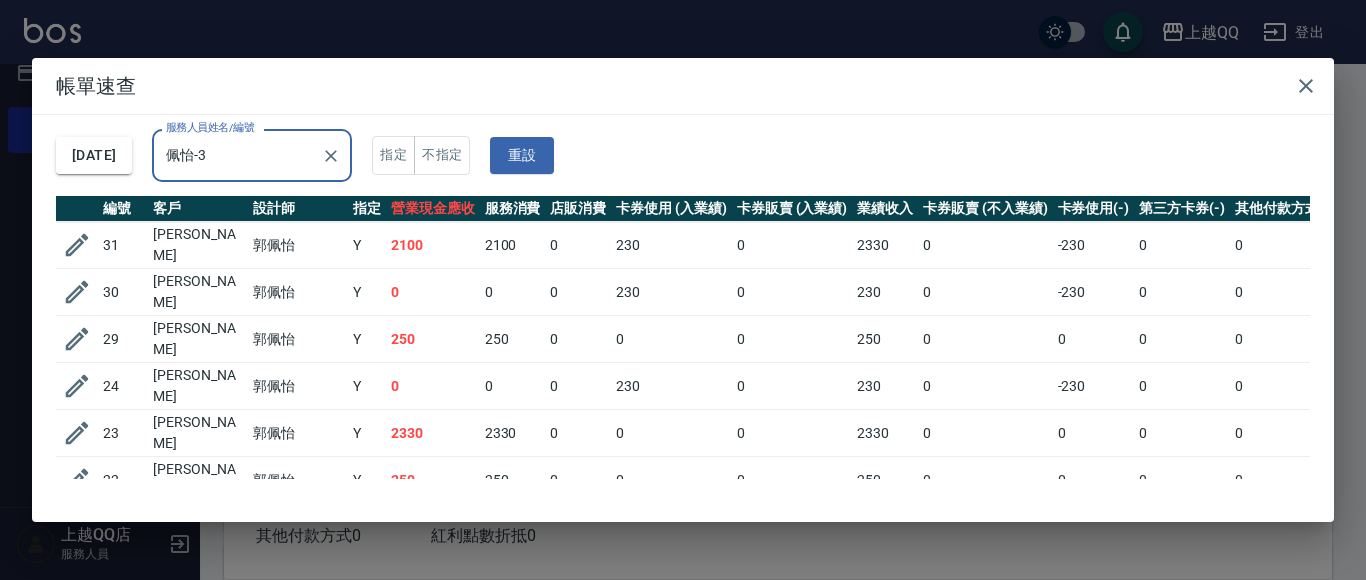 type on "佩怡-3" 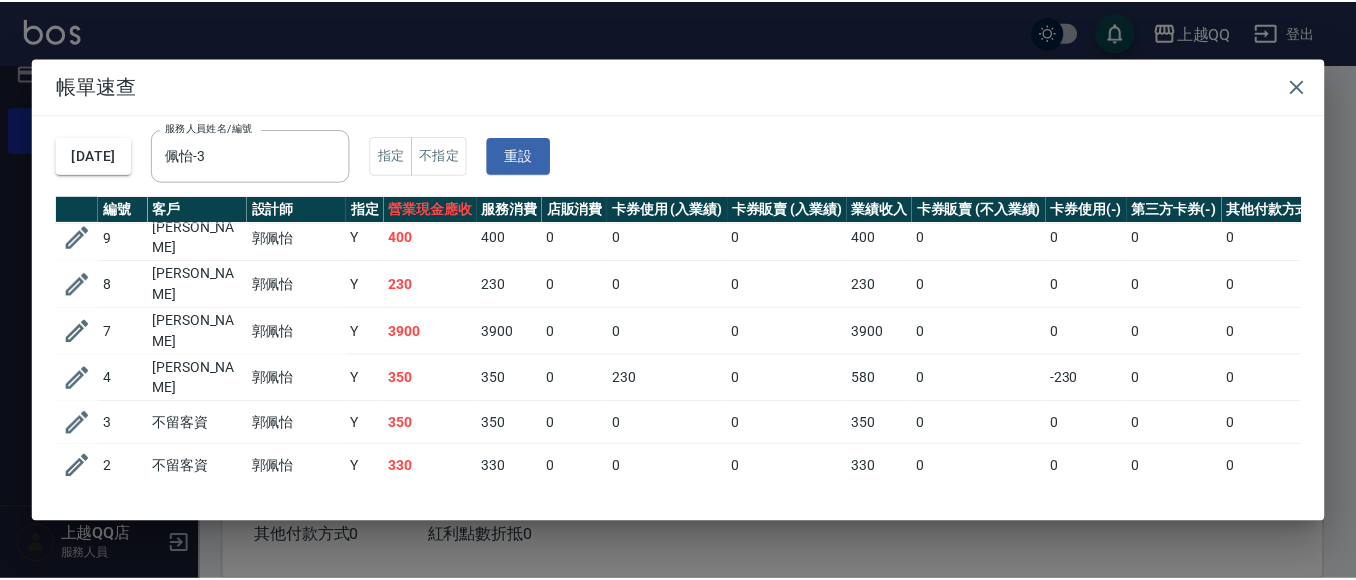 scroll, scrollTop: 0, scrollLeft: 0, axis: both 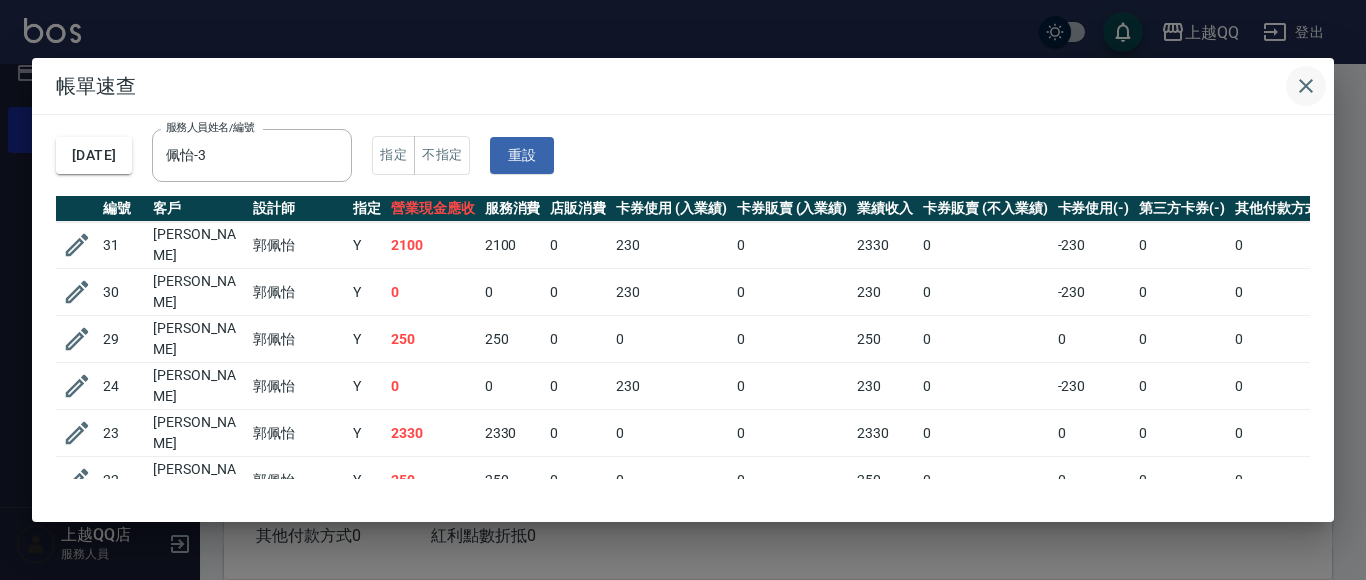 click 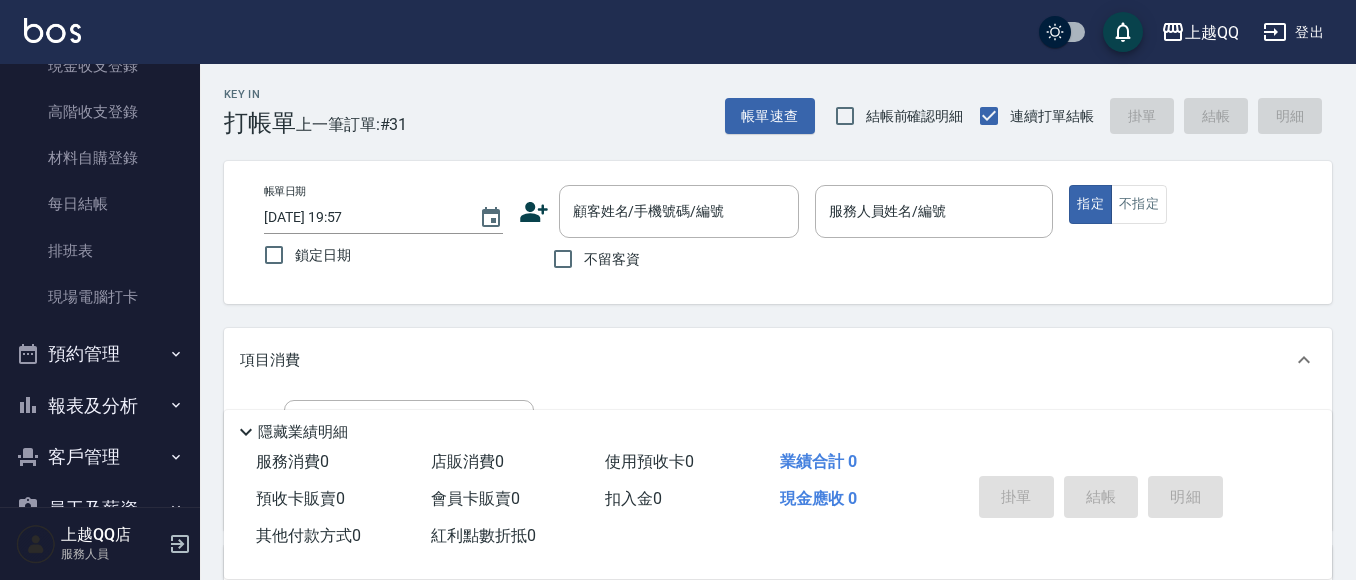 scroll, scrollTop: 325, scrollLeft: 0, axis: vertical 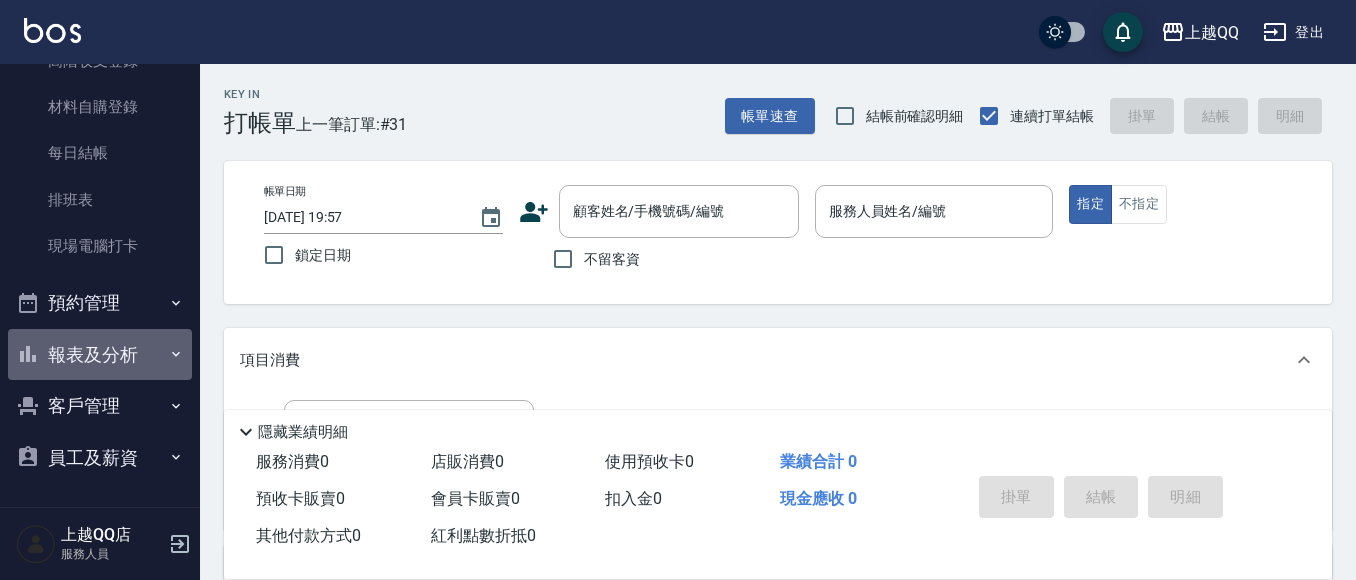click on "報表及分析" at bounding box center (100, 355) 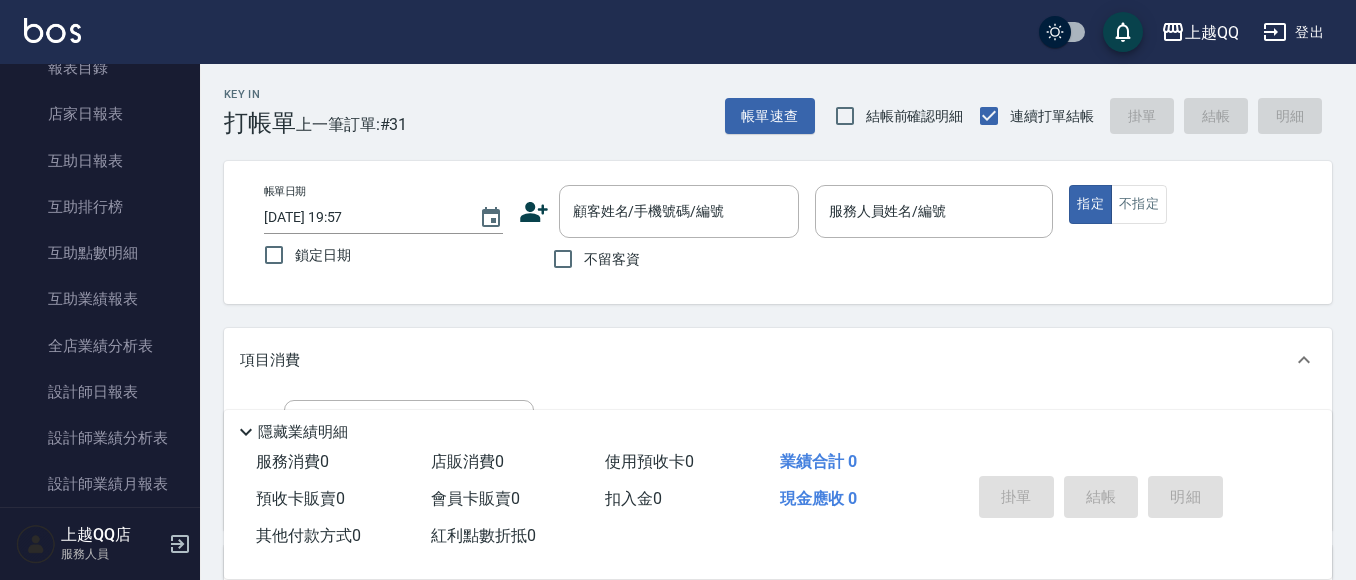 scroll, scrollTop: 809, scrollLeft: 0, axis: vertical 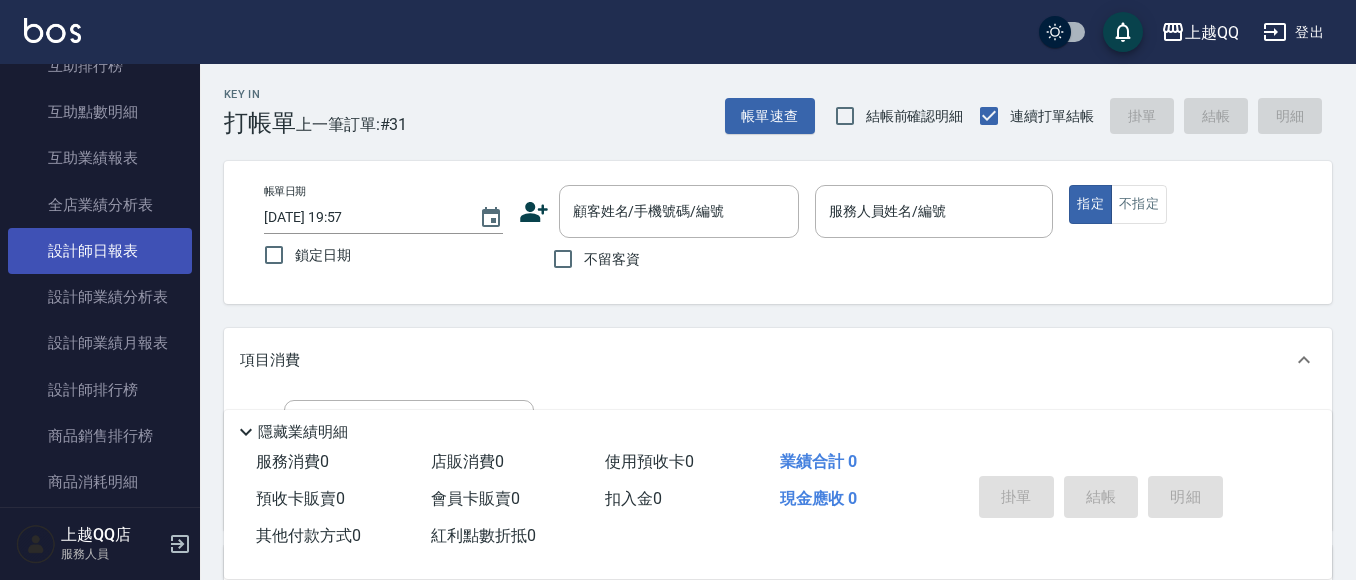 click on "設計師日報表" at bounding box center [100, 251] 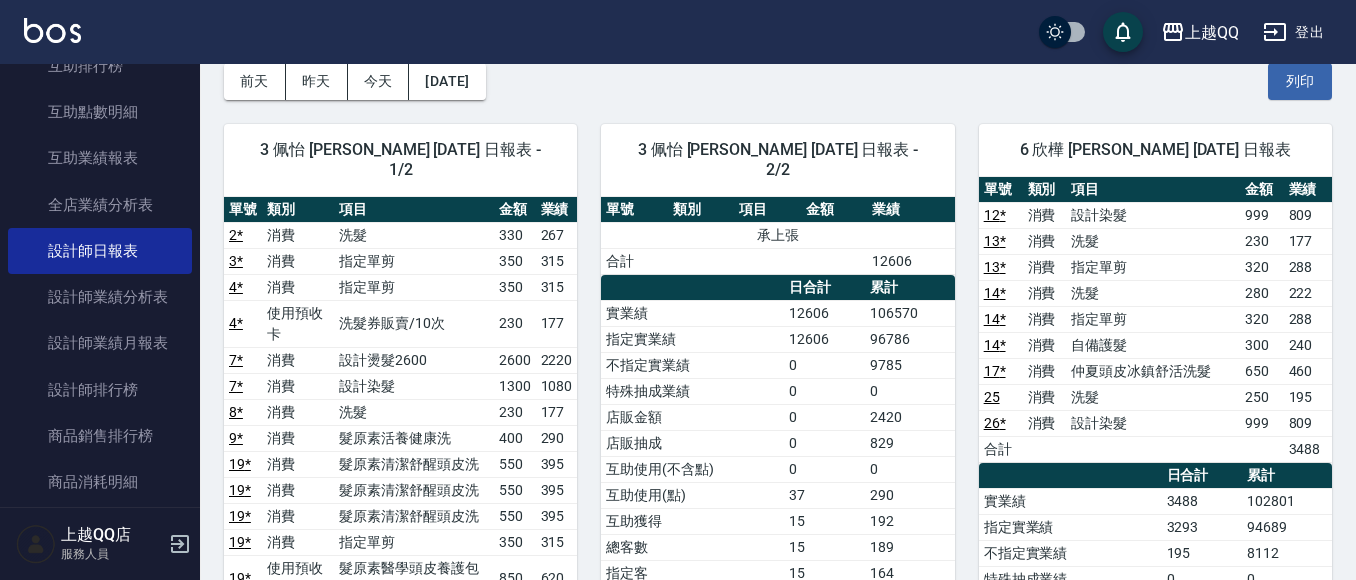 scroll, scrollTop: 0, scrollLeft: 0, axis: both 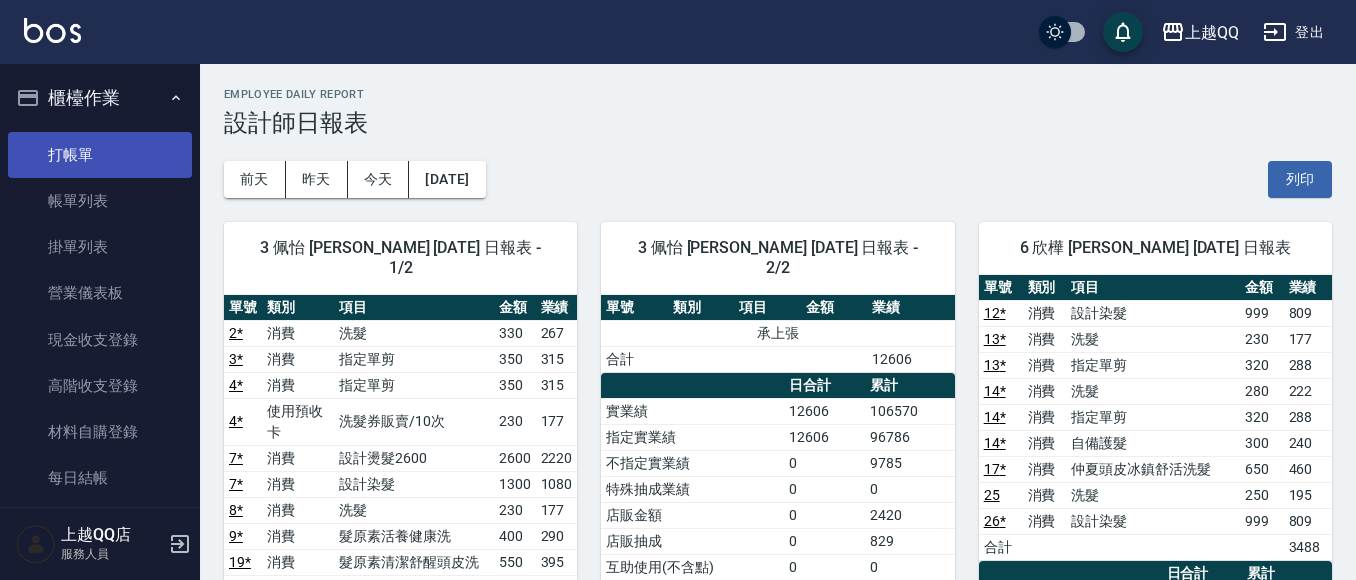 click on "打帳單" at bounding box center (100, 155) 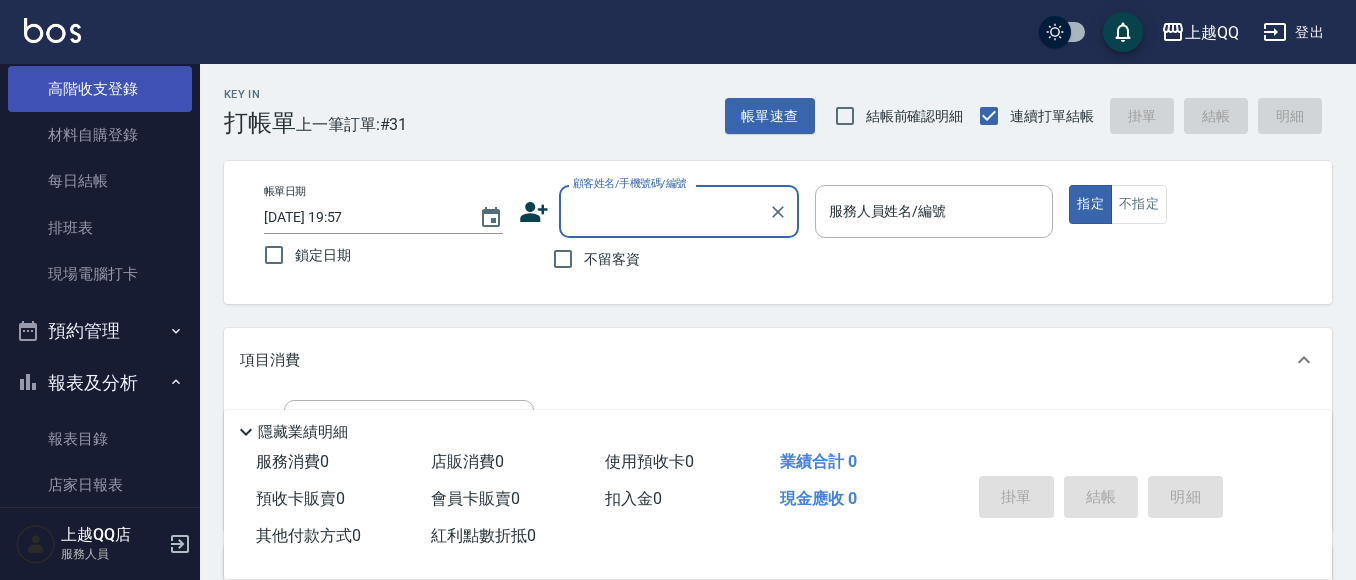 scroll, scrollTop: 300, scrollLeft: 0, axis: vertical 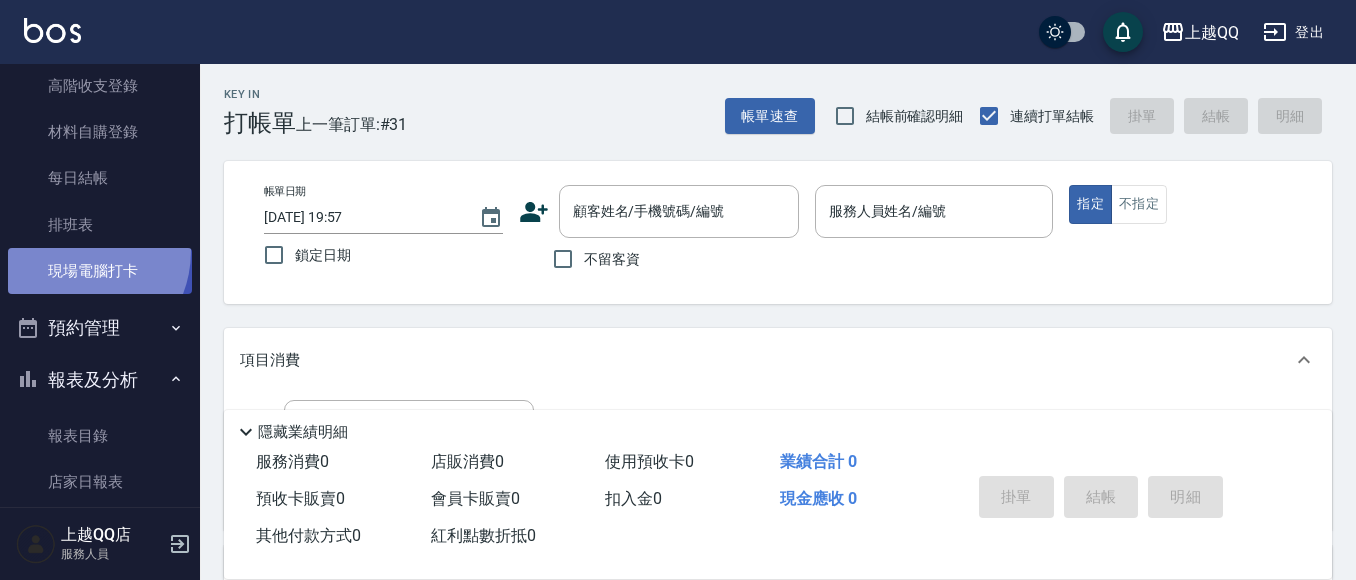click on "現場電腦打卡" at bounding box center (100, 271) 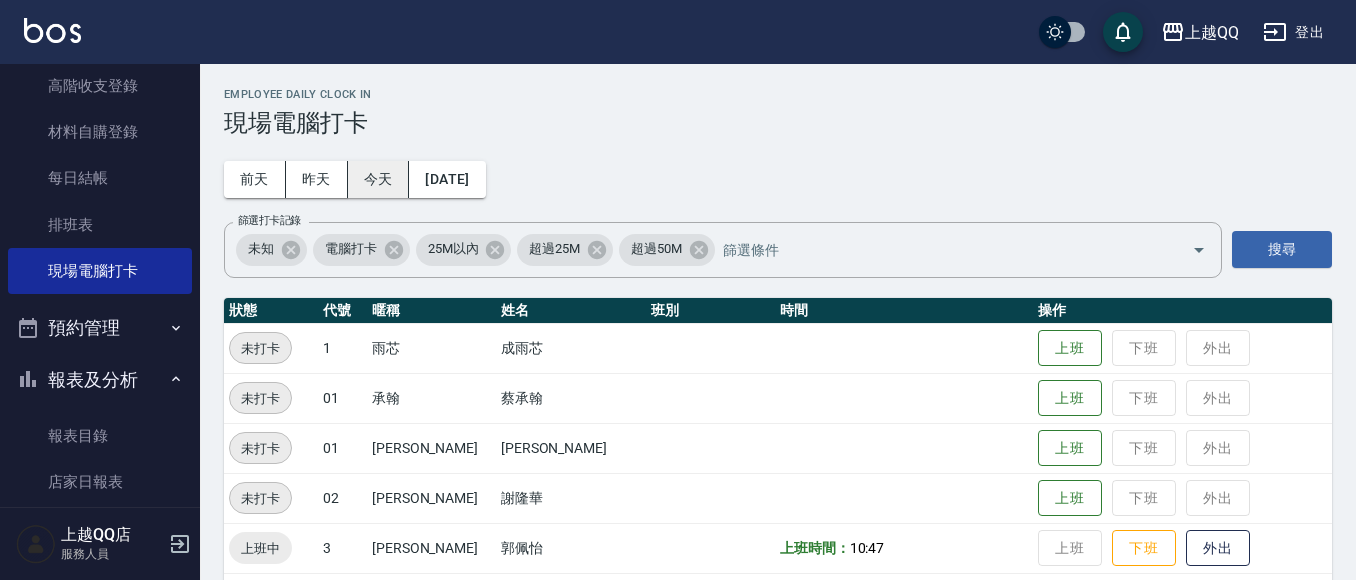 click on "今天" at bounding box center (379, 179) 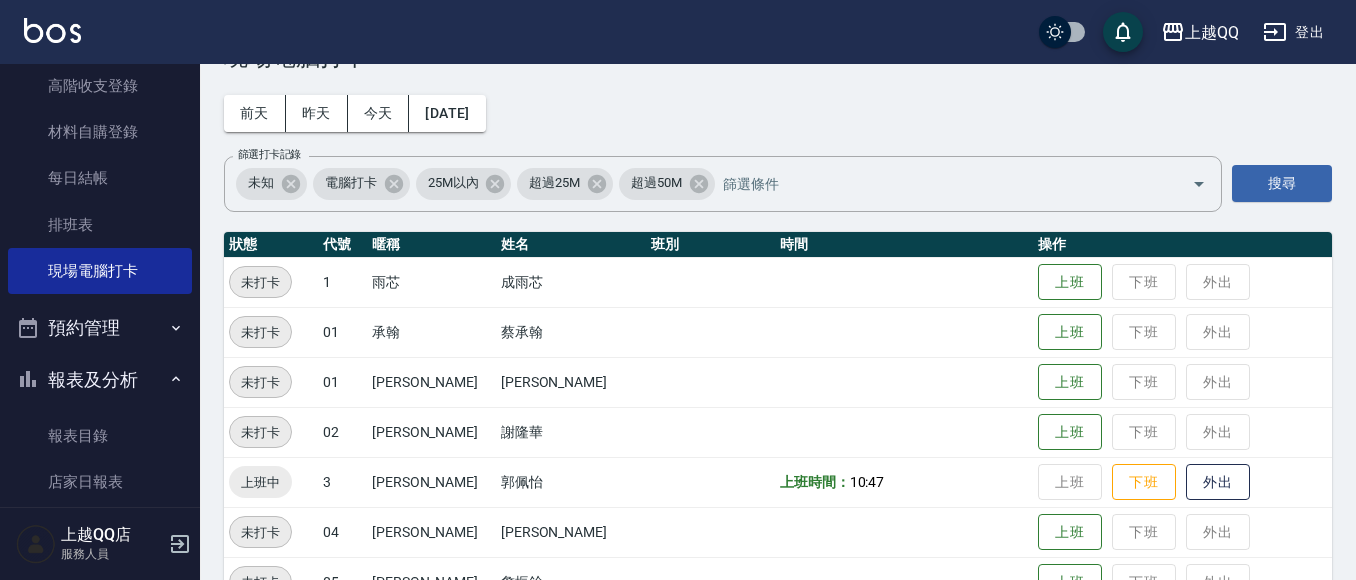 scroll, scrollTop: 100, scrollLeft: 0, axis: vertical 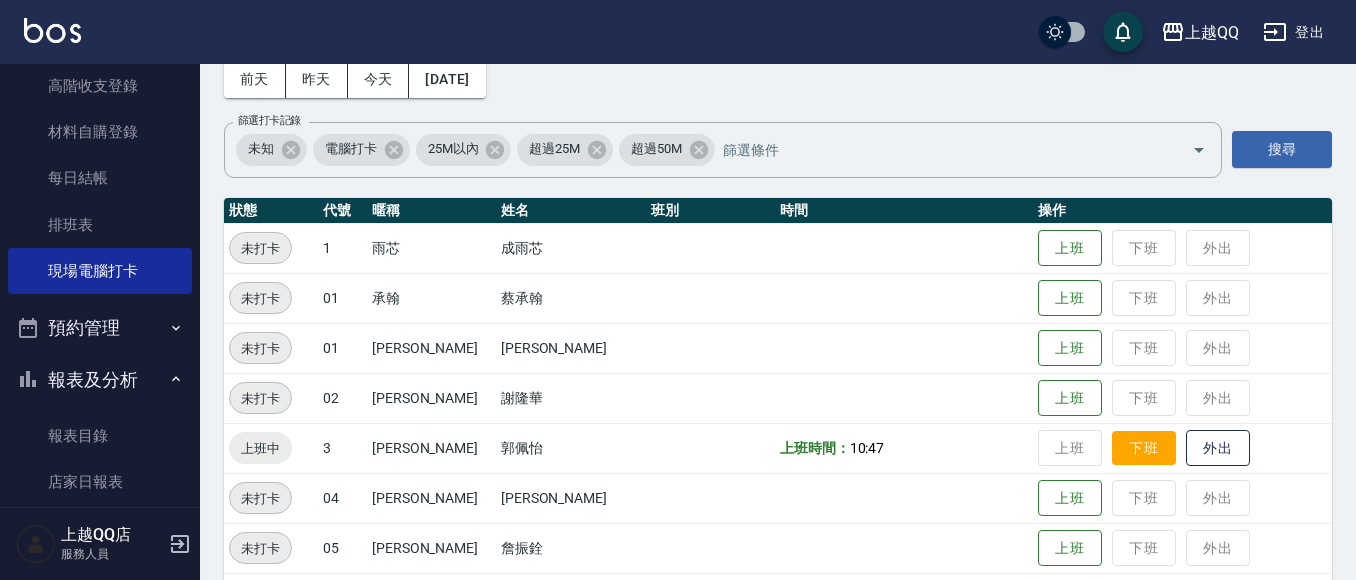click on "下班" at bounding box center [1144, 448] 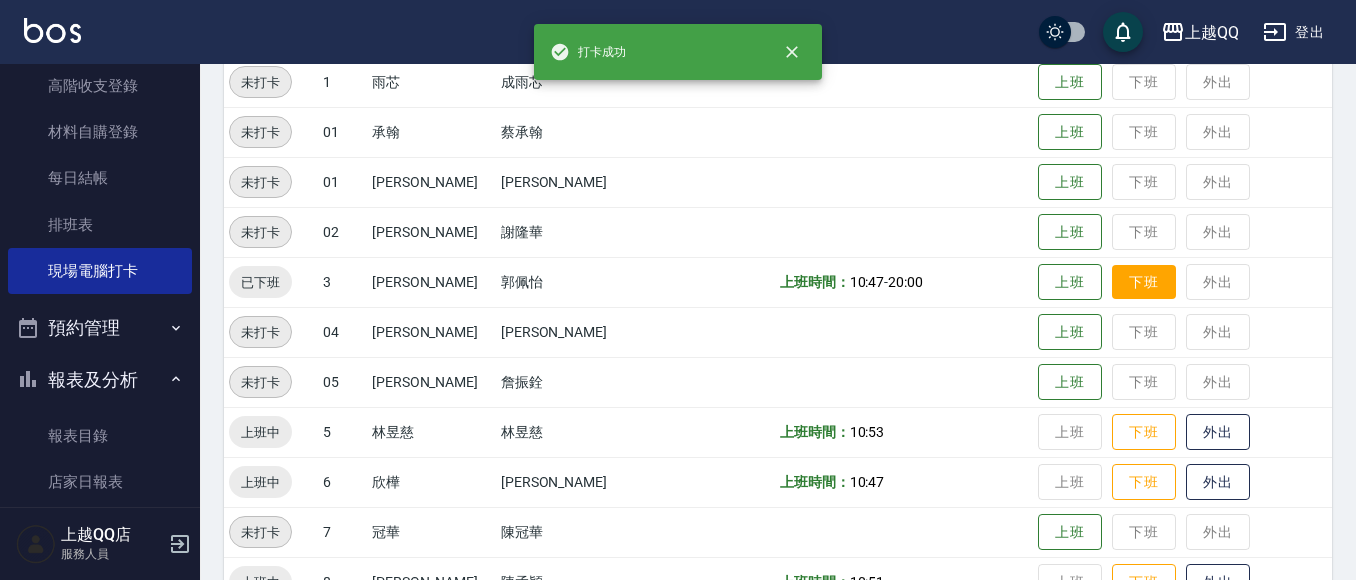 scroll, scrollTop: 300, scrollLeft: 0, axis: vertical 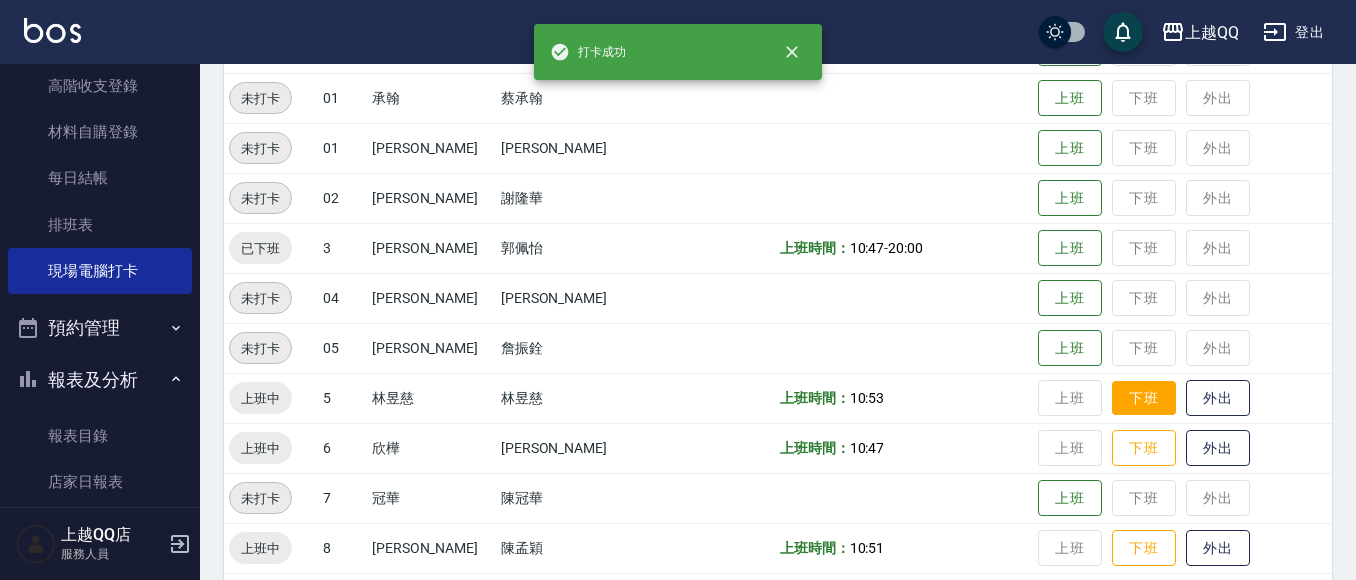 click on "下班" at bounding box center (1144, 398) 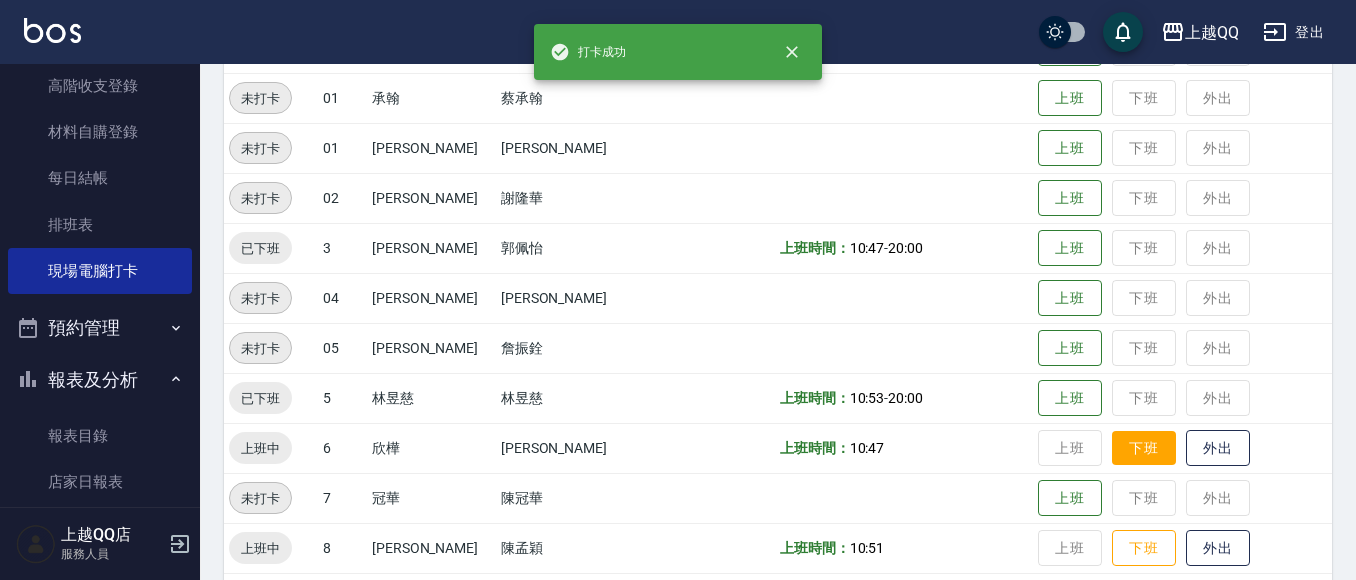 click on "下班" at bounding box center [1144, 448] 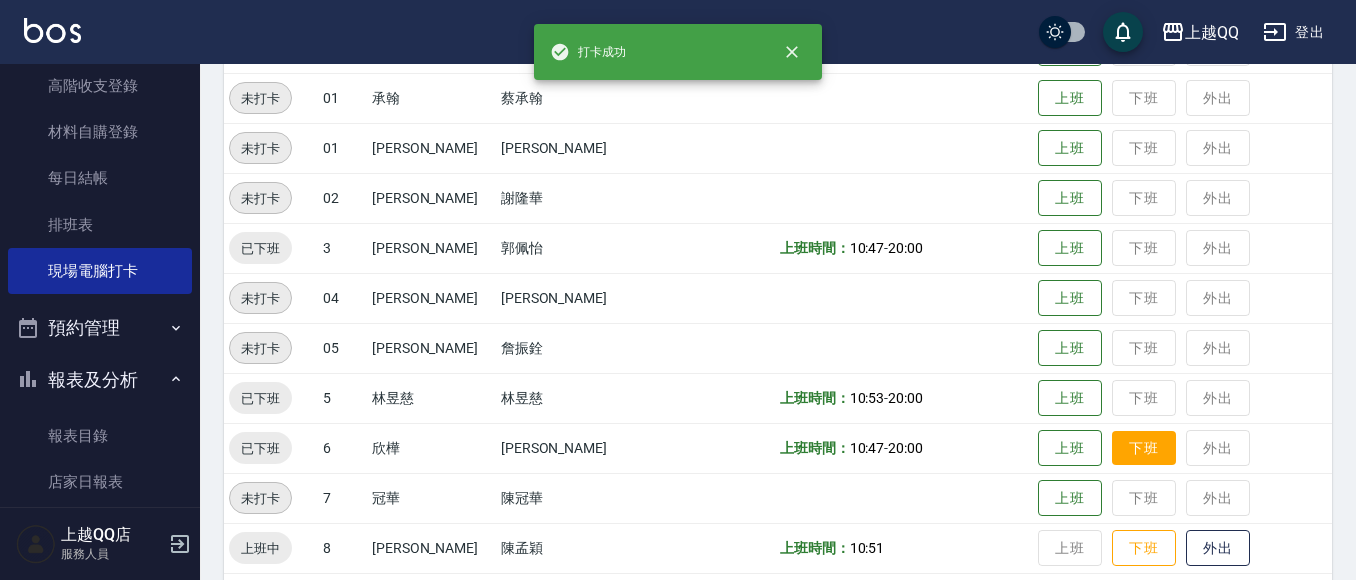 scroll, scrollTop: 400, scrollLeft: 0, axis: vertical 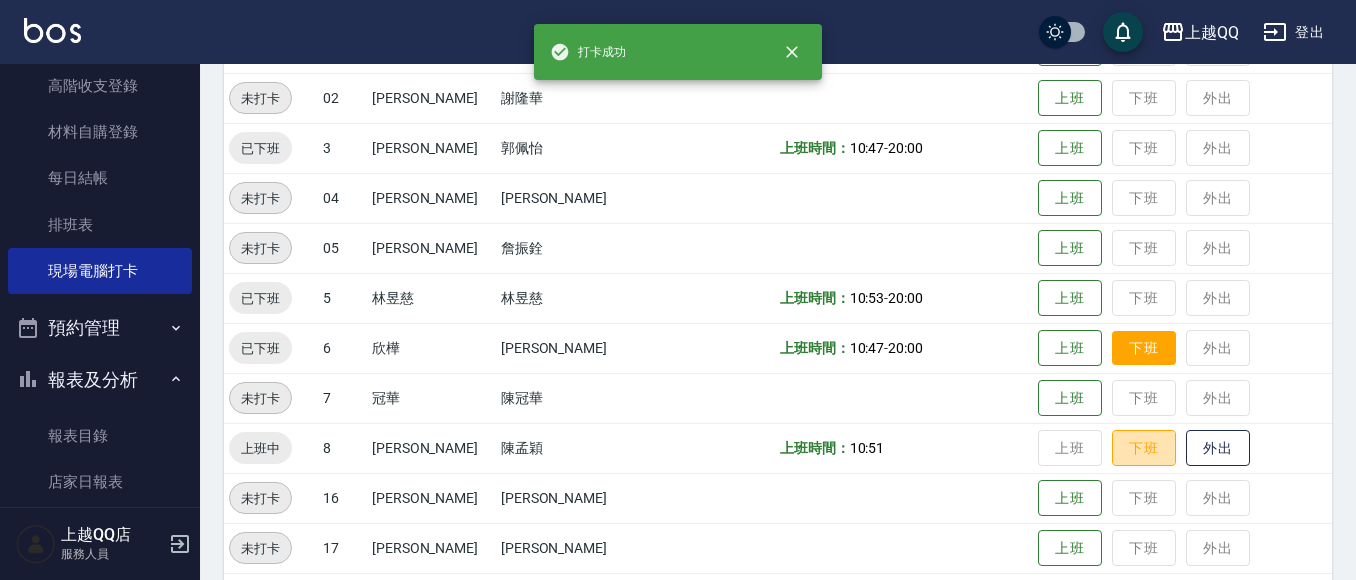 click on "下班" at bounding box center (1144, 448) 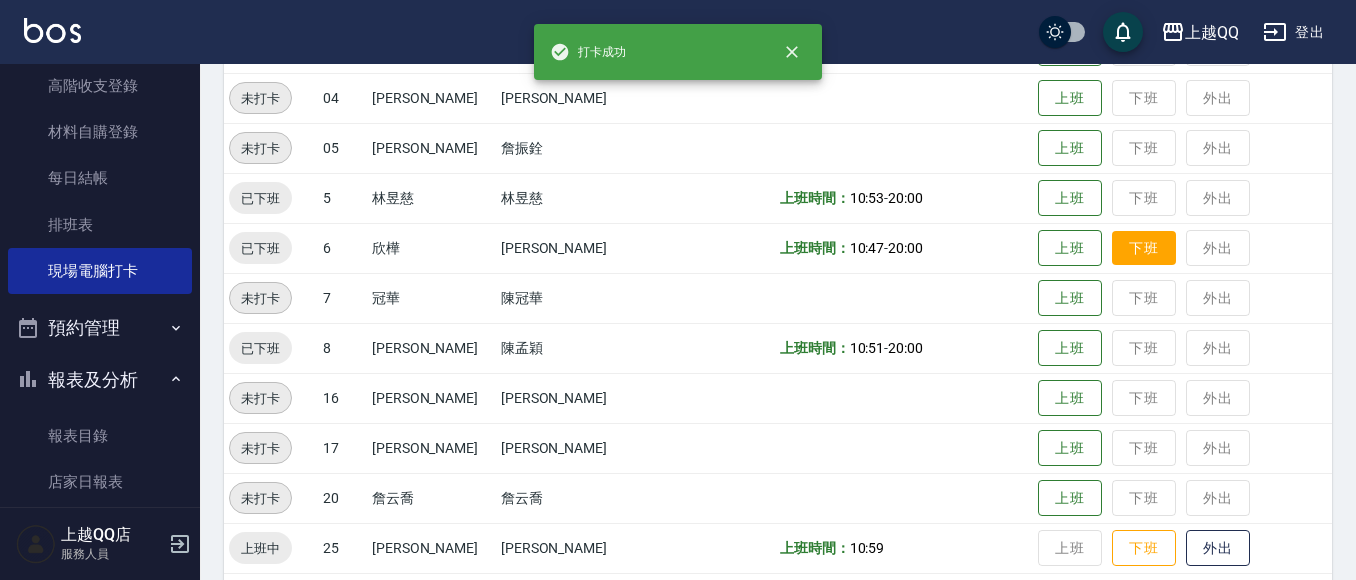 scroll, scrollTop: 600, scrollLeft: 0, axis: vertical 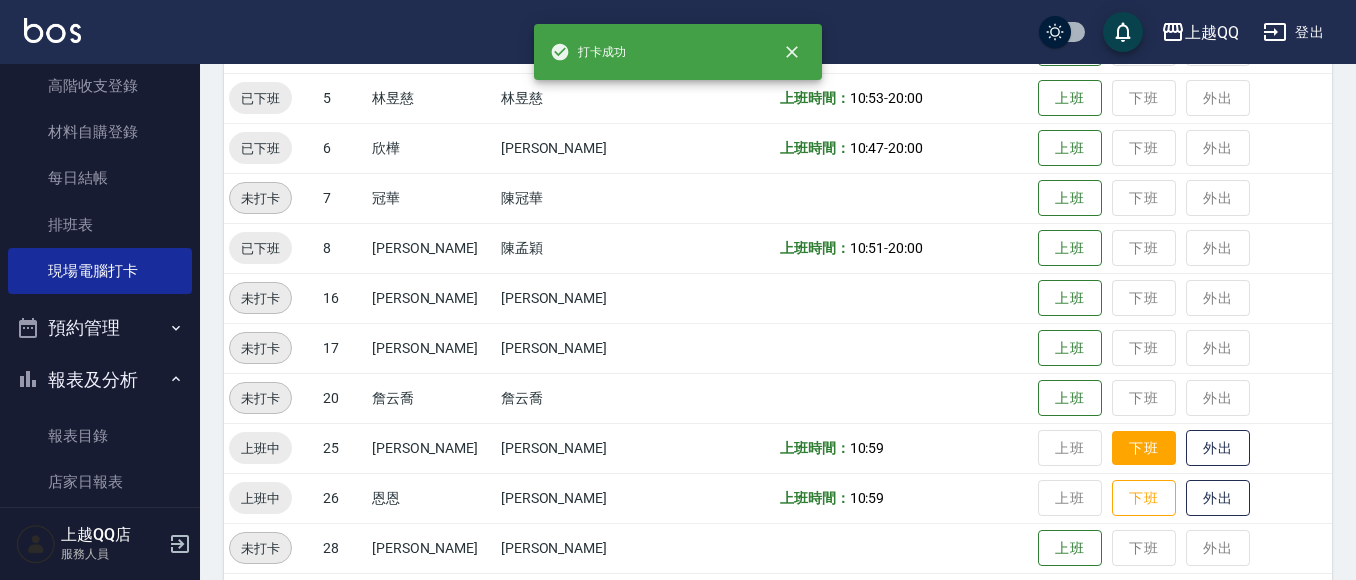 click on "下班" at bounding box center (1144, 448) 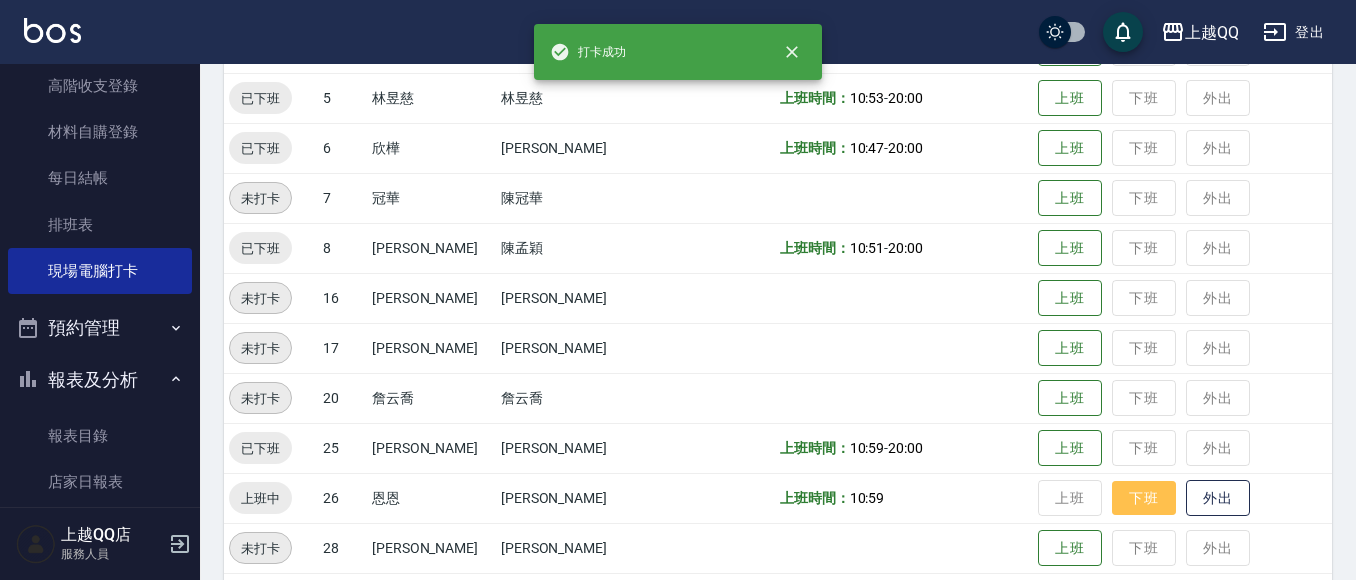 click on "下班" at bounding box center (1144, 498) 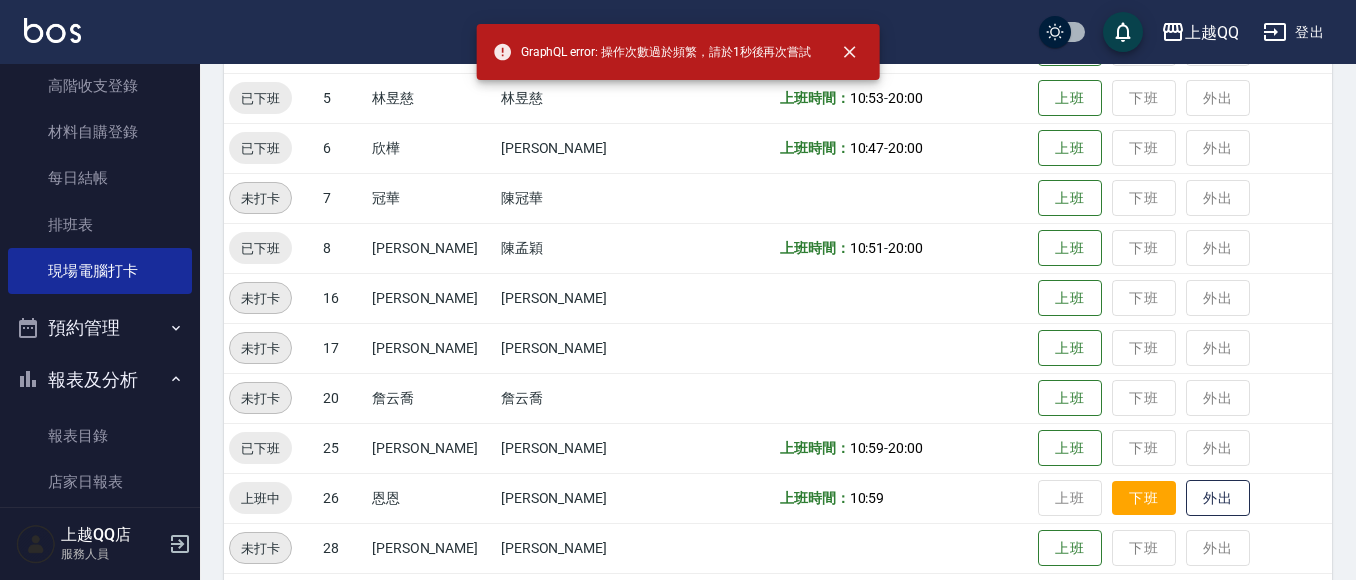 click on "下班" at bounding box center [1144, 498] 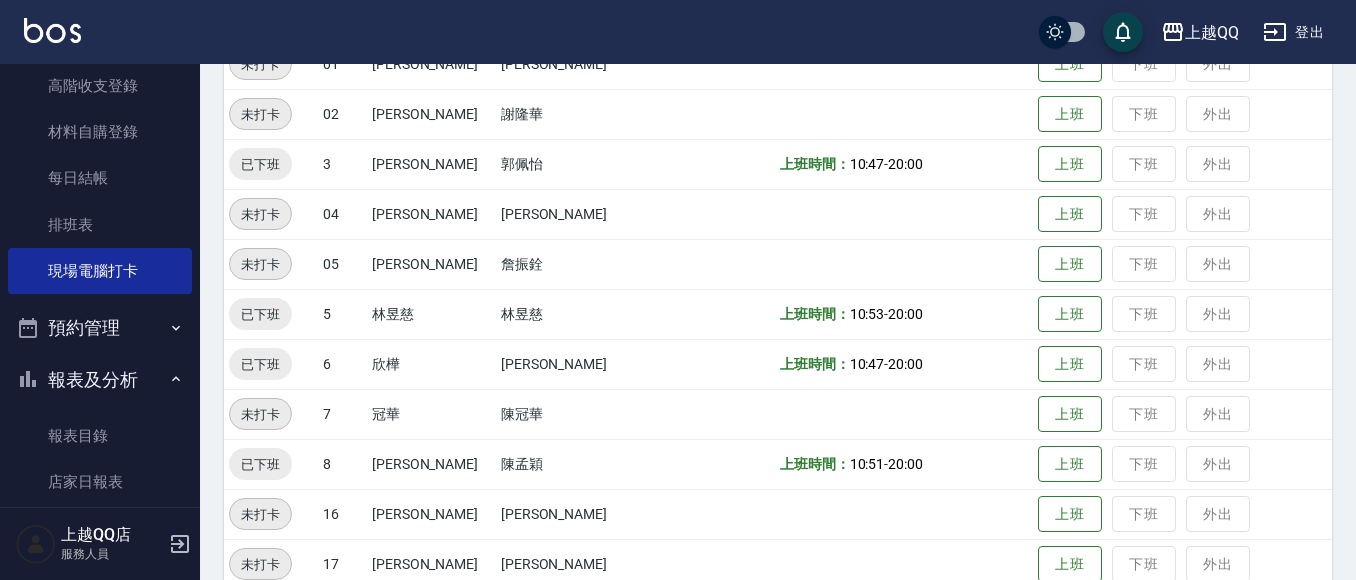scroll, scrollTop: 368, scrollLeft: 0, axis: vertical 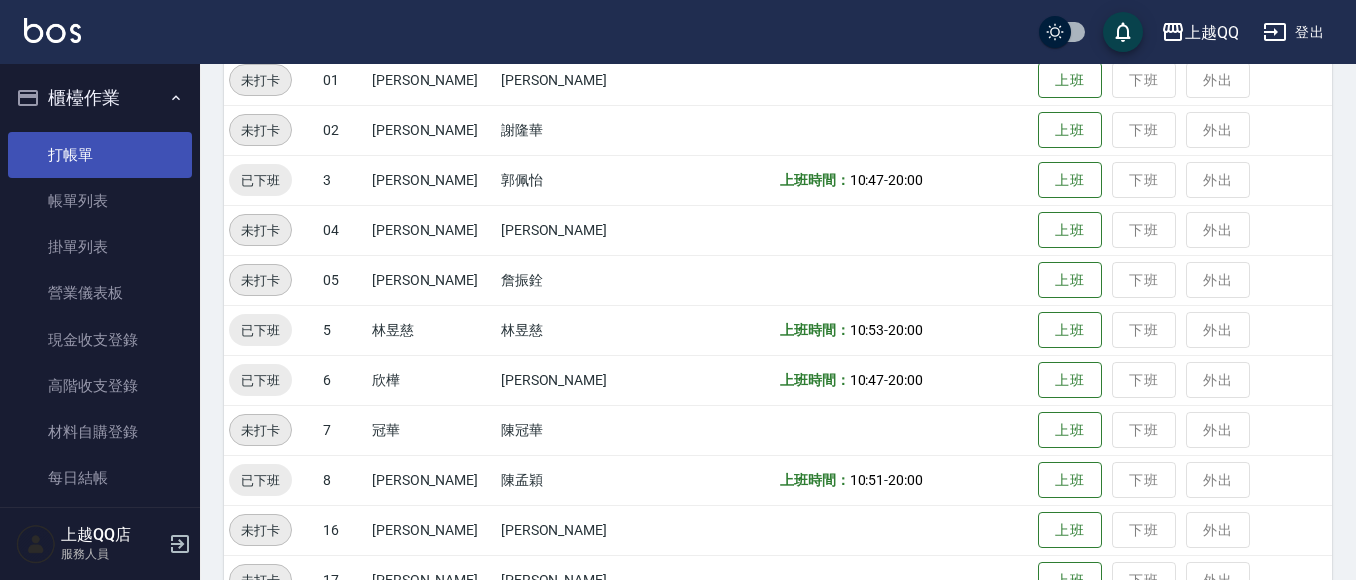 click on "打帳單" at bounding box center [100, 155] 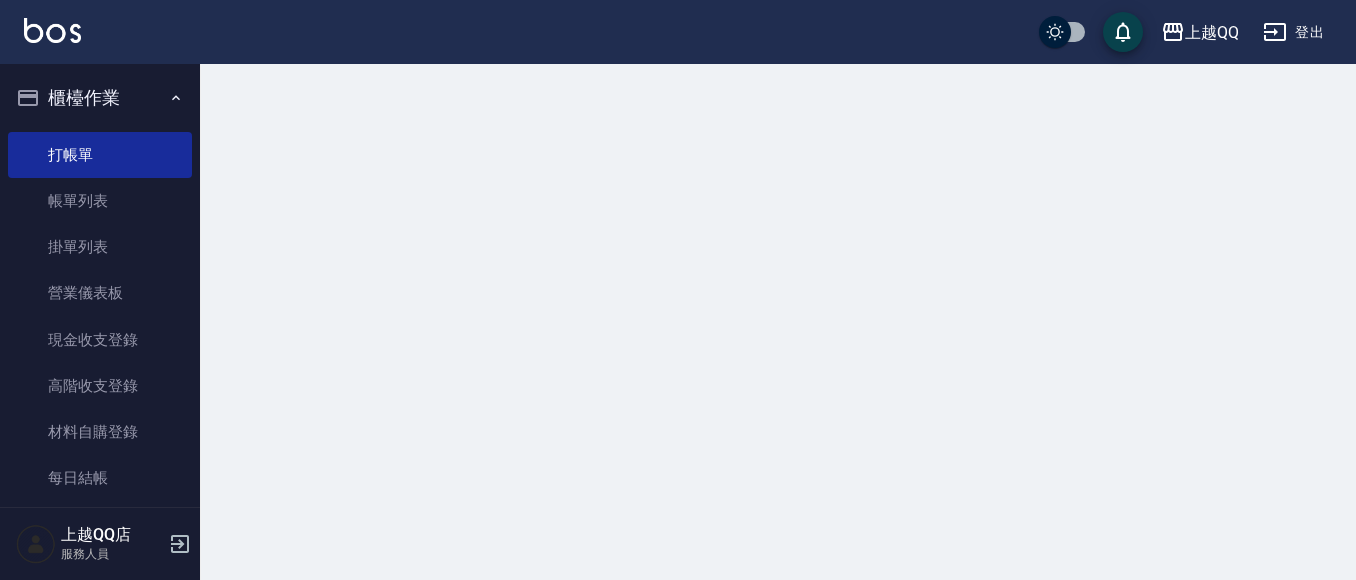 scroll, scrollTop: 0, scrollLeft: 0, axis: both 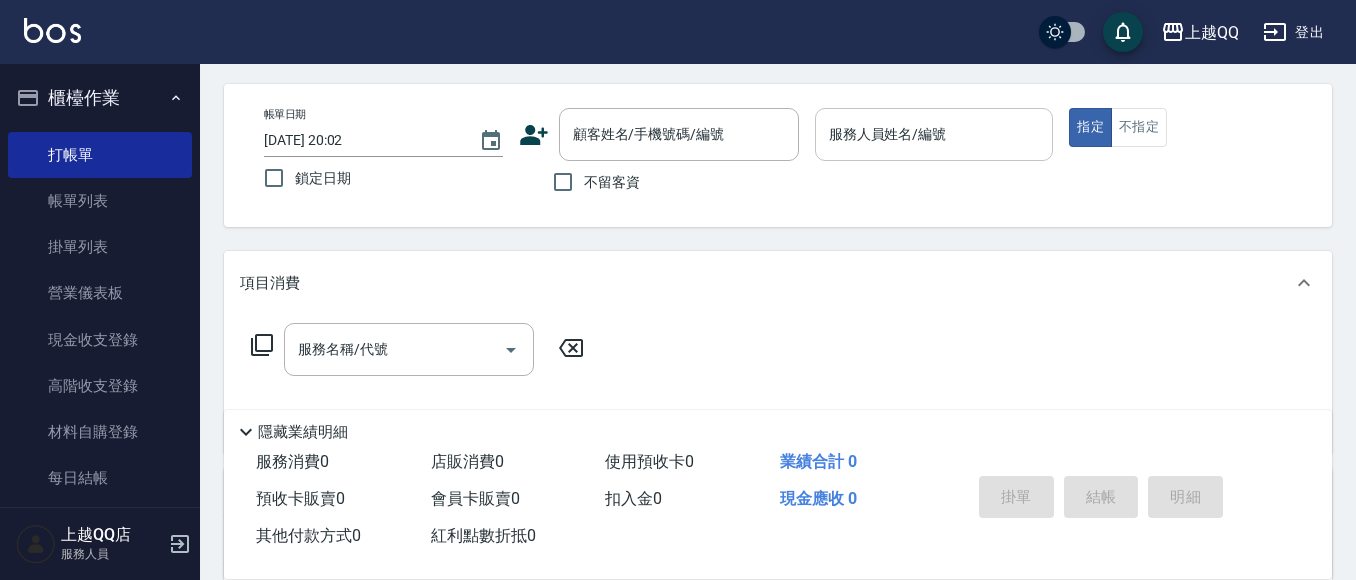 drag, startPoint x: 594, startPoint y: 174, endPoint x: 868, endPoint y: 130, distance: 277.51035 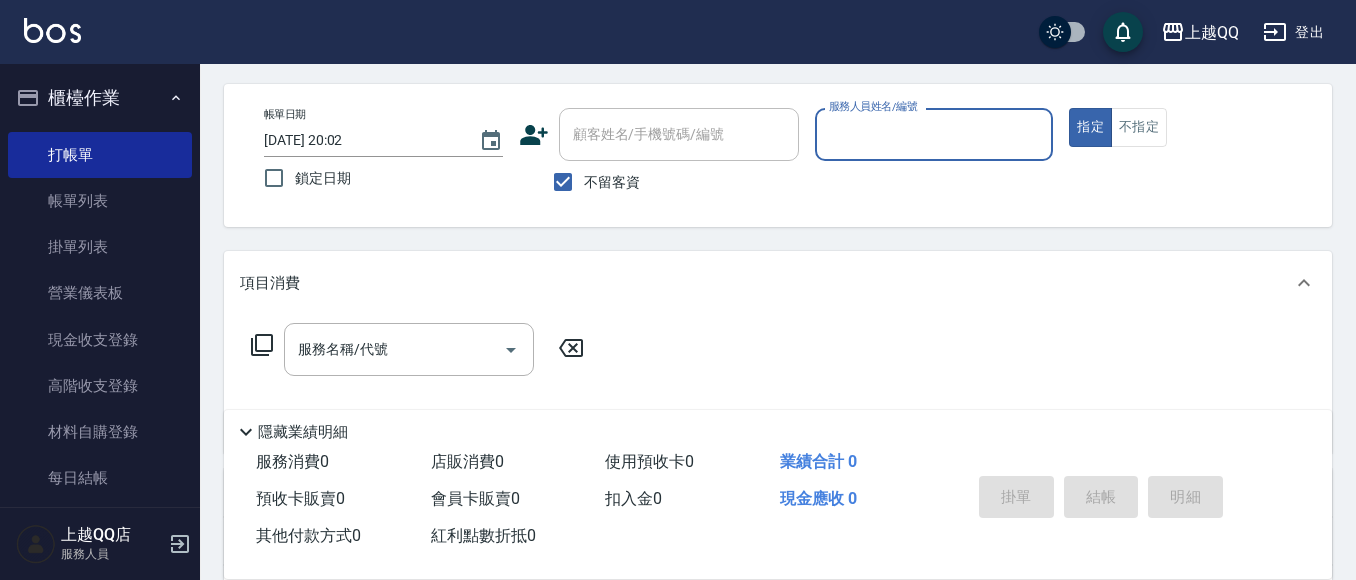 click on "服務人員姓名/編號" at bounding box center [934, 134] 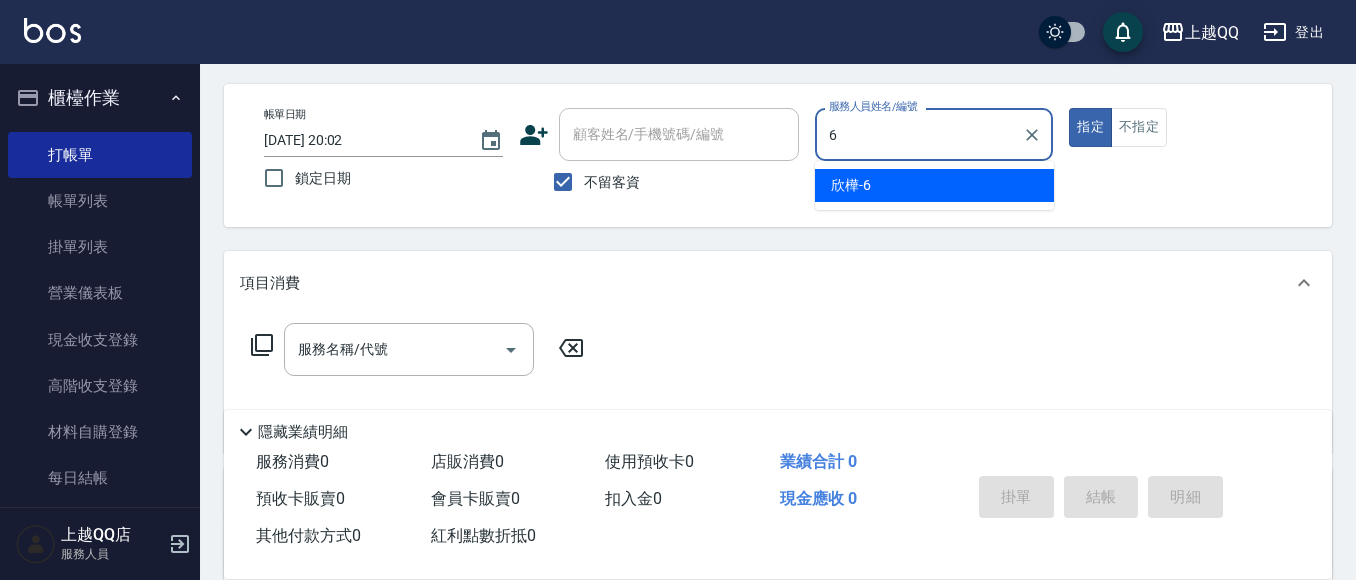type on "欣樺-6" 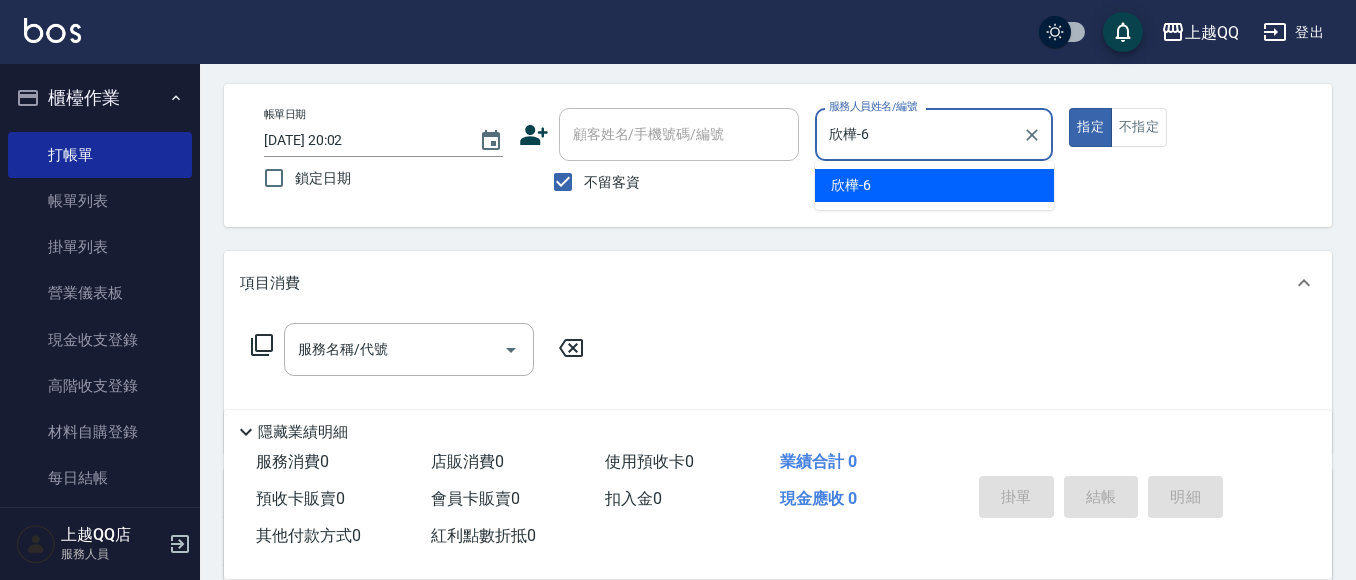 type on "true" 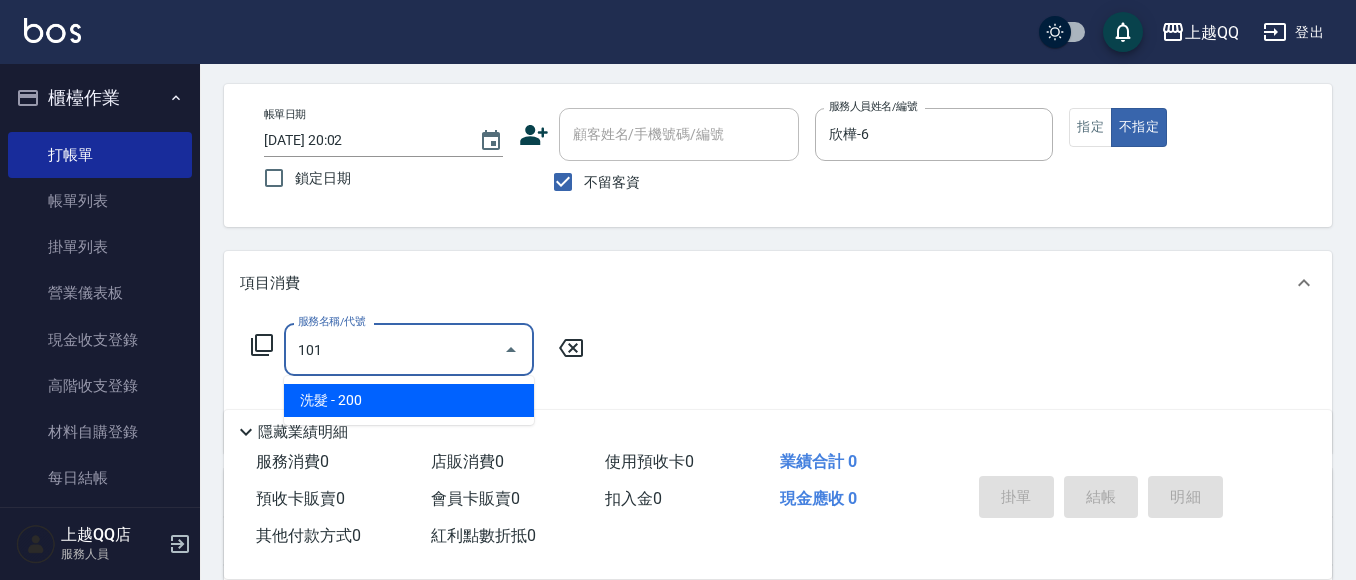 type on "洗髮(101)" 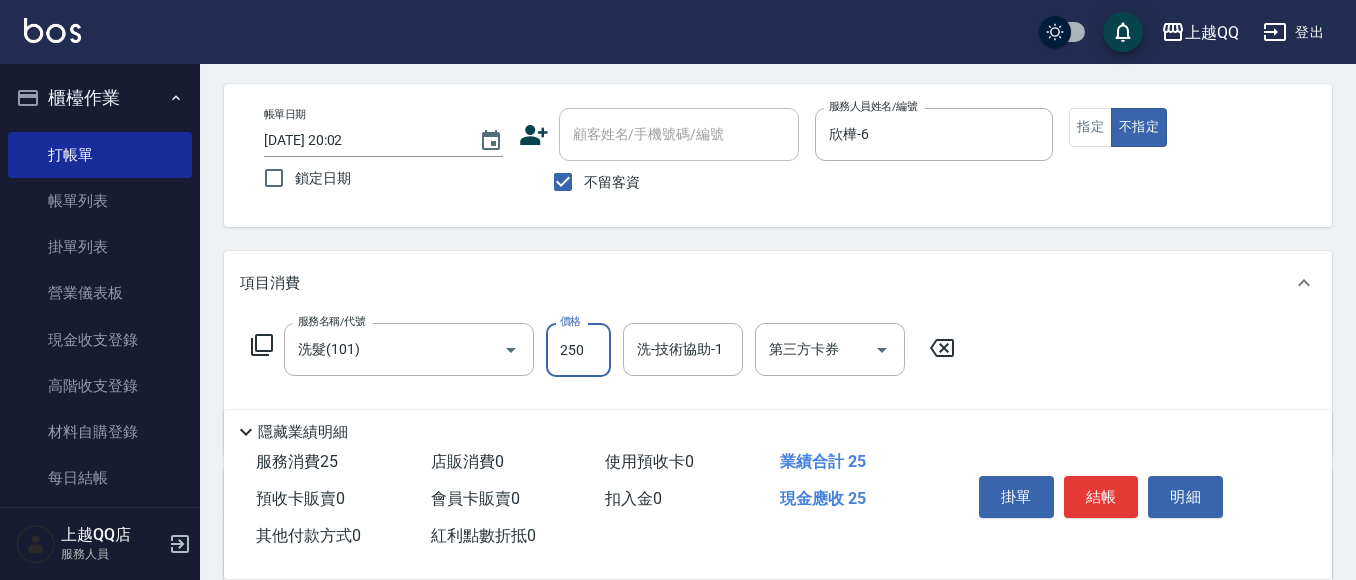type on "250" 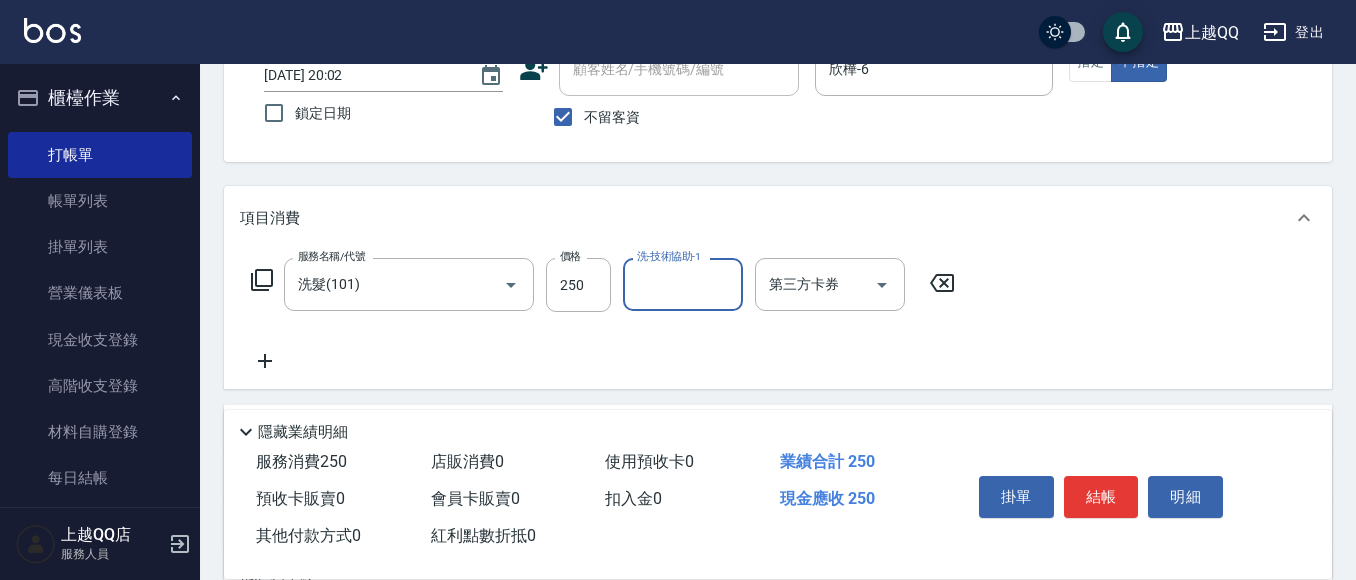 scroll, scrollTop: 177, scrollLeft: 0, axis: vertical 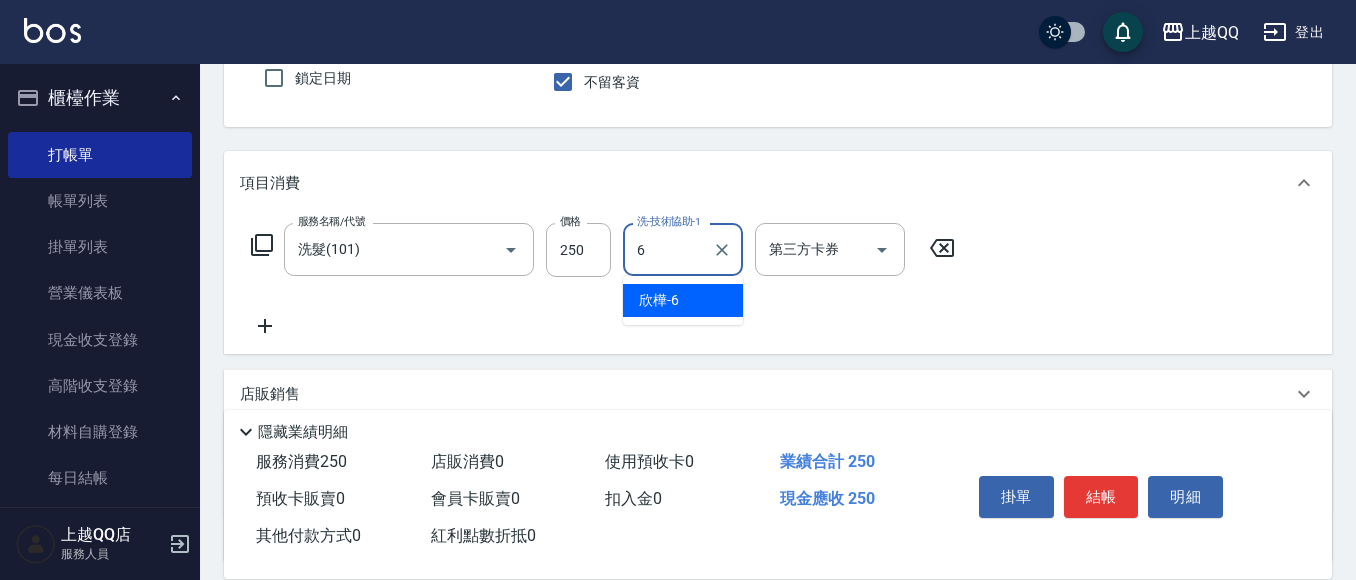 type on "欣樺-6" 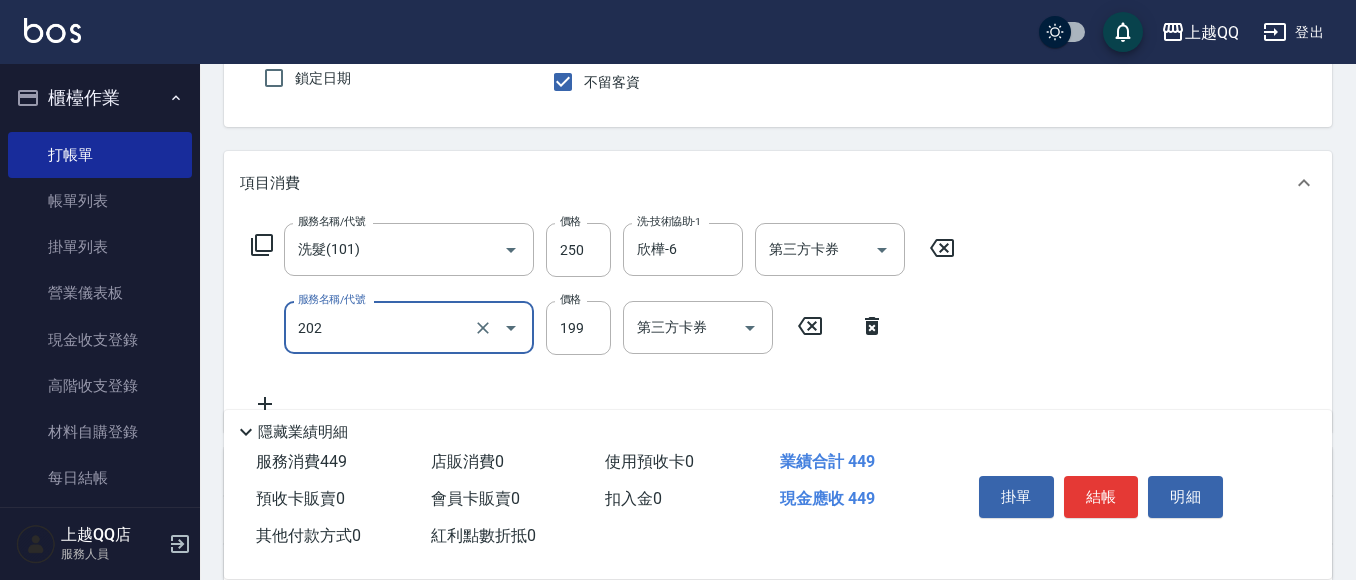 type on "不指定單剪(202)" 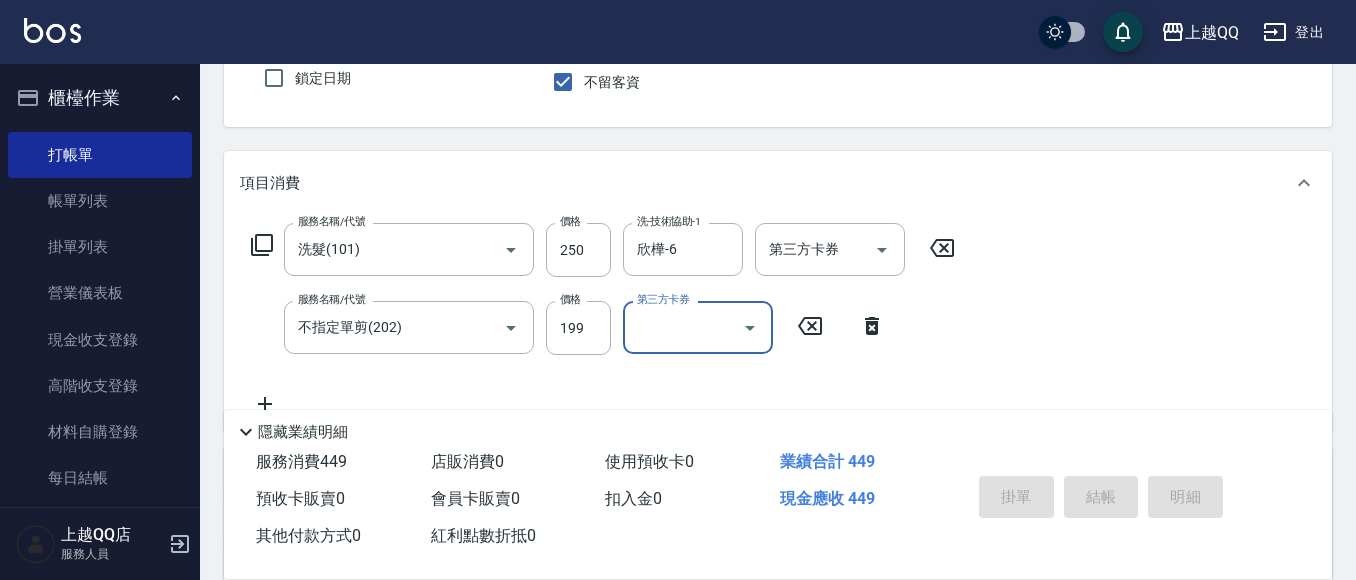 type 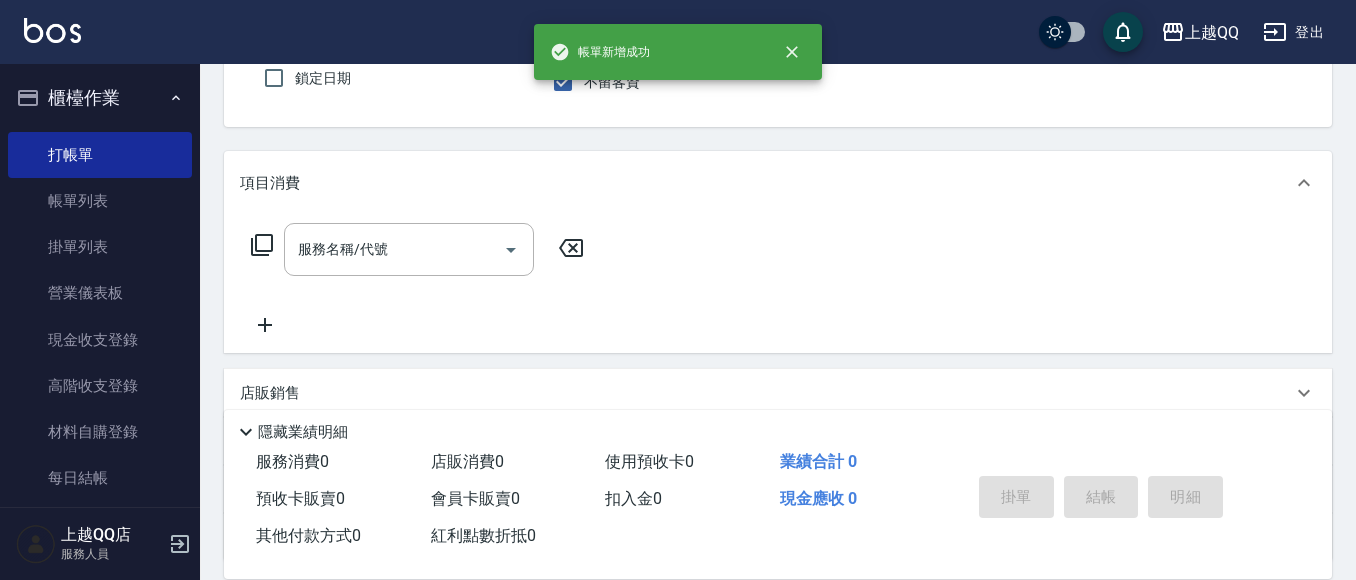 scroll, scrollTop: 122, scrollLeft: 0, axis: vertical 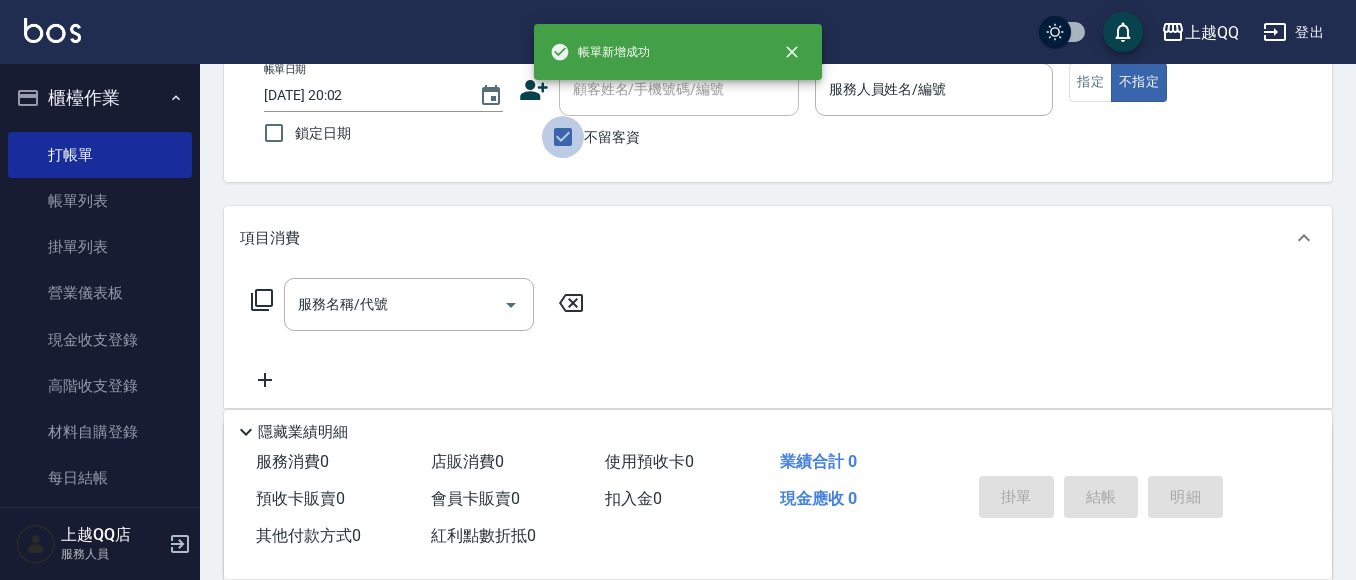 click on "不留客資" at bounding box center (563, 137) 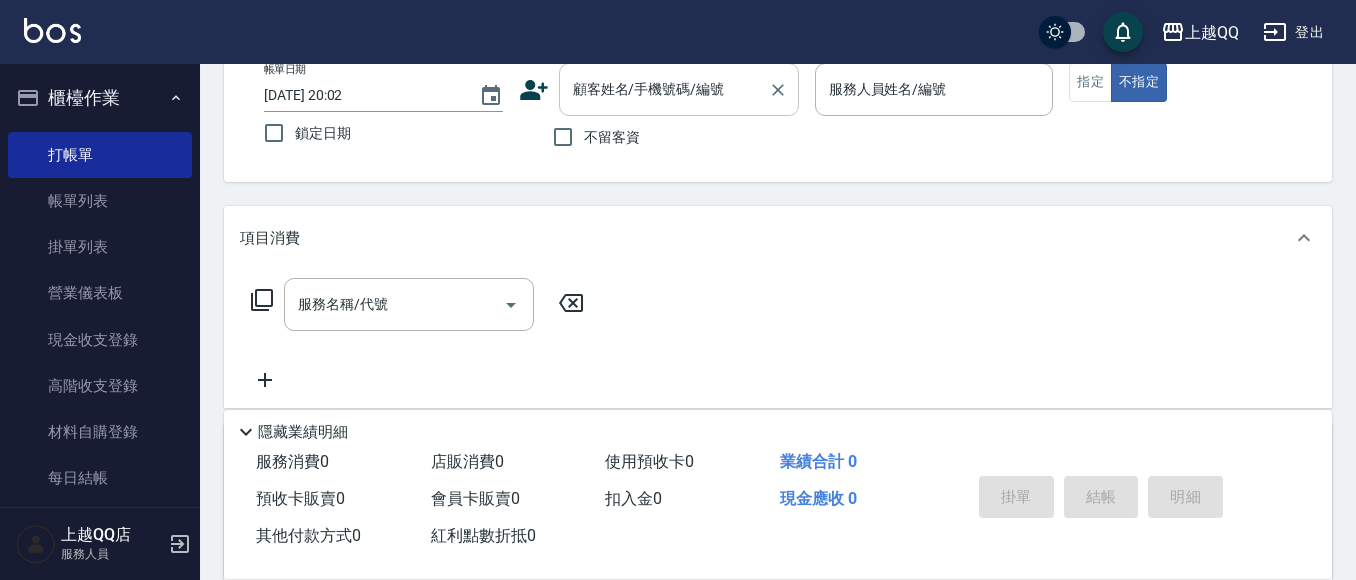 click on "顧客姓名/手機號碼/編號" at bounding box center [664, 89] 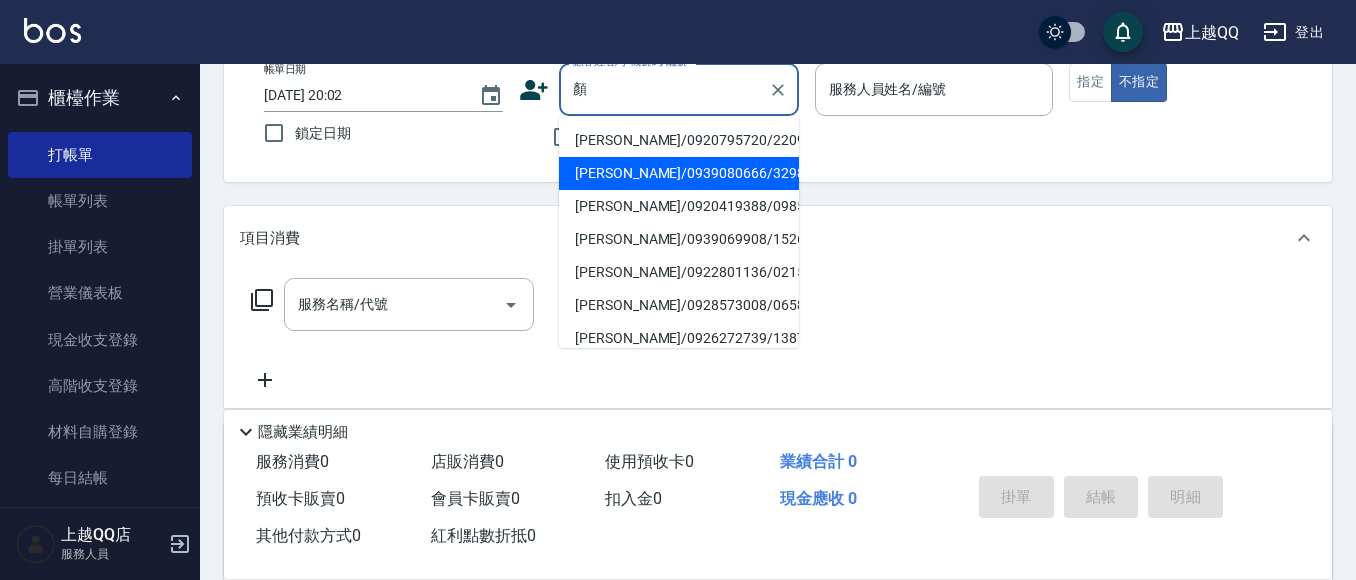 click on "[PERSON_NAME]/0939080666/3298" at bounding box center (679, 173) 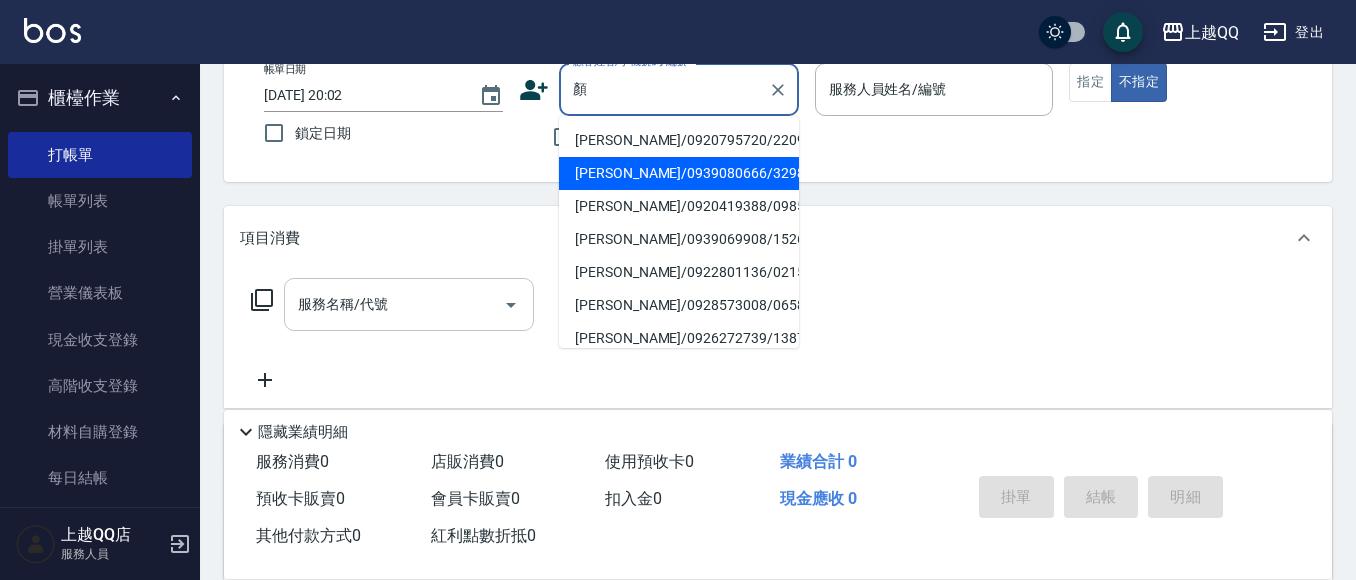 type on "[PERSON_NAME]/0939080666/3298" 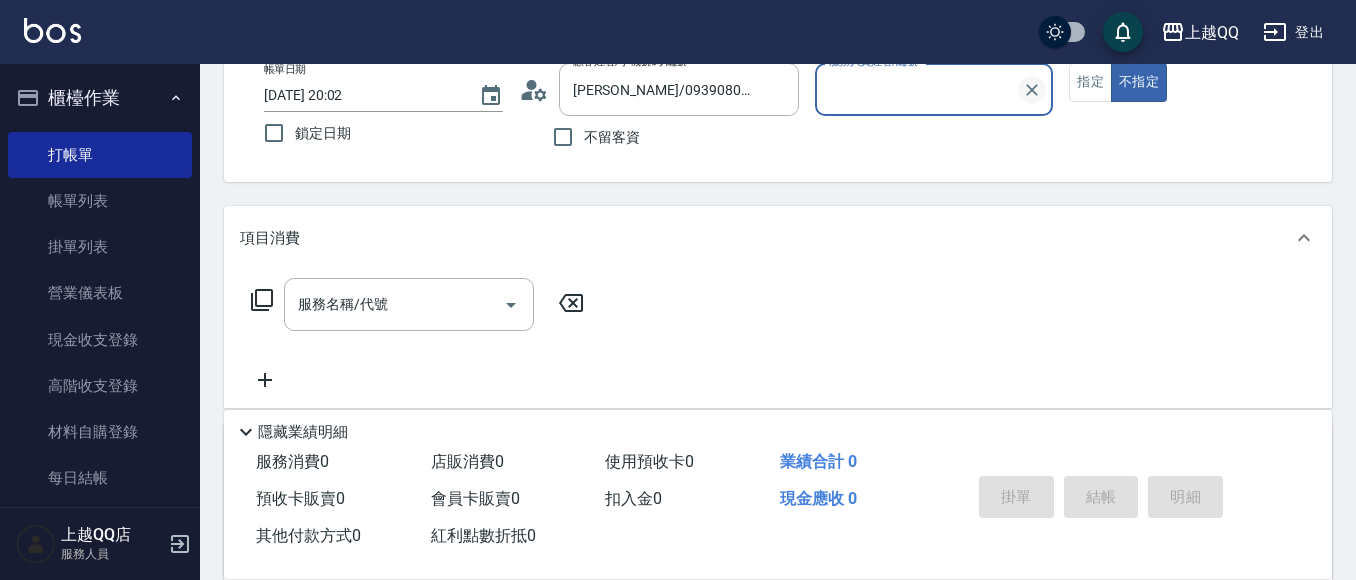 type on "欣樺-6" 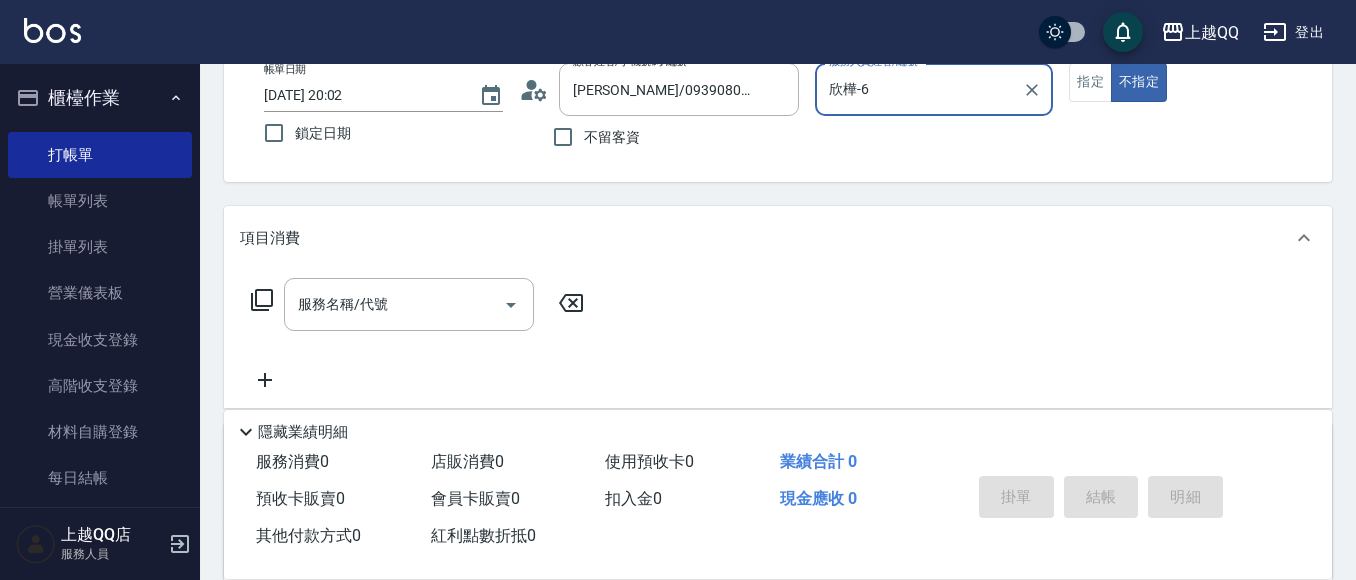 click on "不指定" at bounding box center [1139, 82] 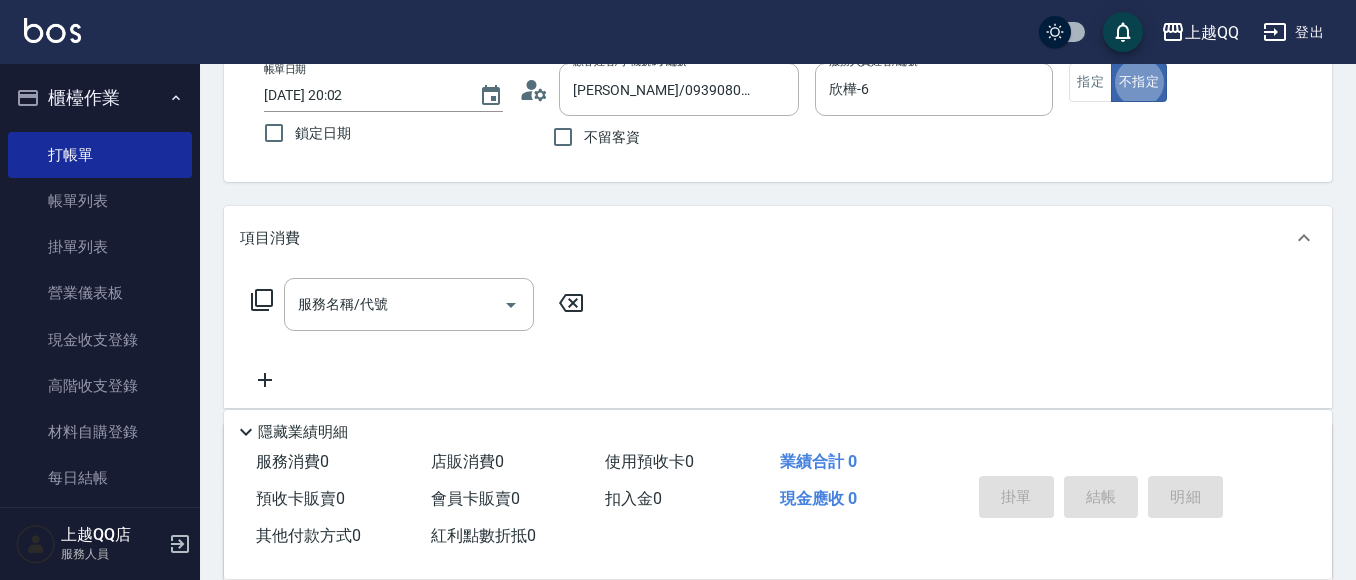 type on "false" 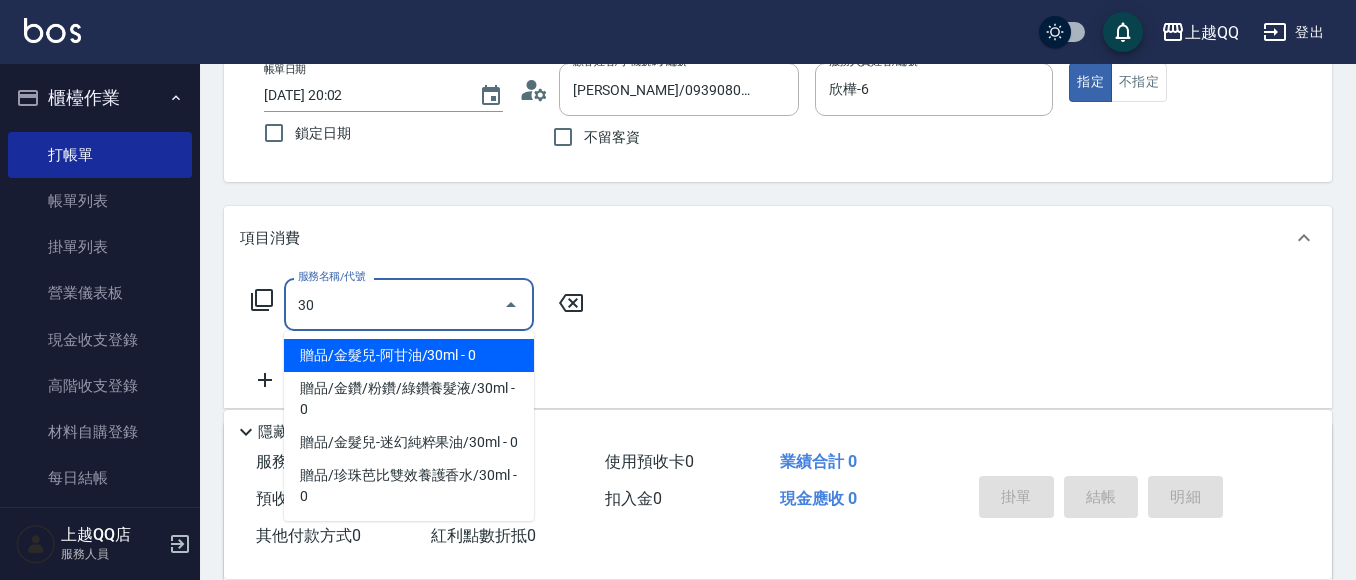 type on "3" 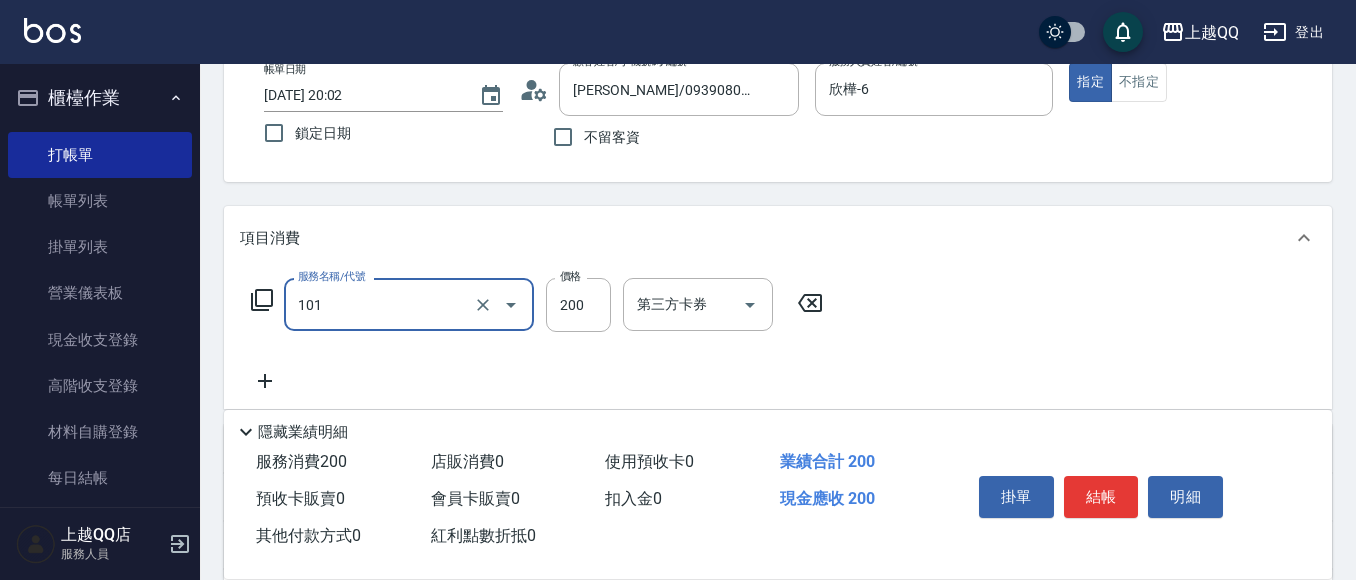 type on "洗髮(101)" 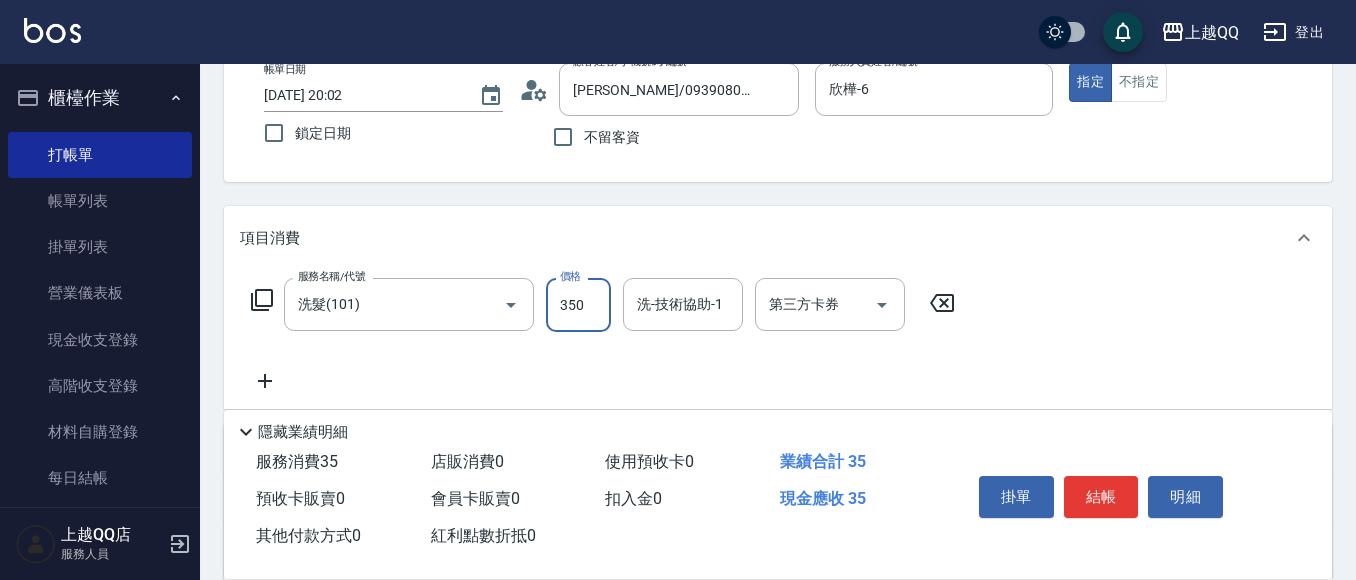 type on "350" 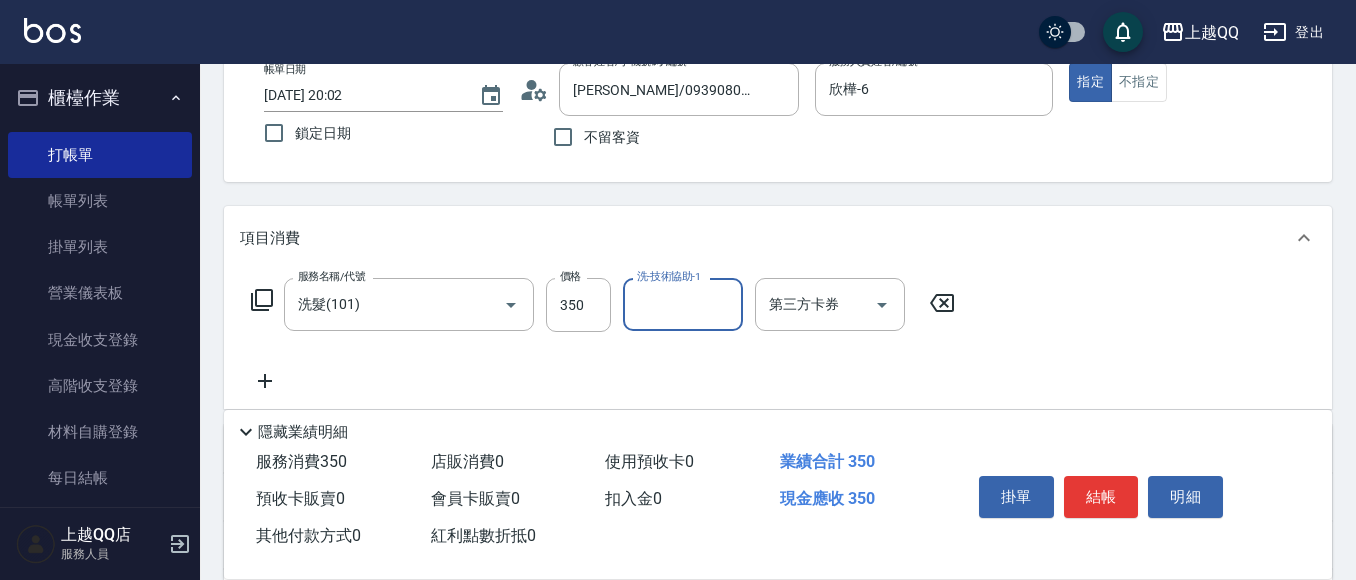type on "1" 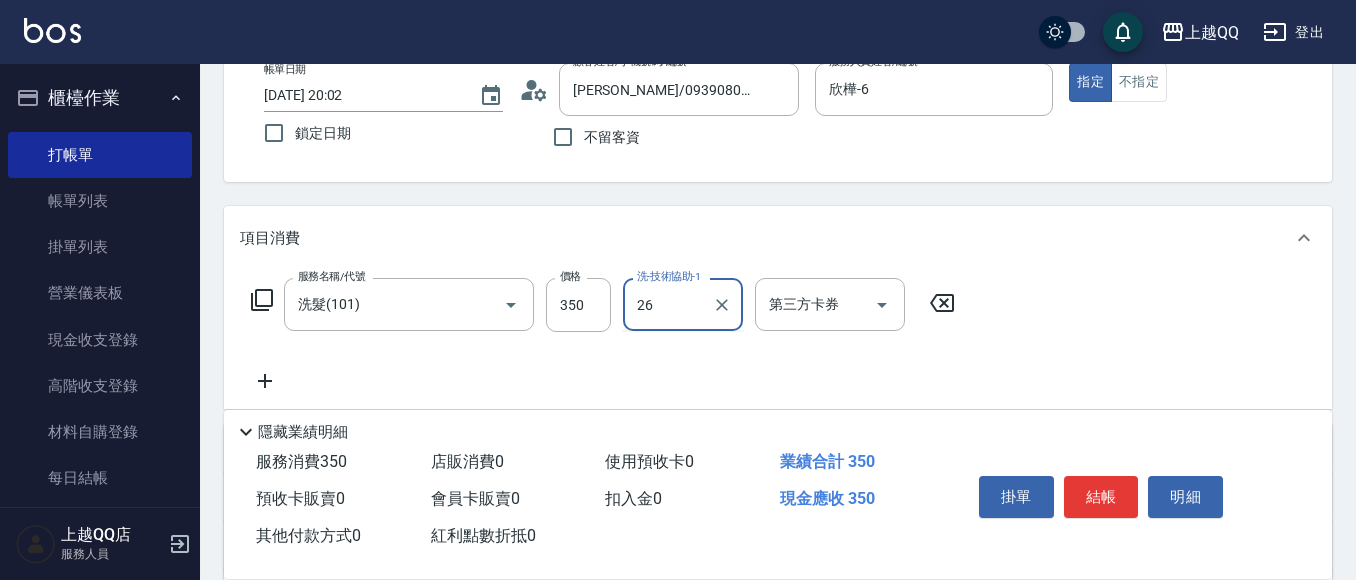 type on "恩恩-26" 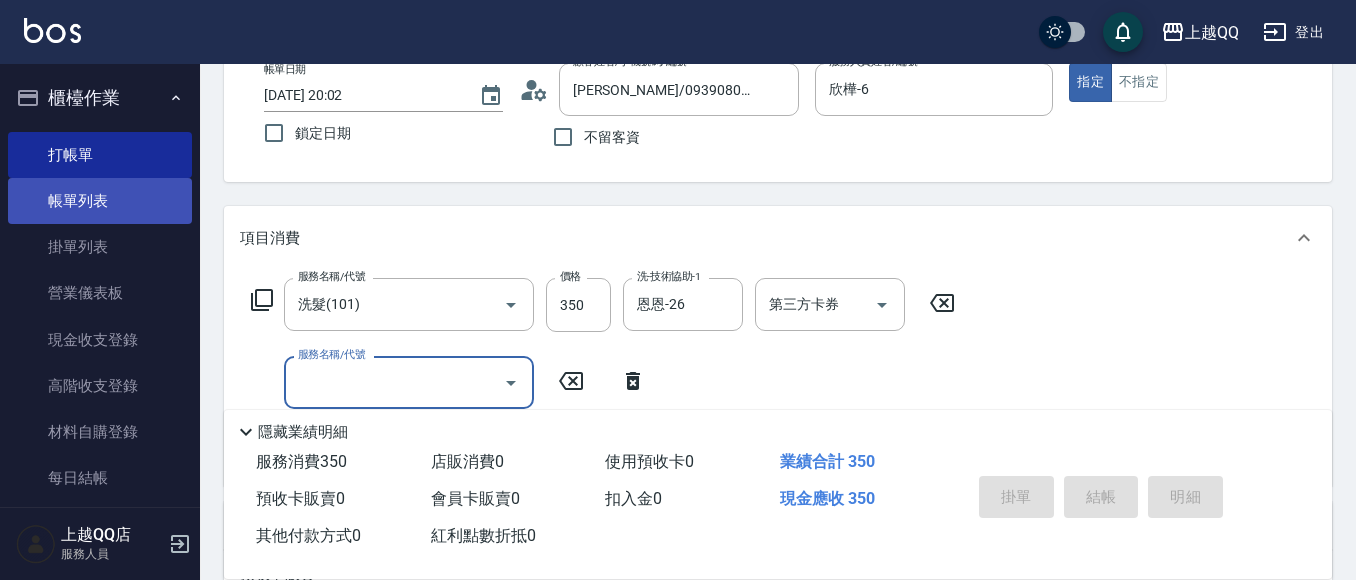 type 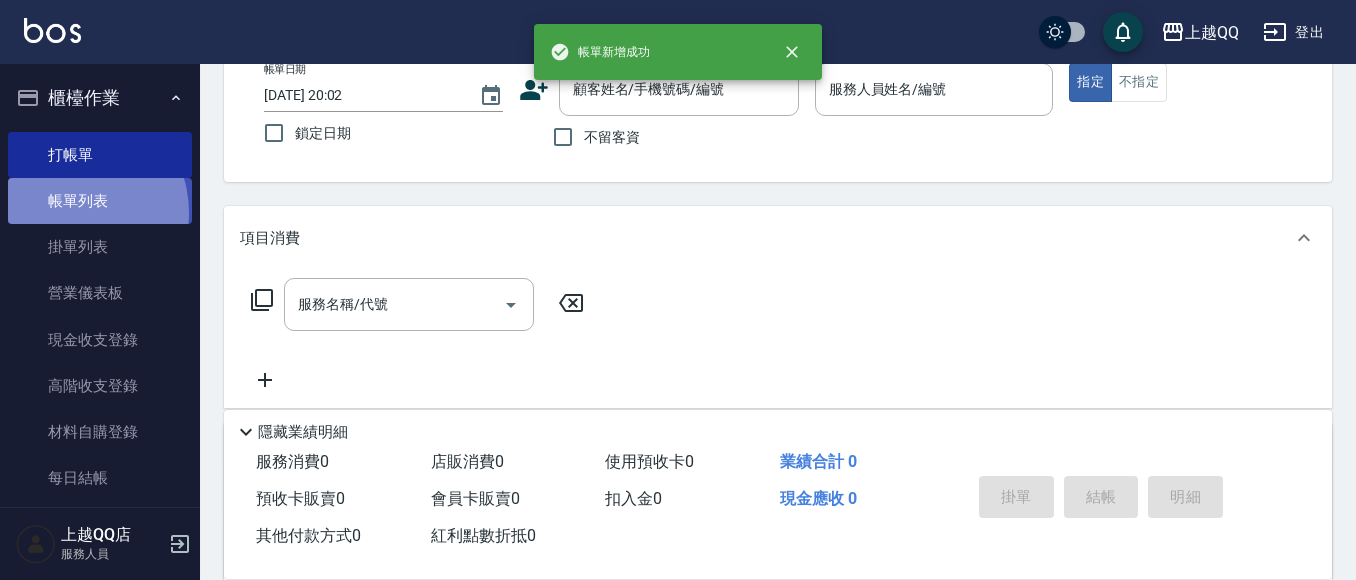 click on "帳單列表" at bounding box center [100, 201] 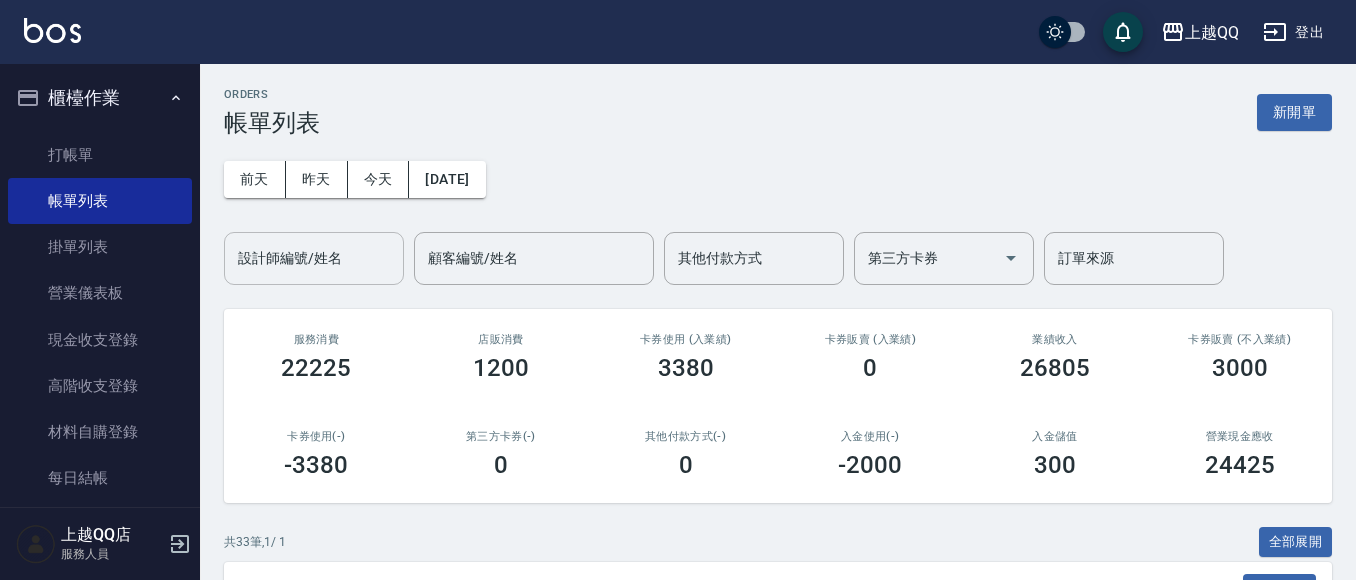 click on "設計師編號/姓名" at bounding box center (314, 258) 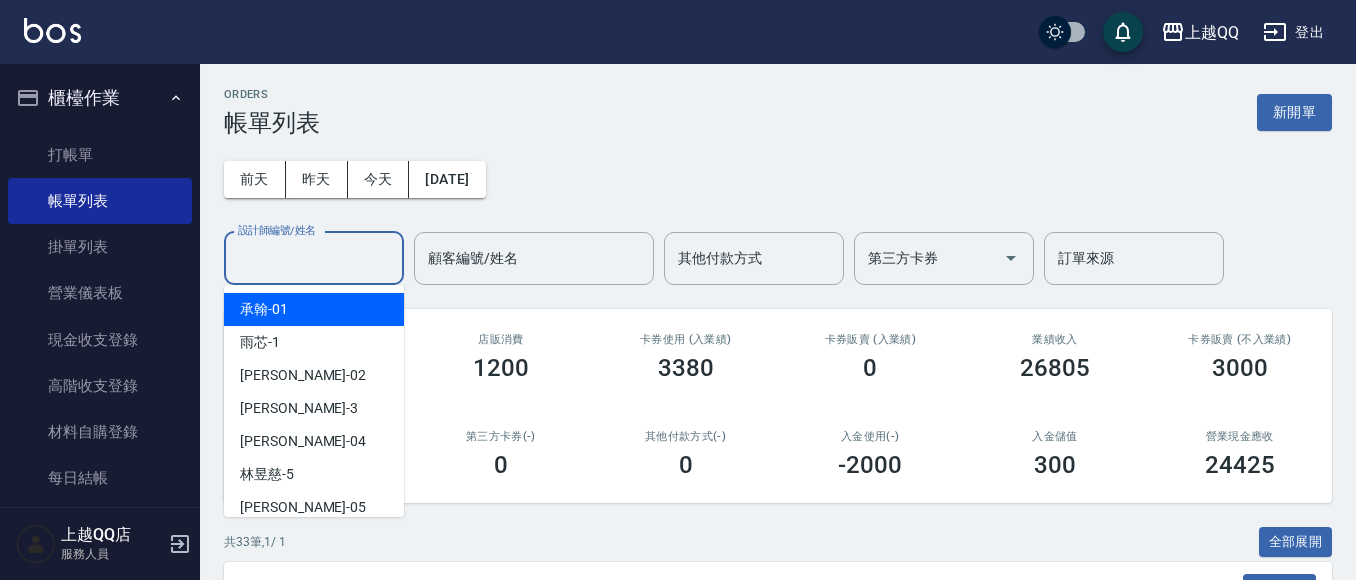 click on "設計師編號/姓名" at bounding box center (314, 258) 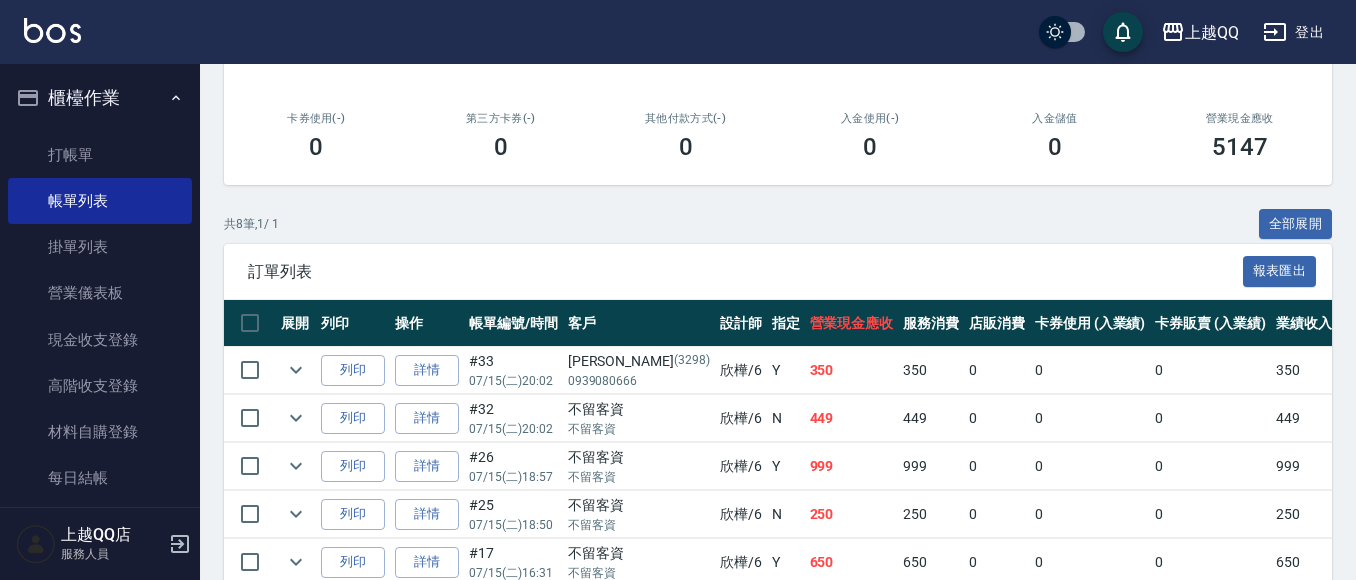scroll, scrollTop: 511, scrollLeft: 0, axis: vertical 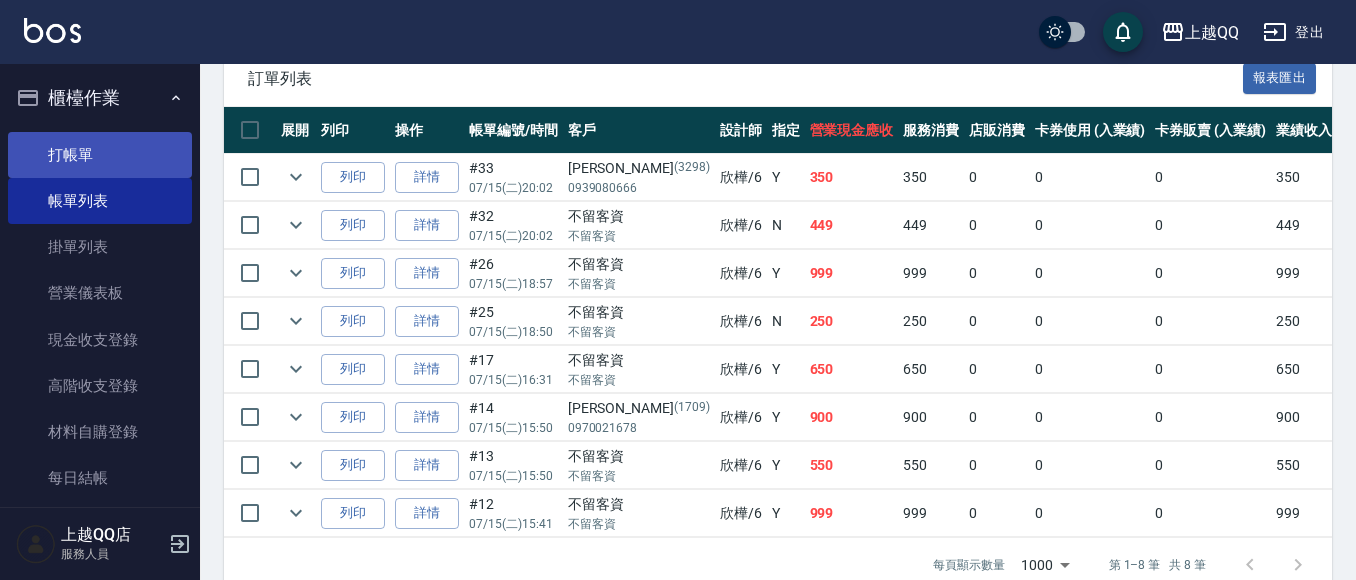 type on "欣樺-6" 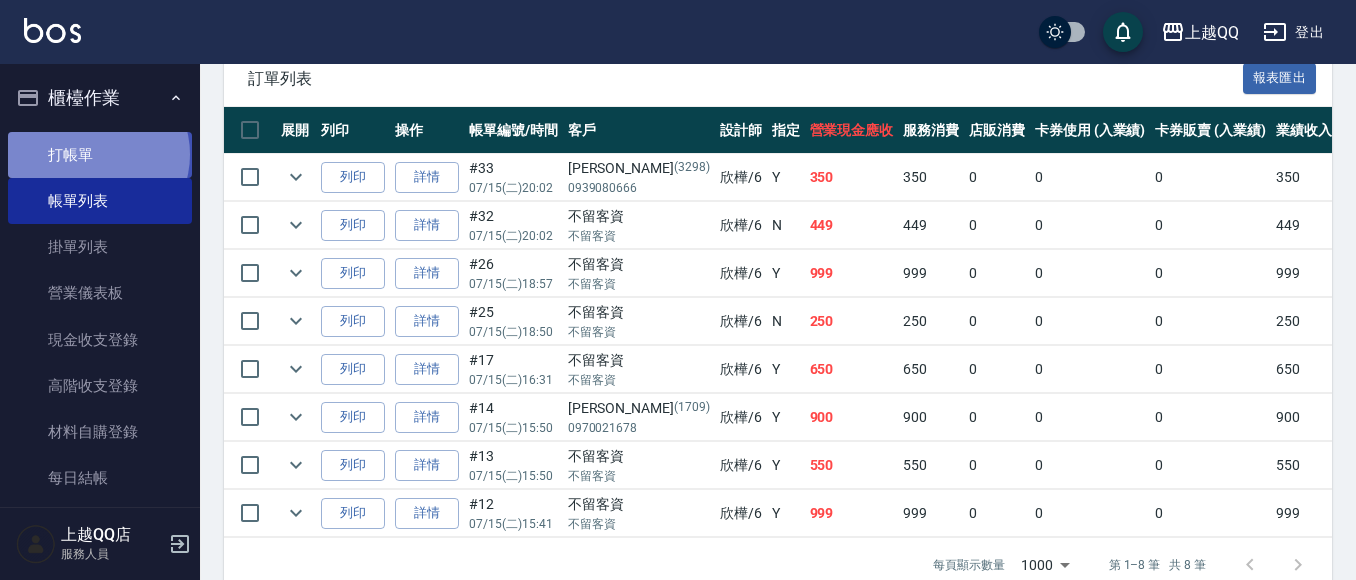 click on "打帳單" at bounding box center (100, 155) 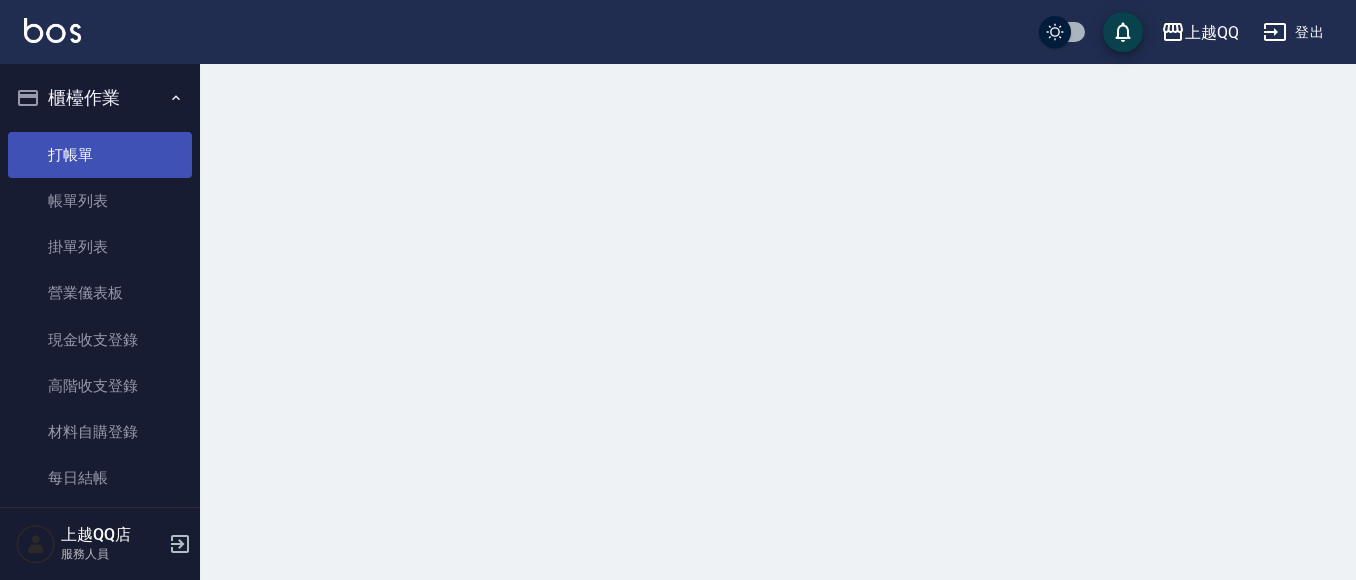 scroll, scrollTop: 0, scrollLeft: 0, axis: both 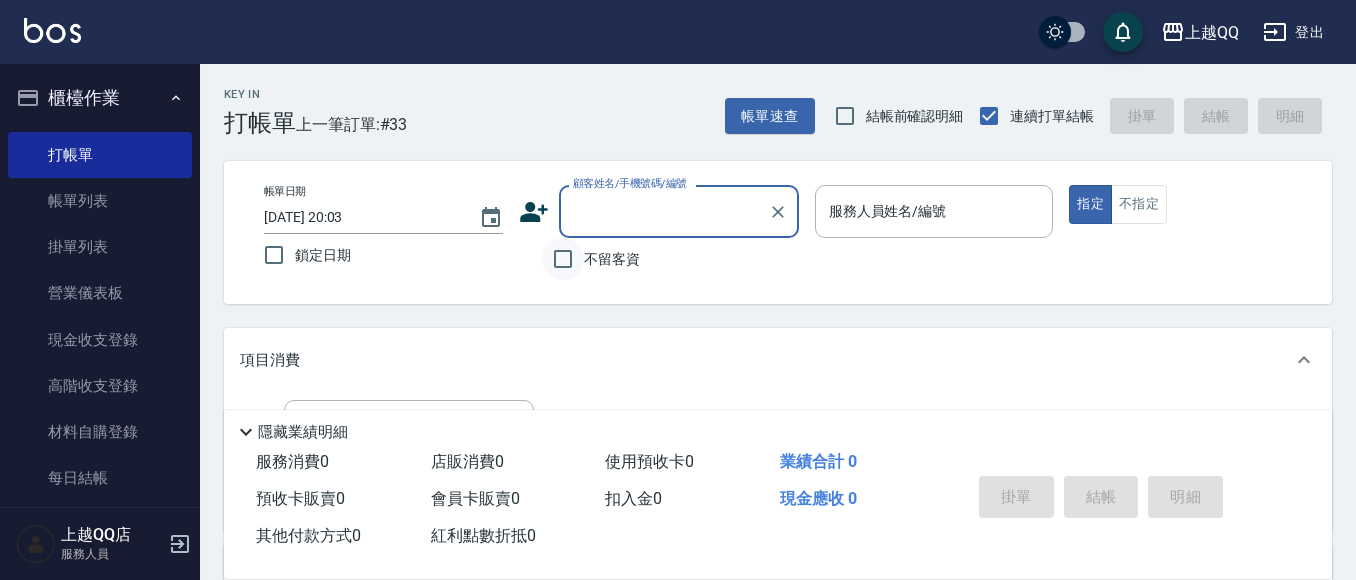 click on "不留客資" at bounding box center (563, 259) 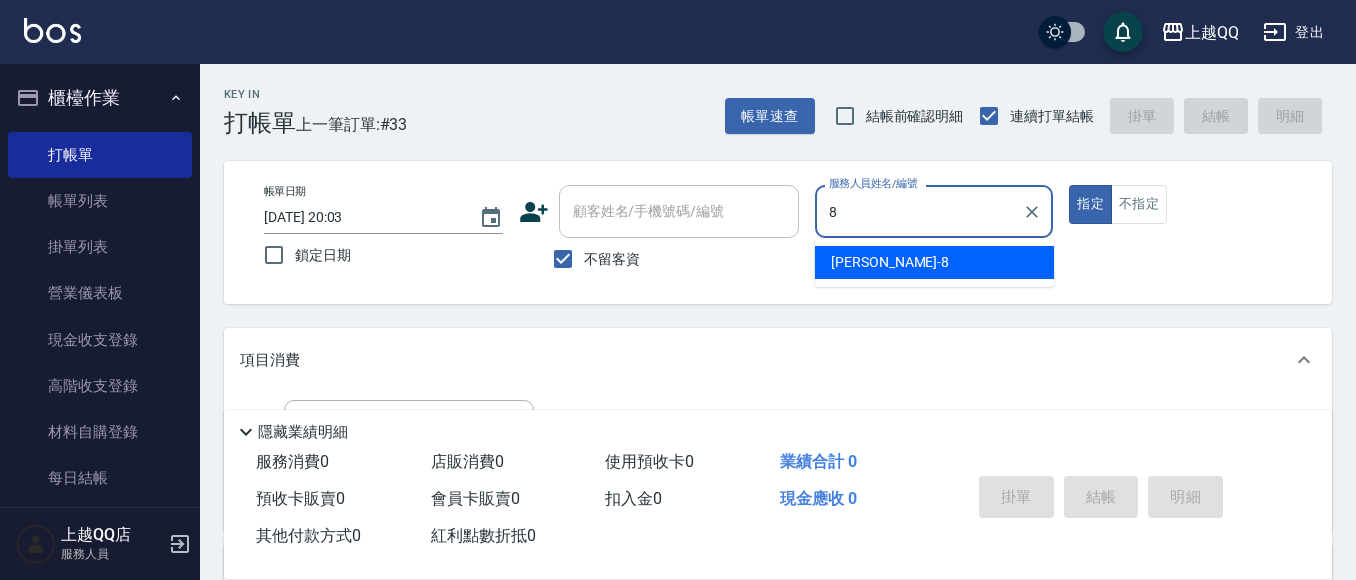 type on "[PERSON_NAME]-8" 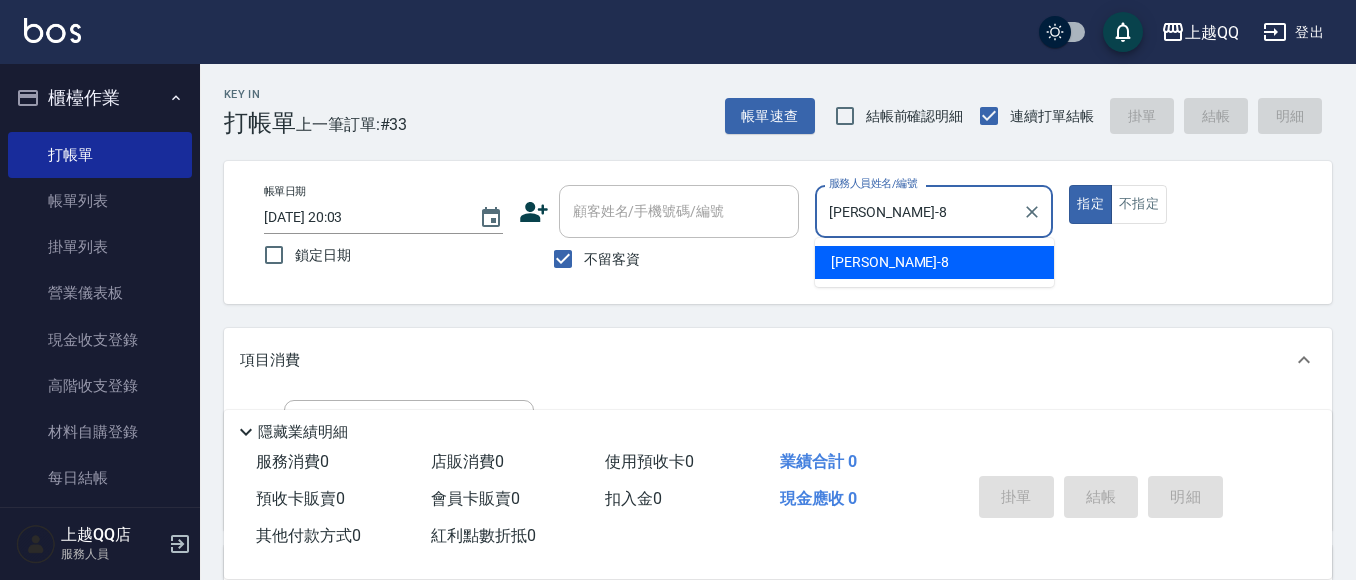 type on "true" 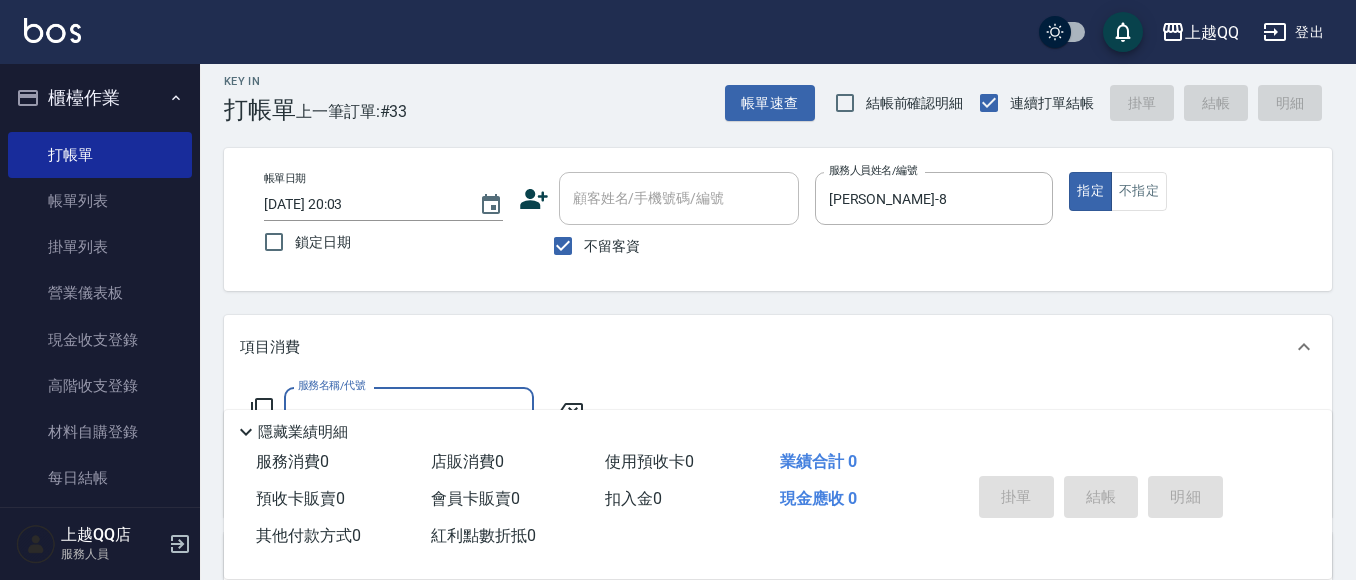 scroll, scrollTop: 67, scrollLeft: 0, axis: vertical 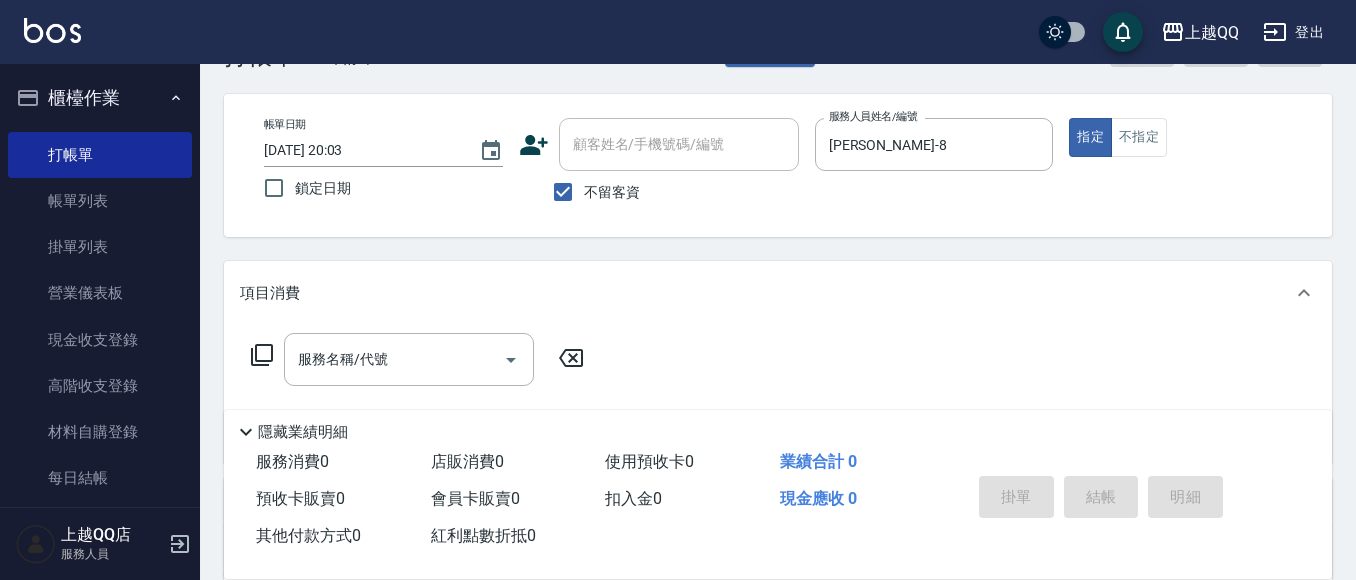 click on "服務名稱/代號 服務名稱/代號" at bounding box center (418, 359) 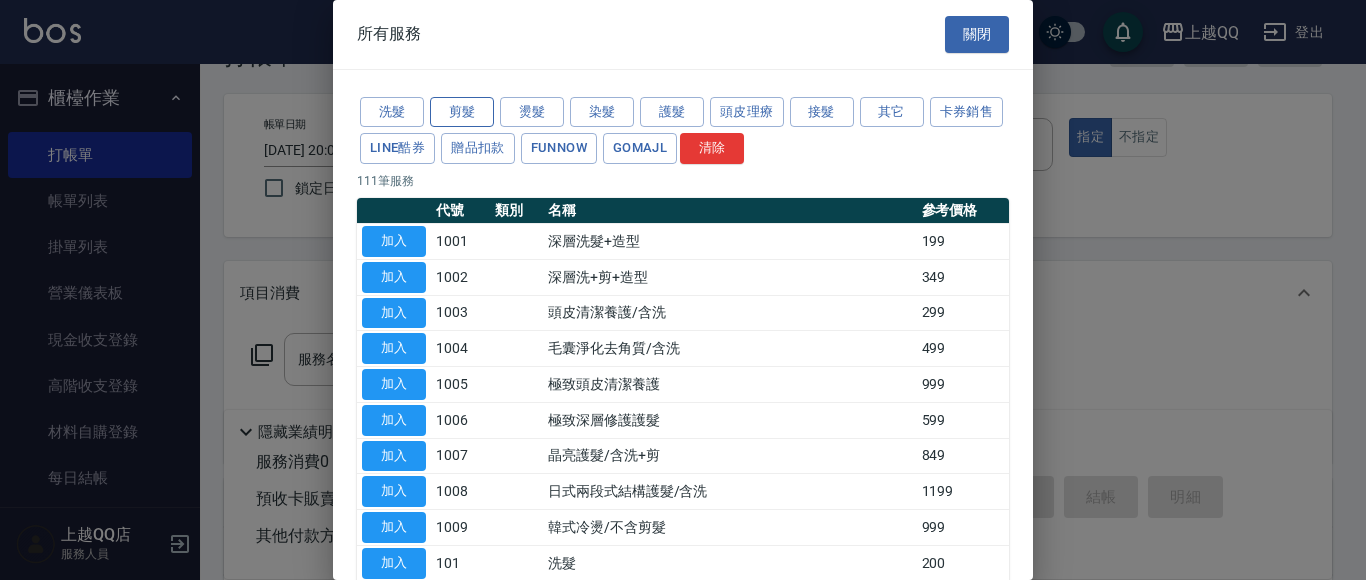 click on "剪髮" at bounding box center [462, 112] 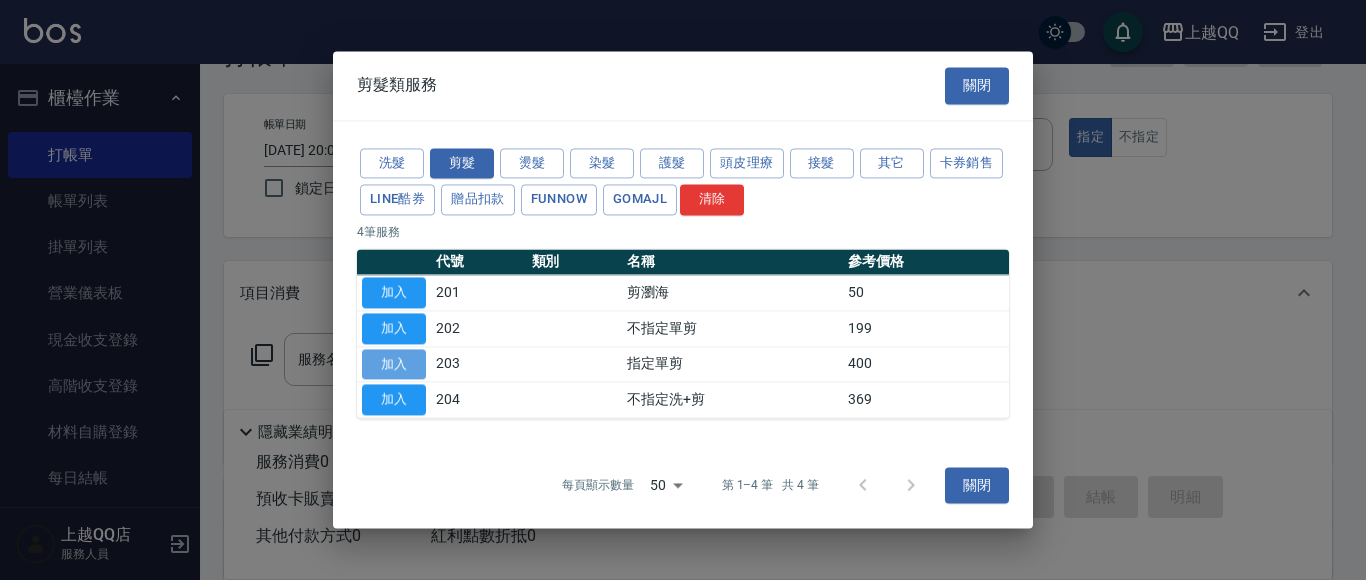 click on "加入" at bounding box center (394, 364) 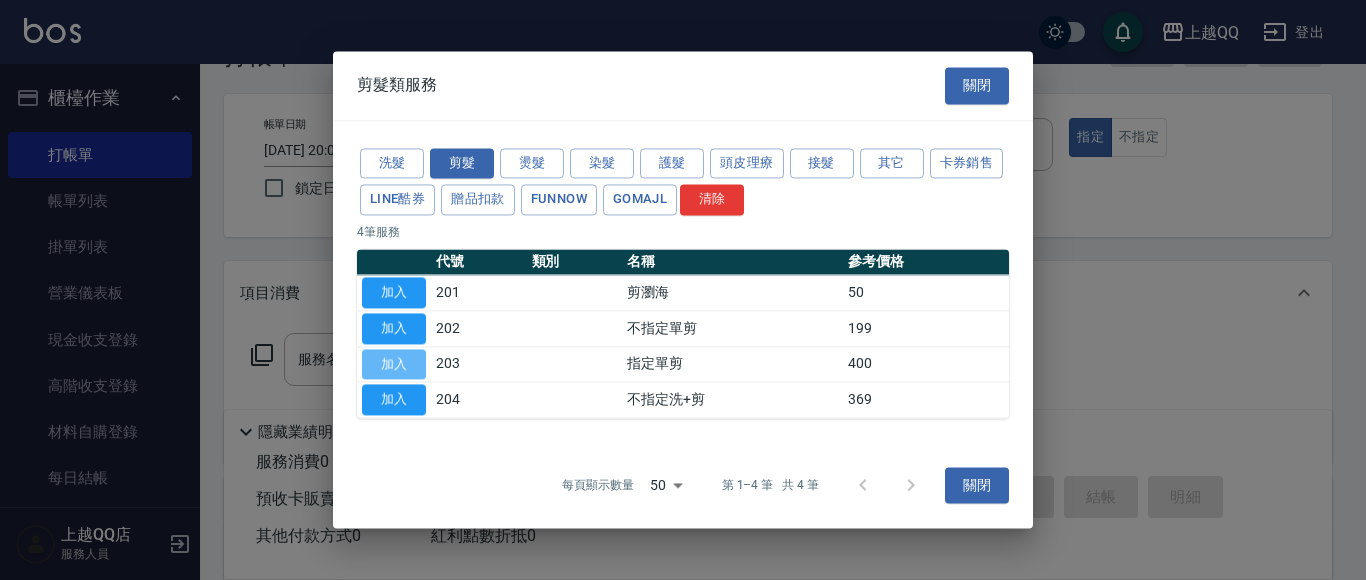 type on "指定單剪(203)" 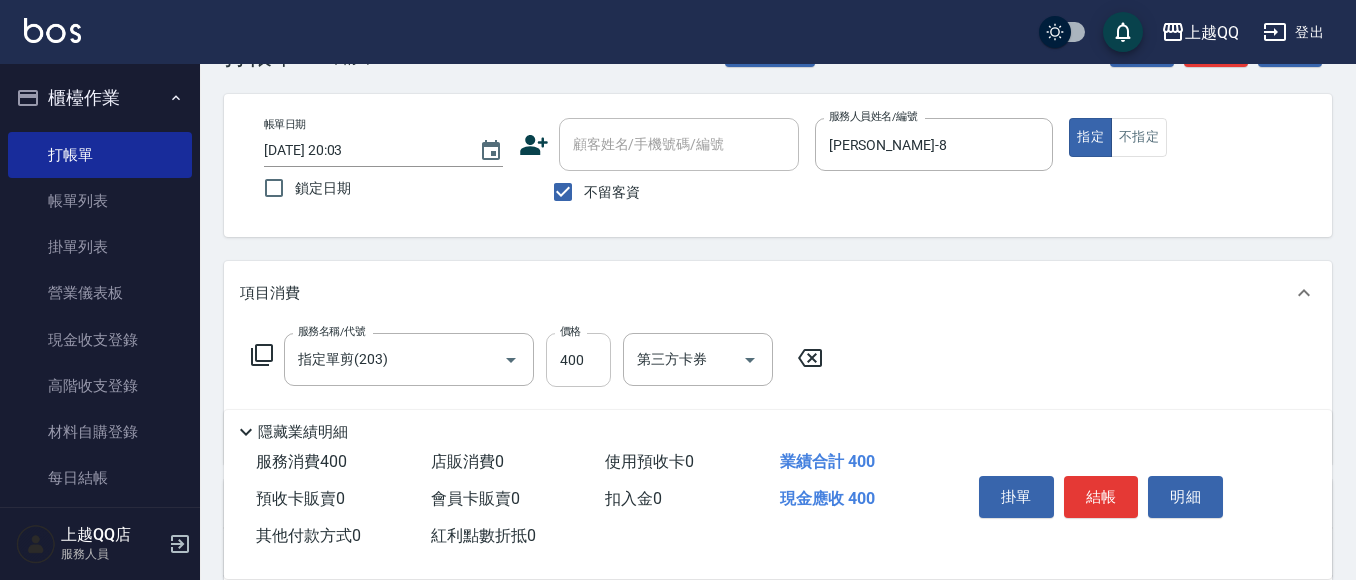 click on "400" at bounding box center [578, 360] 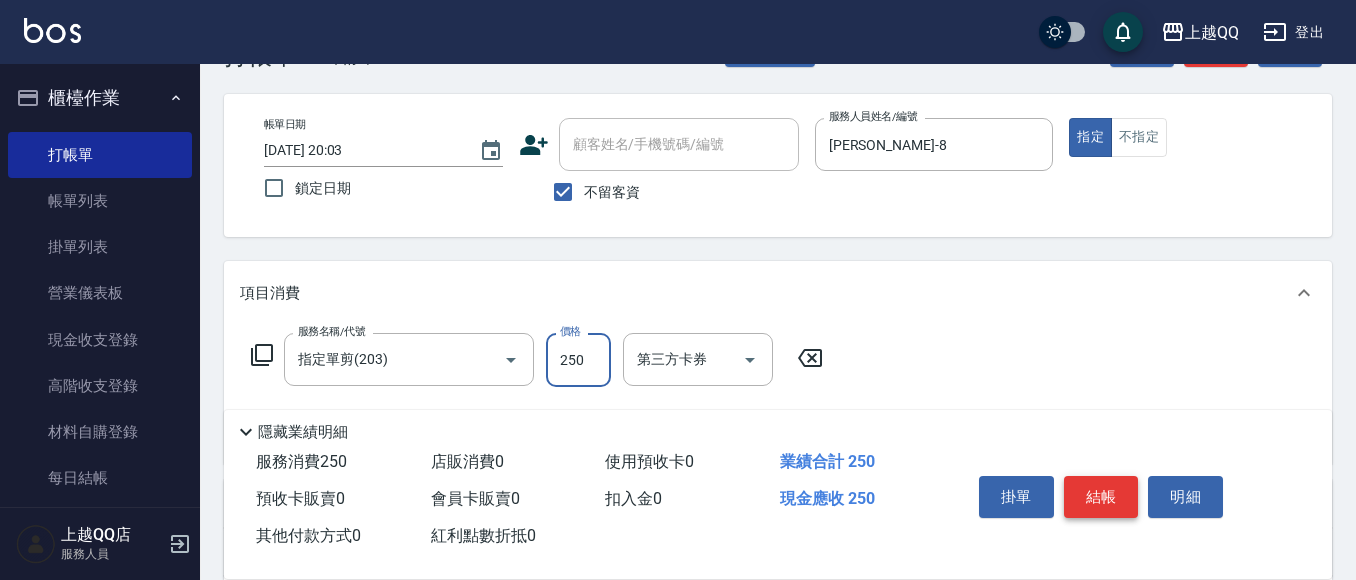 type on "250" 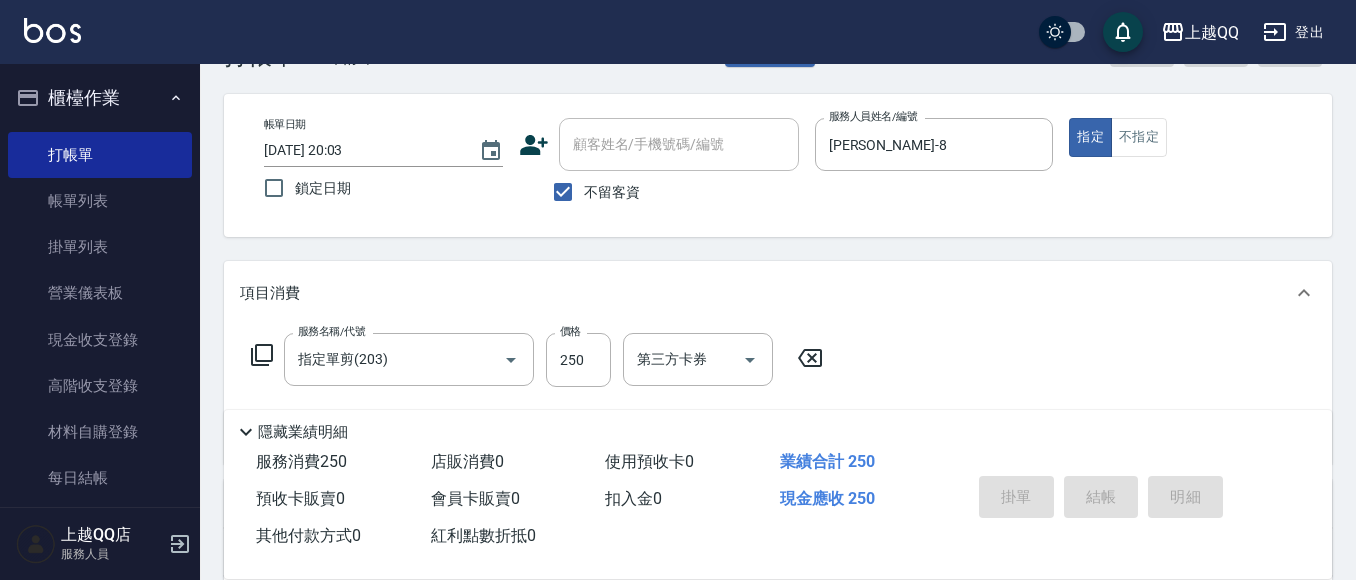 type on "[DATE] 20:13" 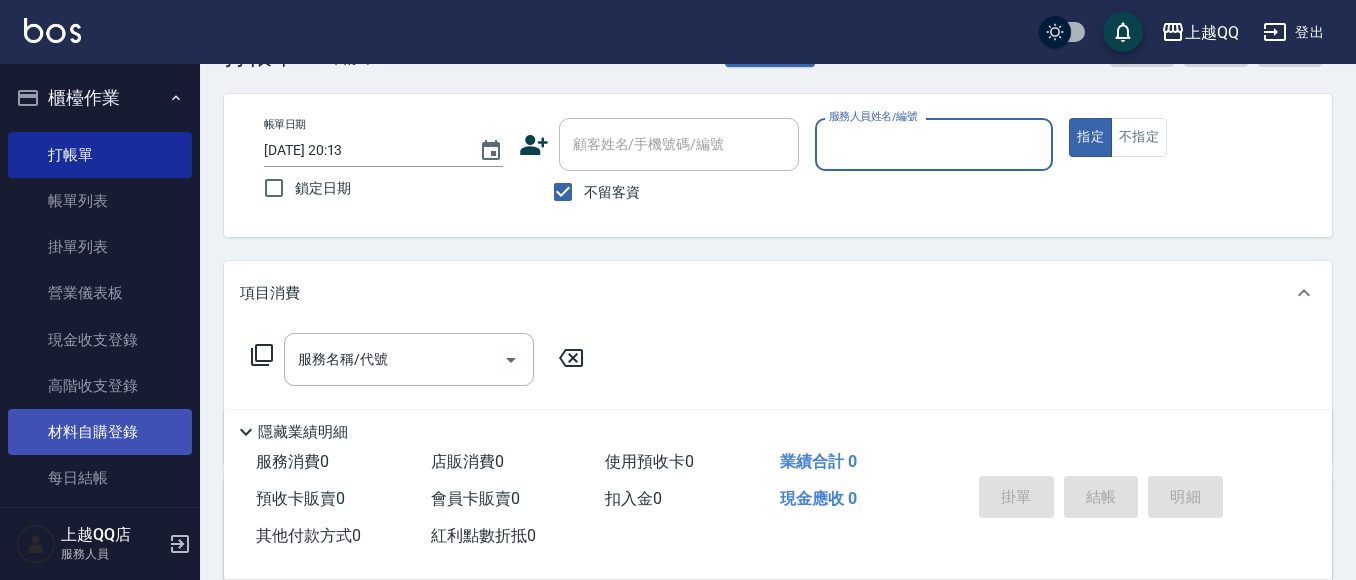 click on "材料自購登錄" at bounding box center (100, 432) 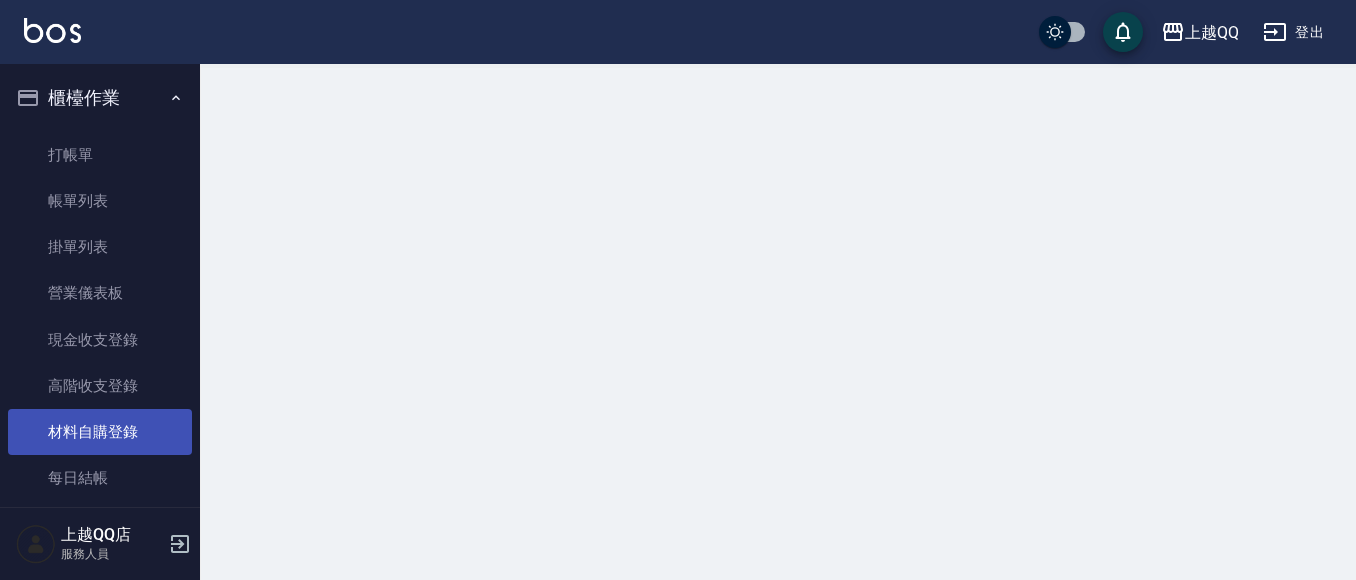 scroll, scrollTop: 0, scrollLeft: 0, axis: both 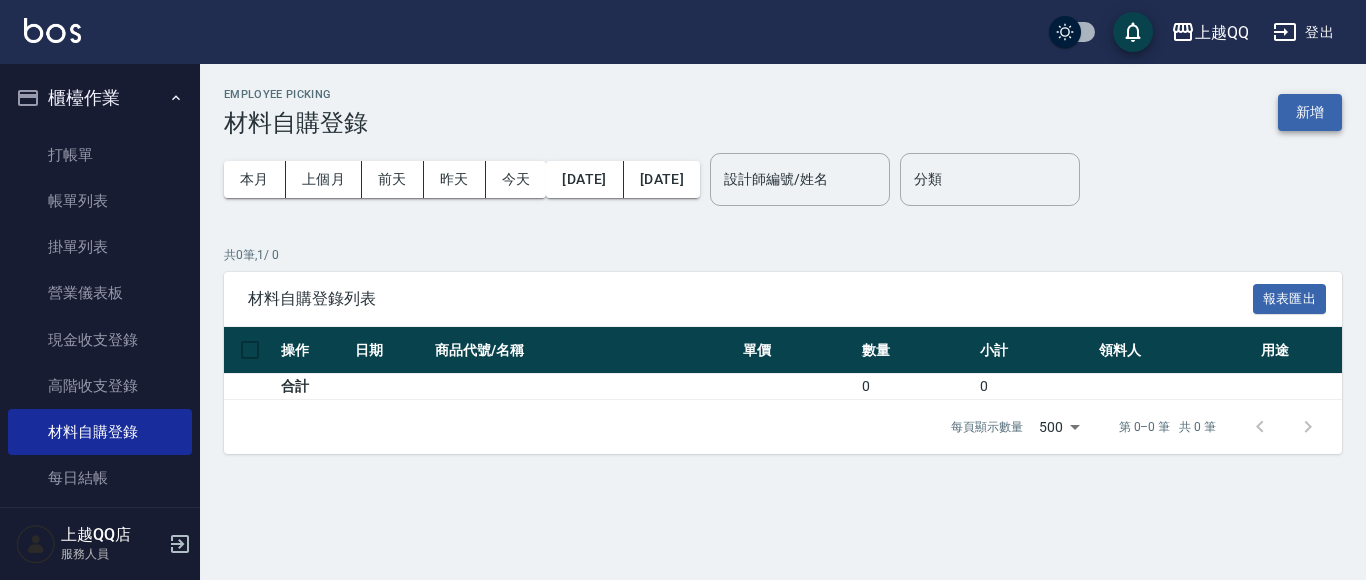 click on "新增" at bounding box center [1310, 112] 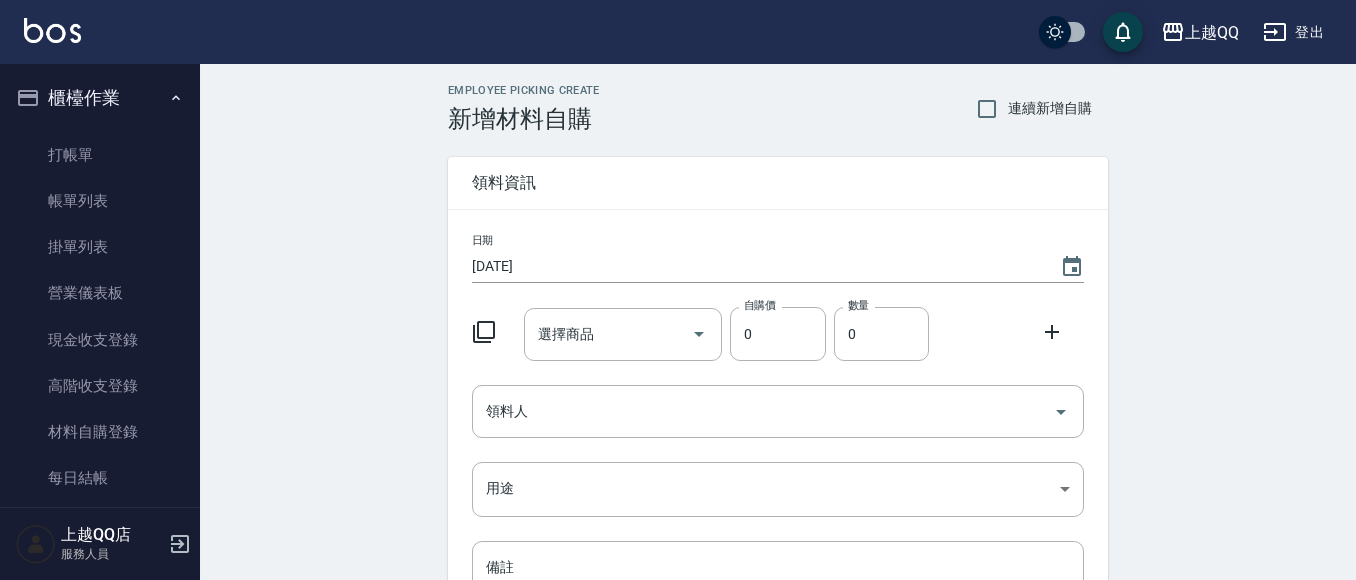 click 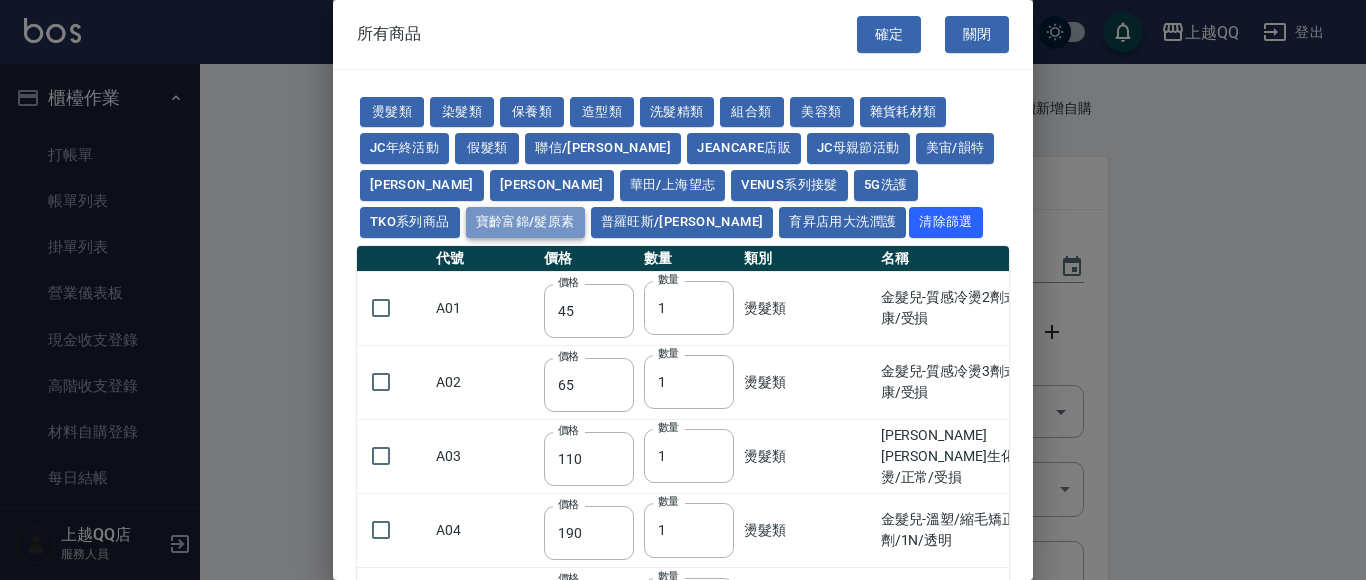 click on "寶齡富錦/髮原素" at bounding box center [525, 222] 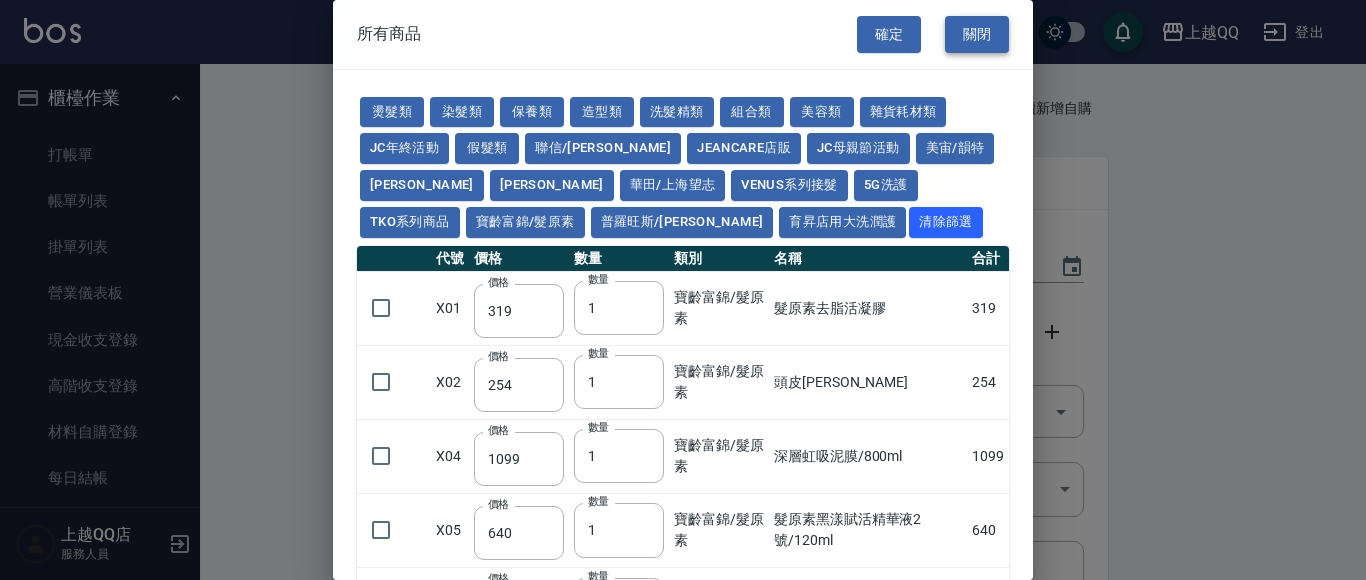 click on "關閉" at bounding box center [977, 34] 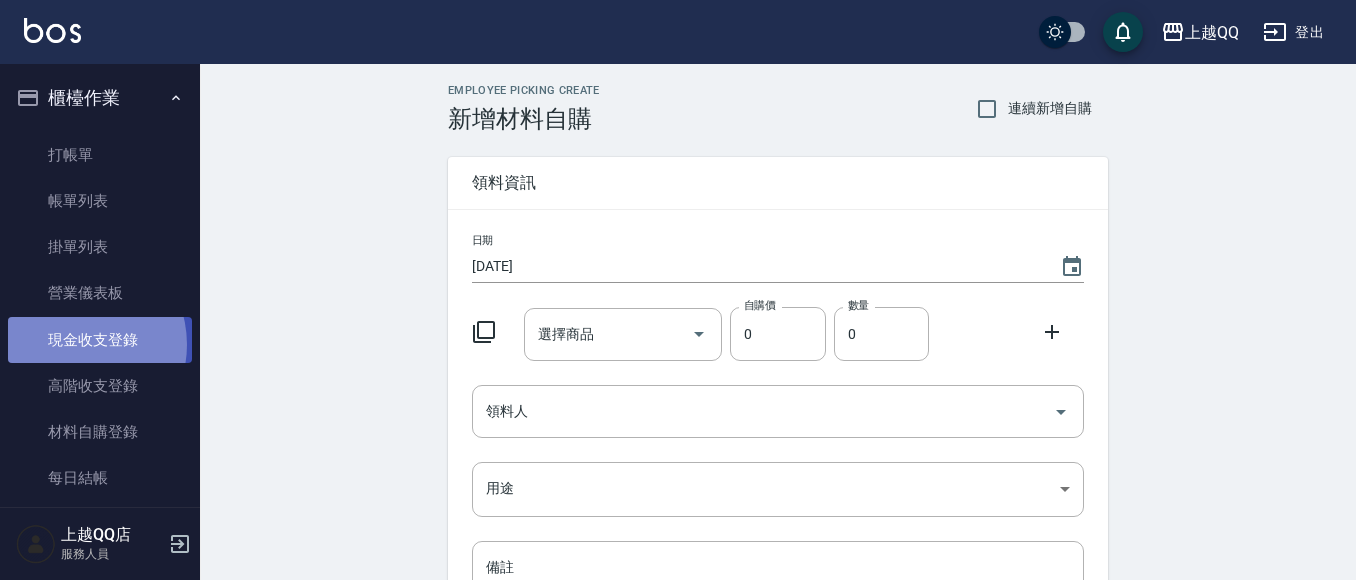 click on "現金收支登錄" at bounding box center [100, 340] 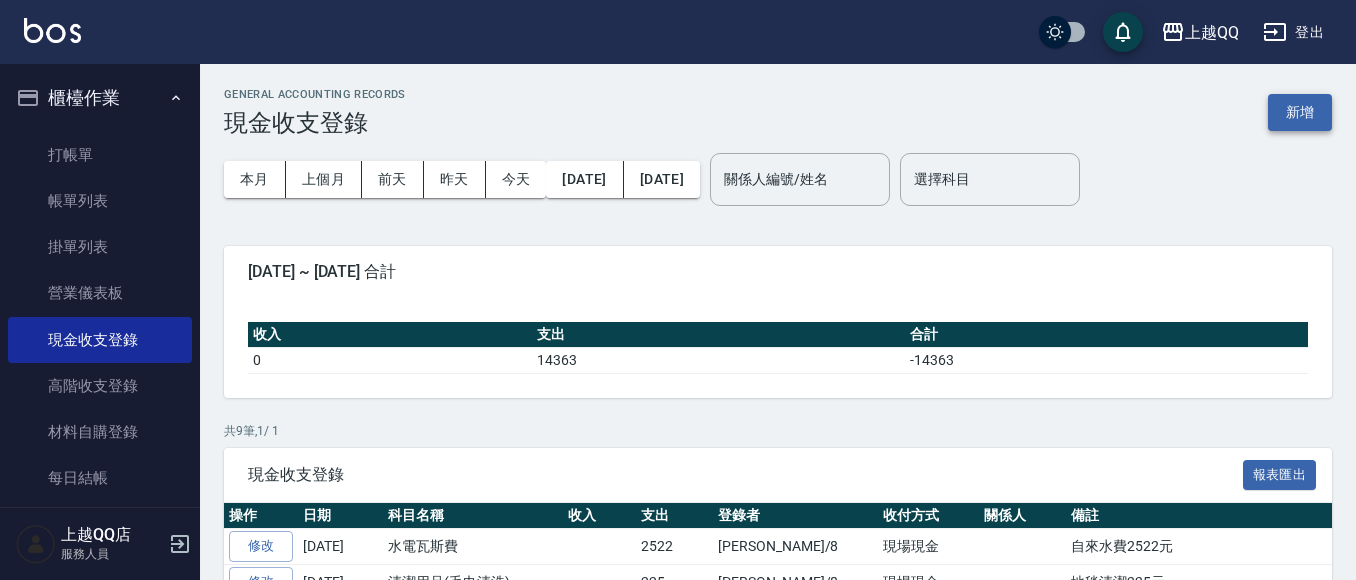 click on "新增" at bounding box center [1300, 112] 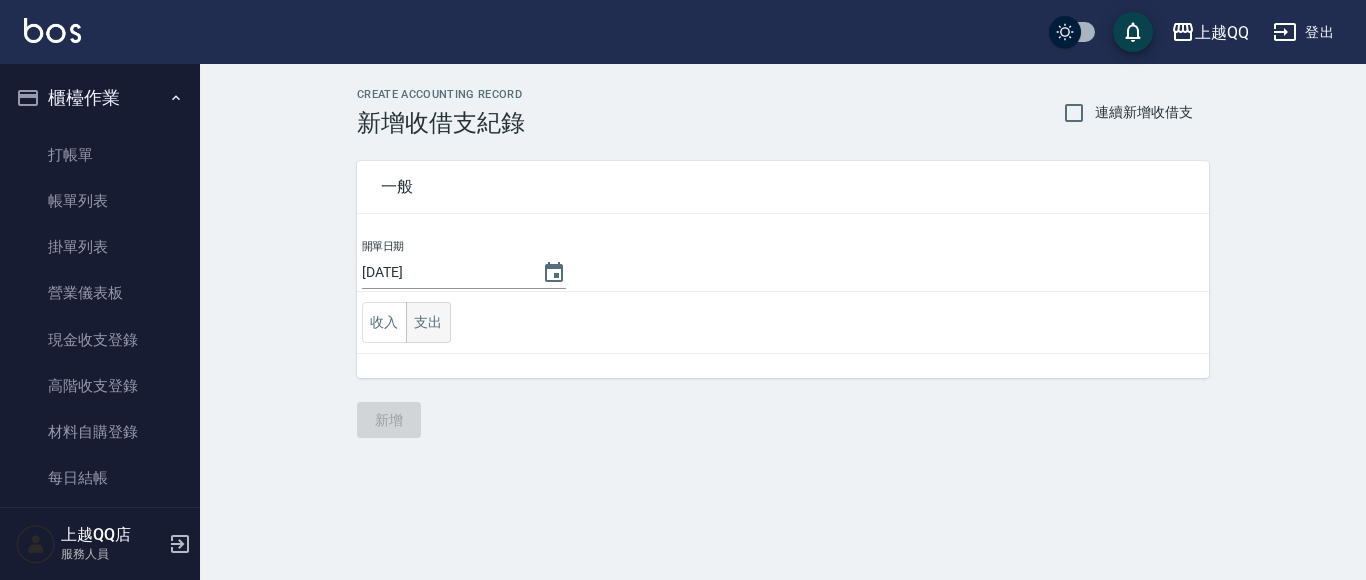 click on "支出" at bounding box center [428, 322] 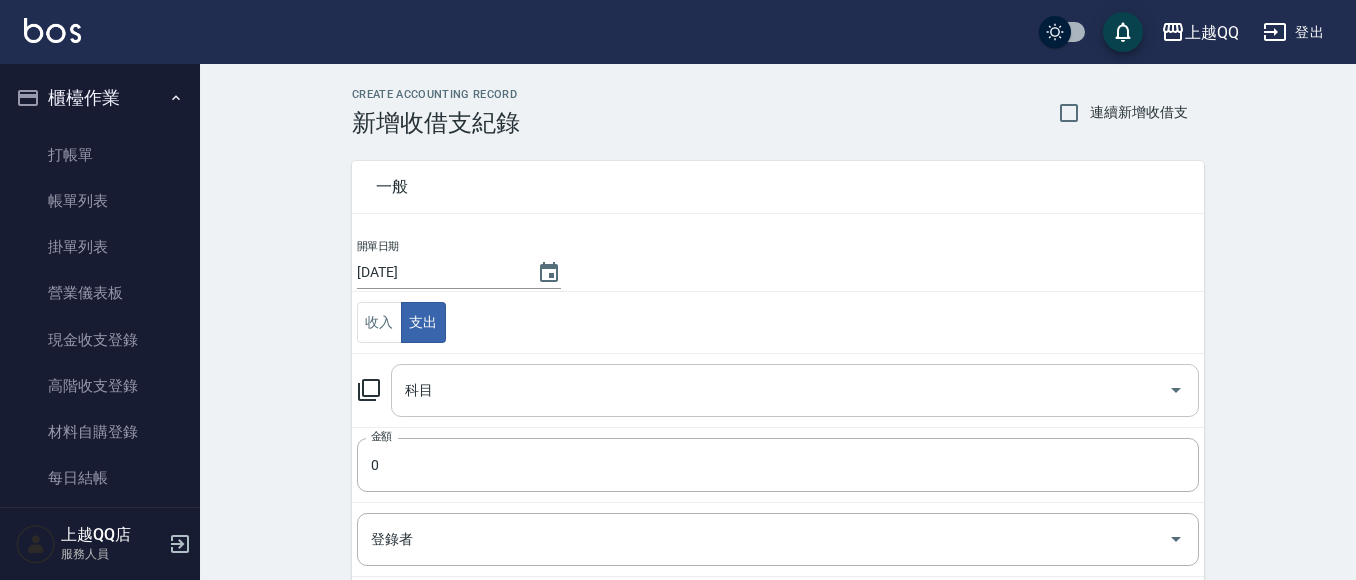 click on "科目" at bounding box center (780, 390) 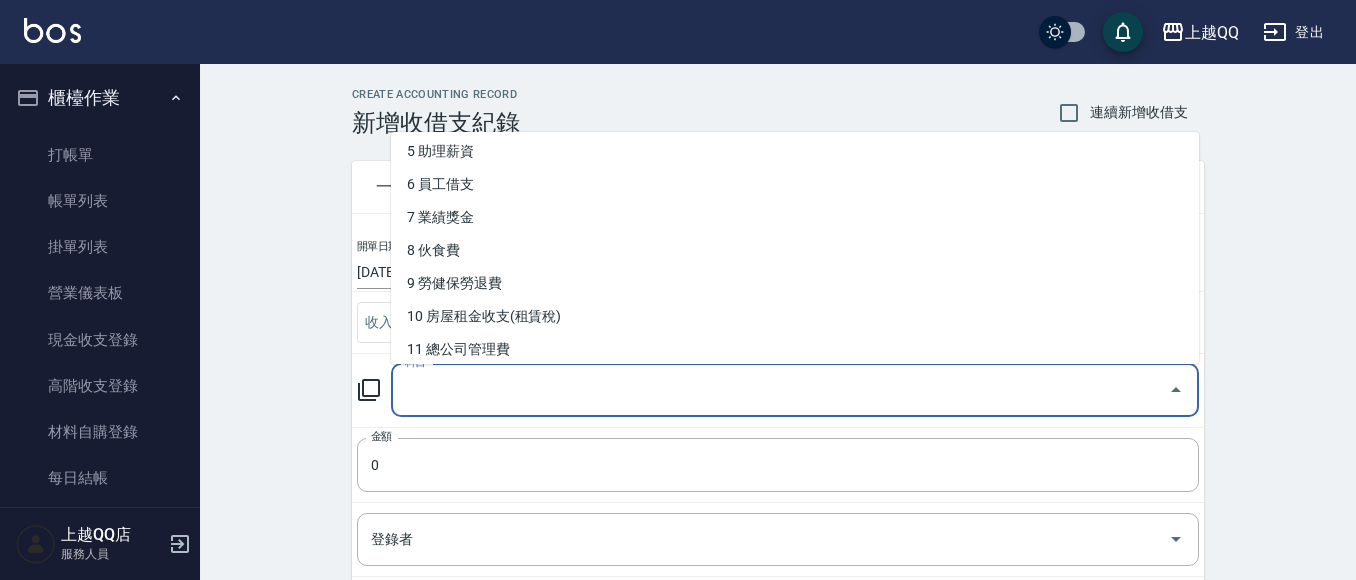 scroll, scrollTop: 328, scrollLeft: 0, axis: vertical 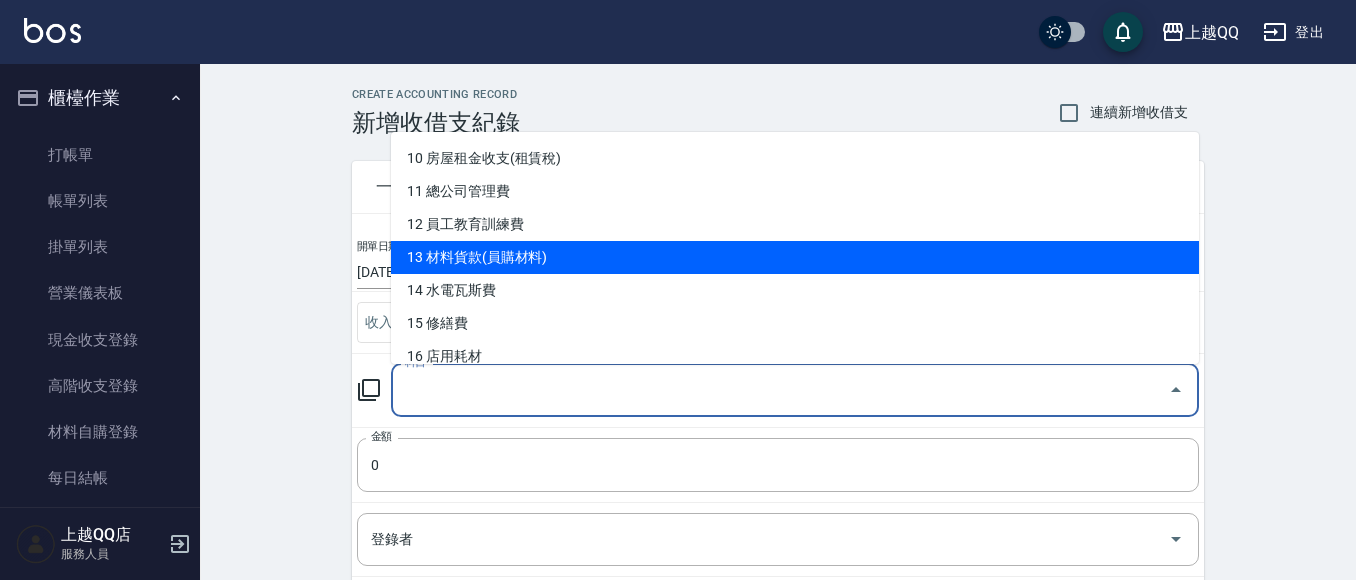 click on "13 材料貨款(員購材料)" at bounding box center (795, 257) 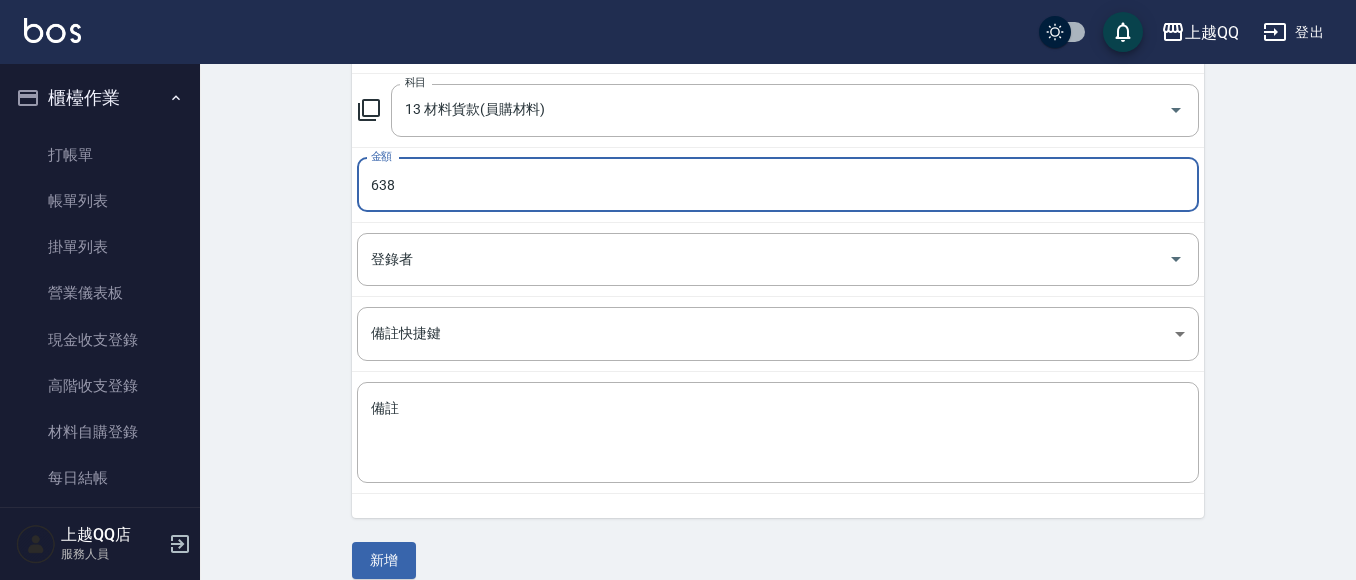 scroll, scrollTop: 286, scrollLeft: 0, axis: vertical 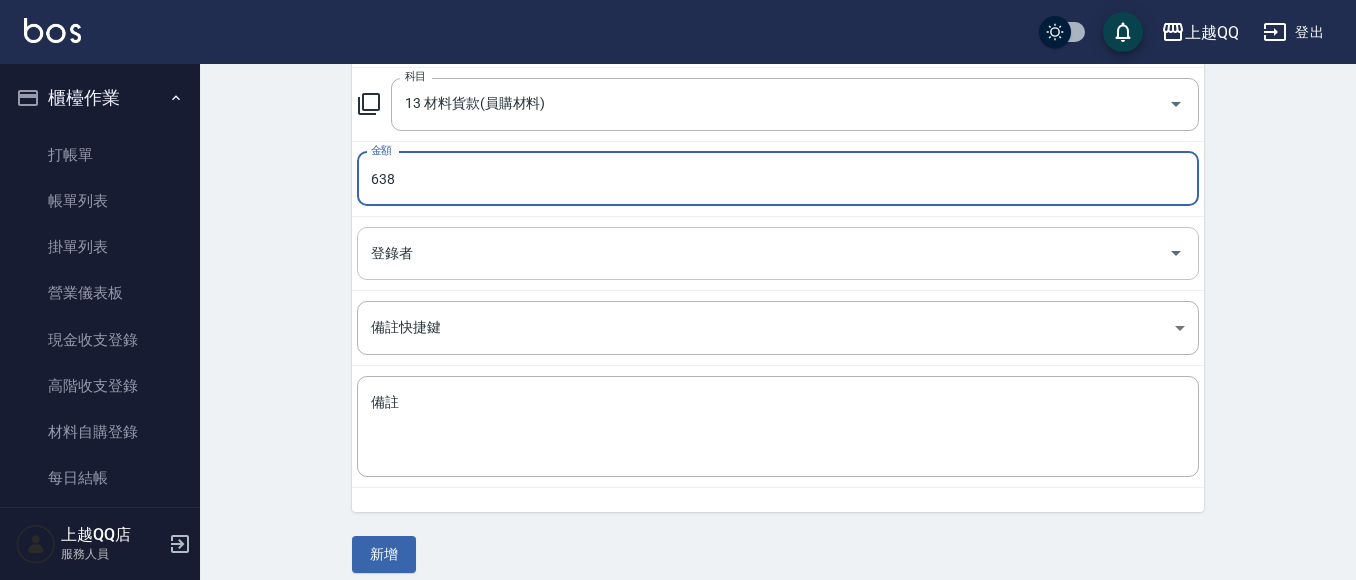 type on "638" 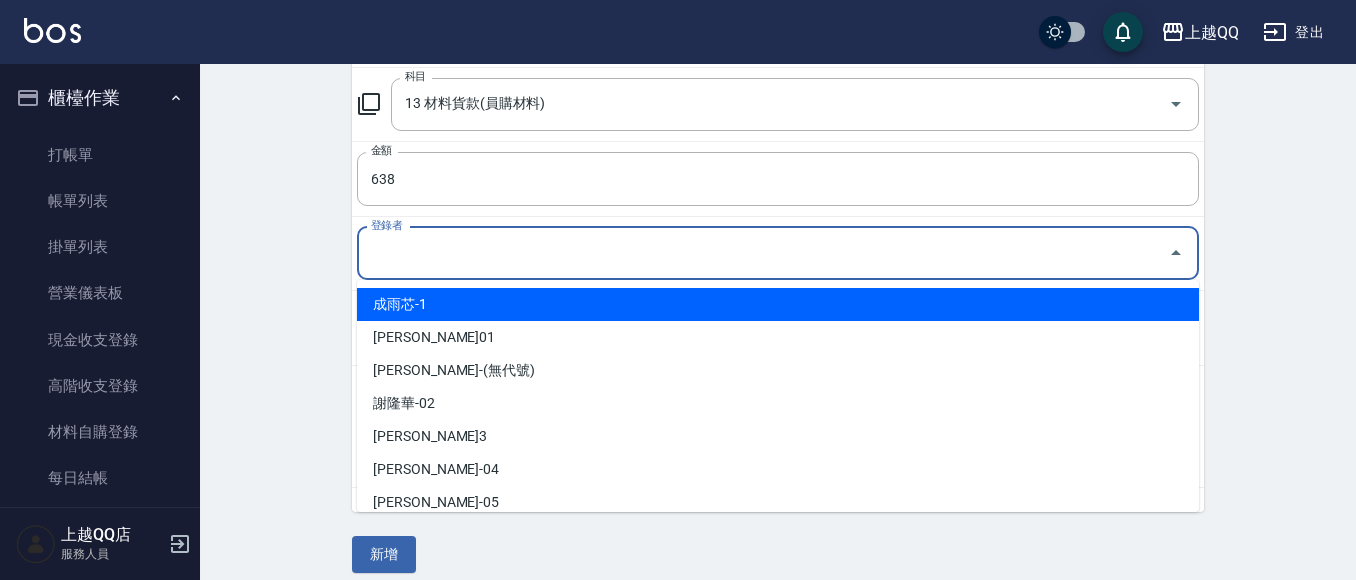 click on "登錄者" at bounding box center [763, 253] 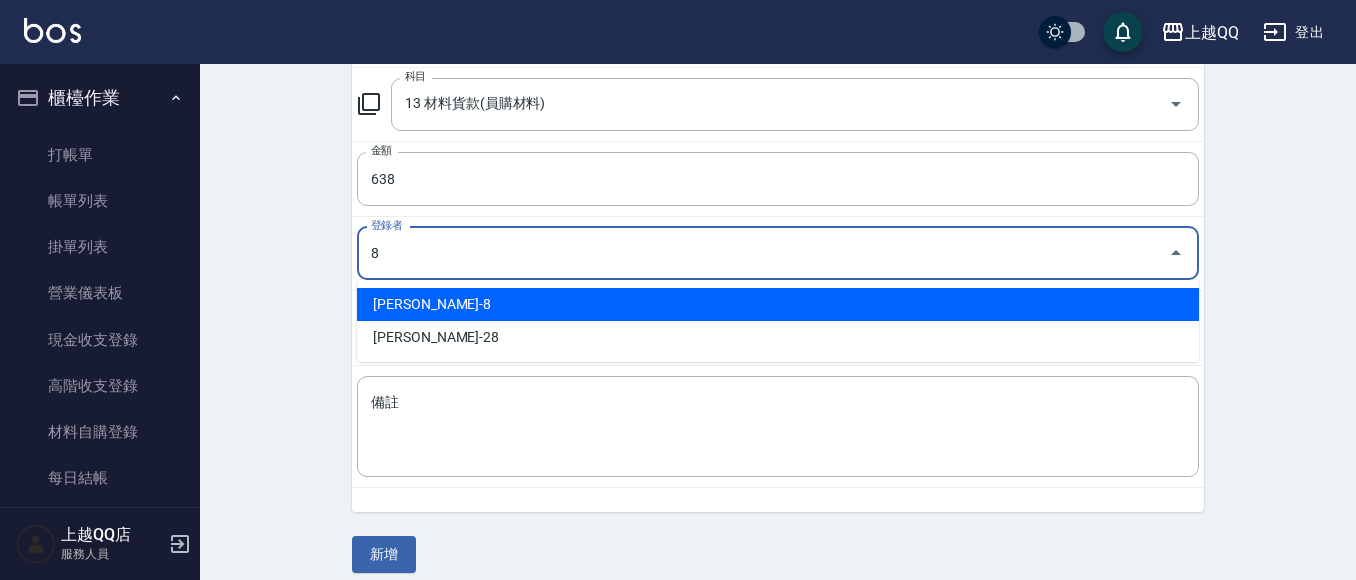 click on "[PERSON_NAME]-8" at bounding box center [778, 304] 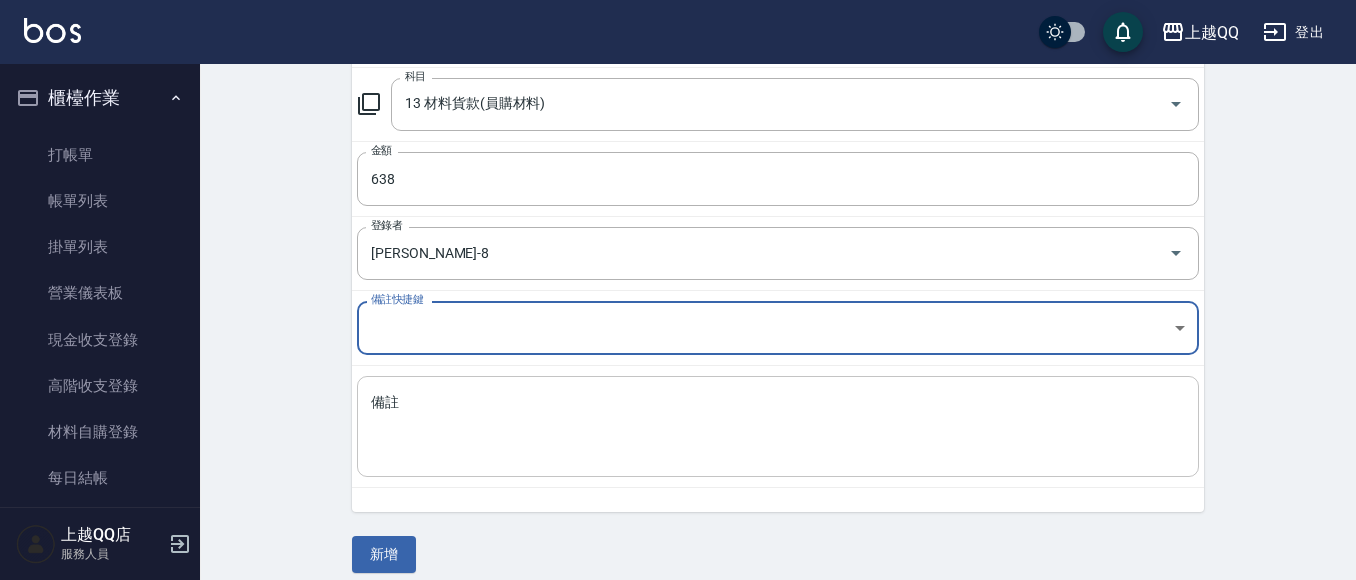 click on "備註" at bounding box center [778, 427] 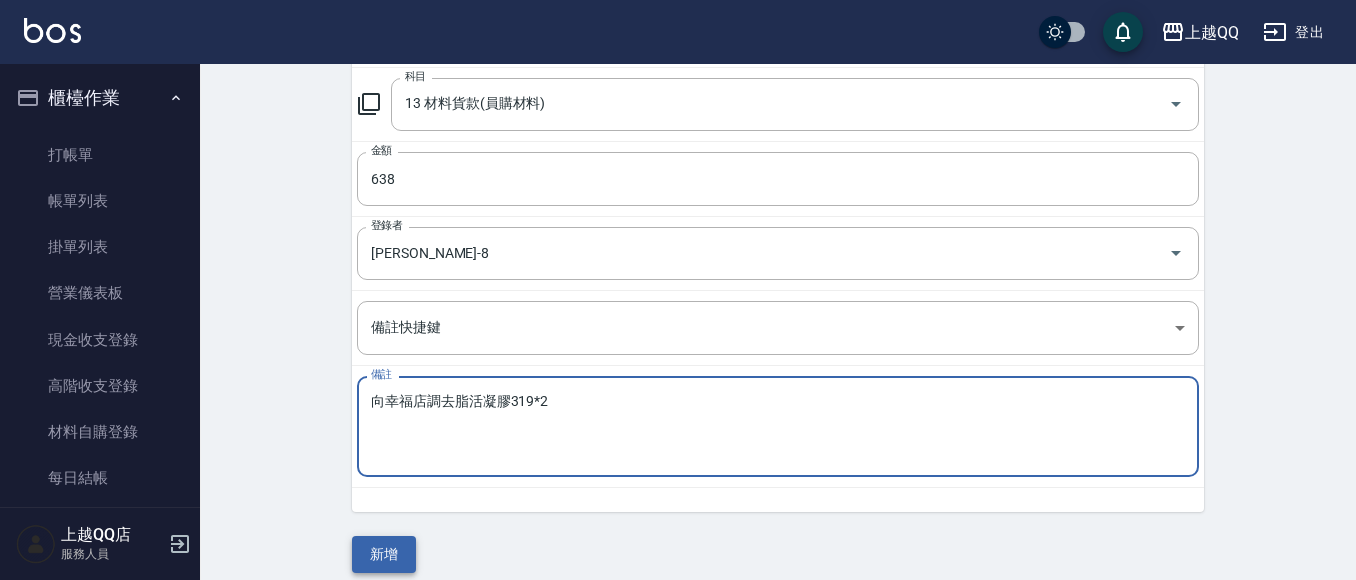 type on "向幸福店調去脂活凝膠319*2" 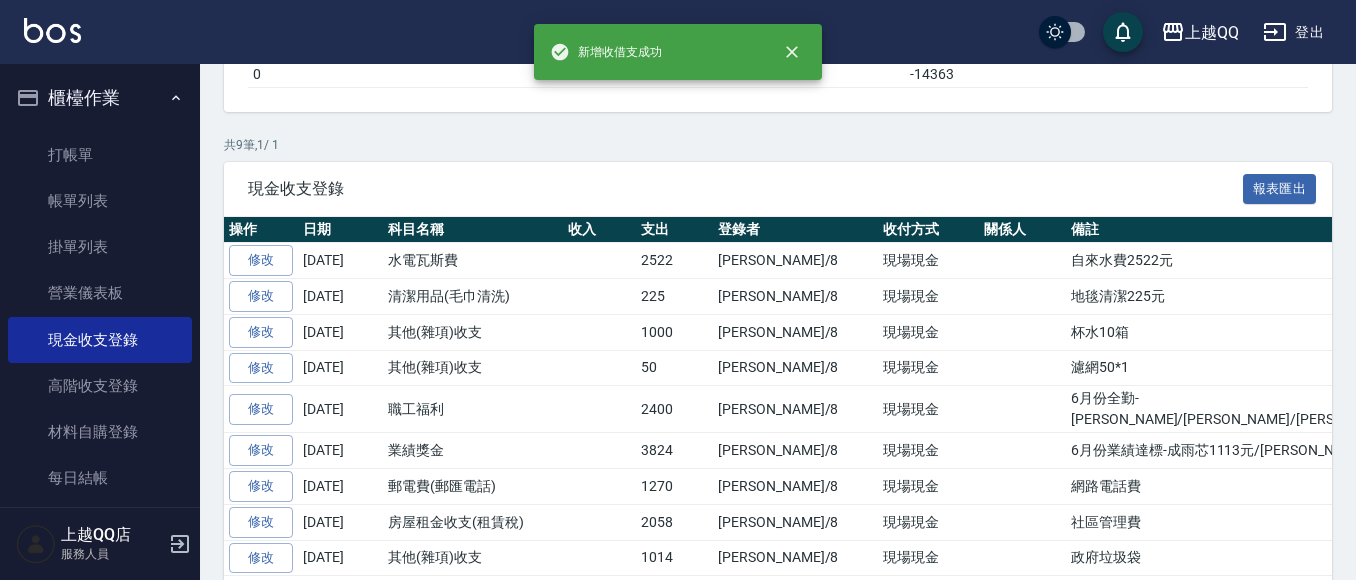 scroll, scrollTop: 0, scrollLeft: 0, axis: both 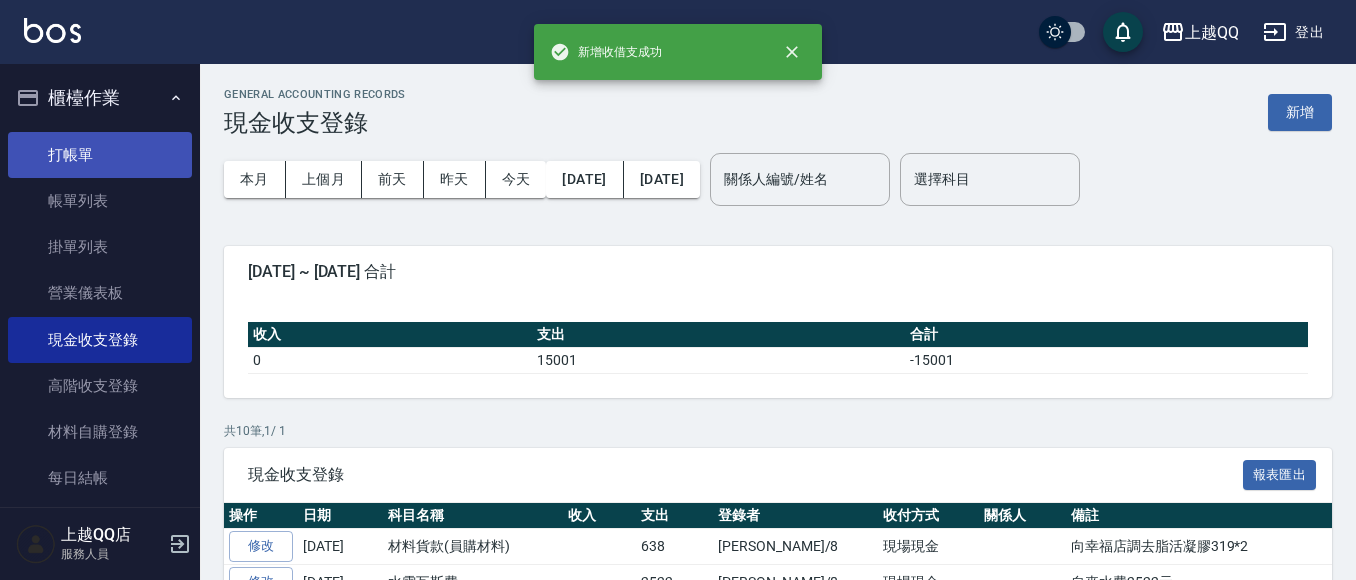 click on "打帳單" at bounding box center [100, 155] 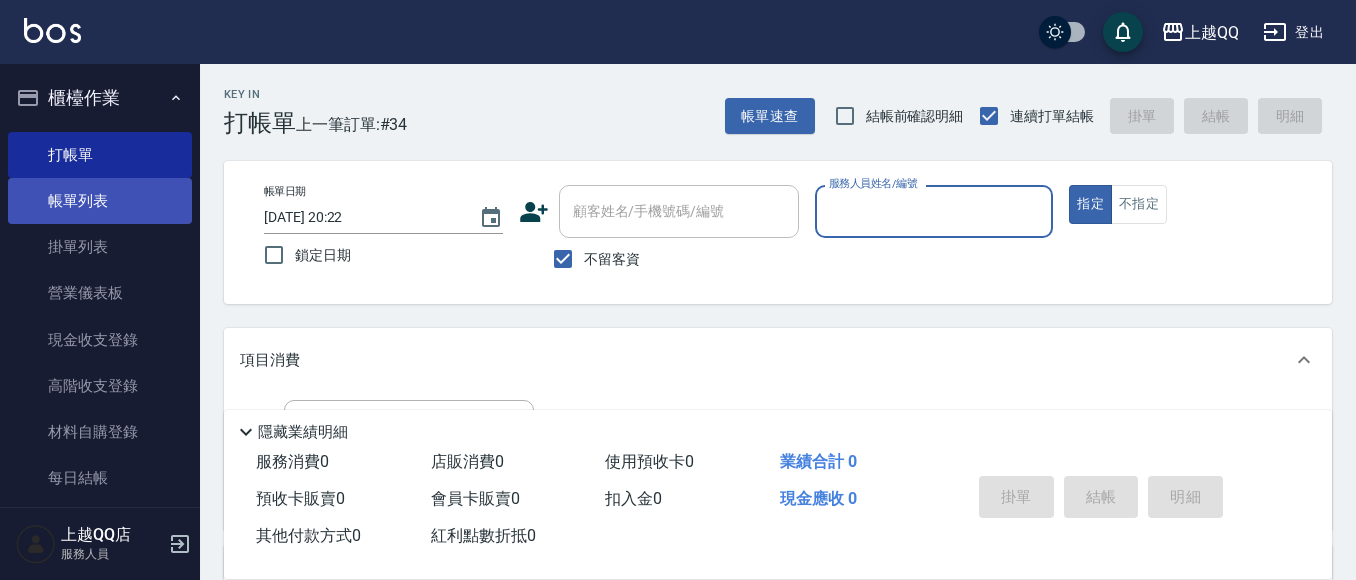 click on "帳單列表" at bounding box center [100, 201] 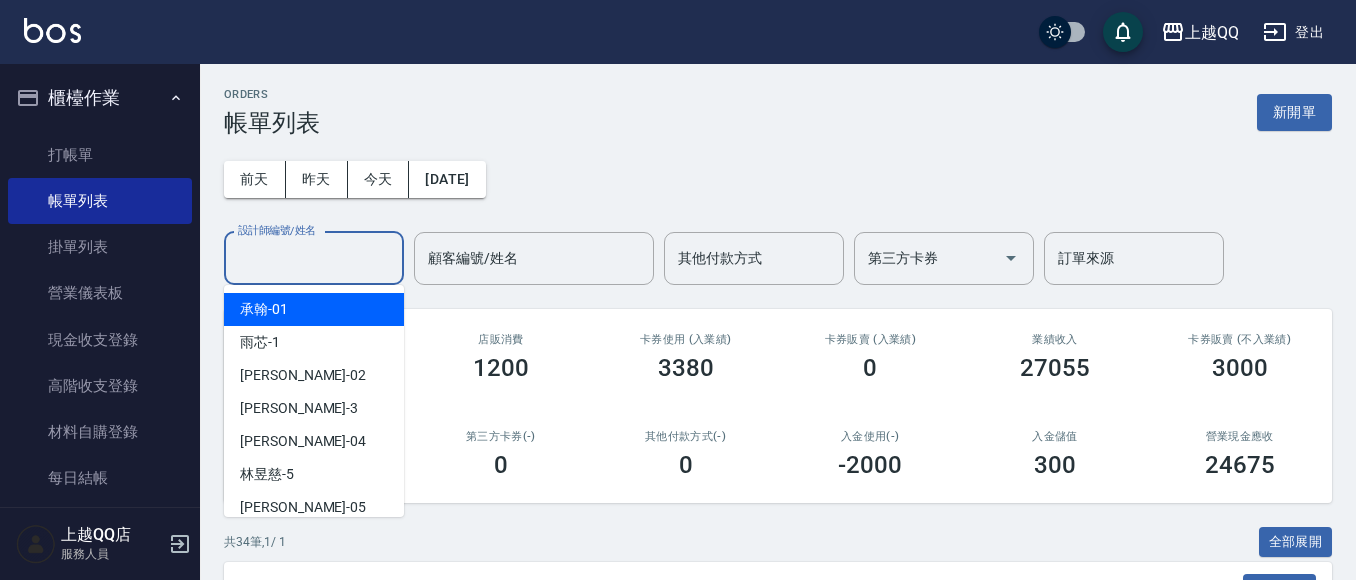 click on "設計師編號/姓名" at bounding box center (314, 258) 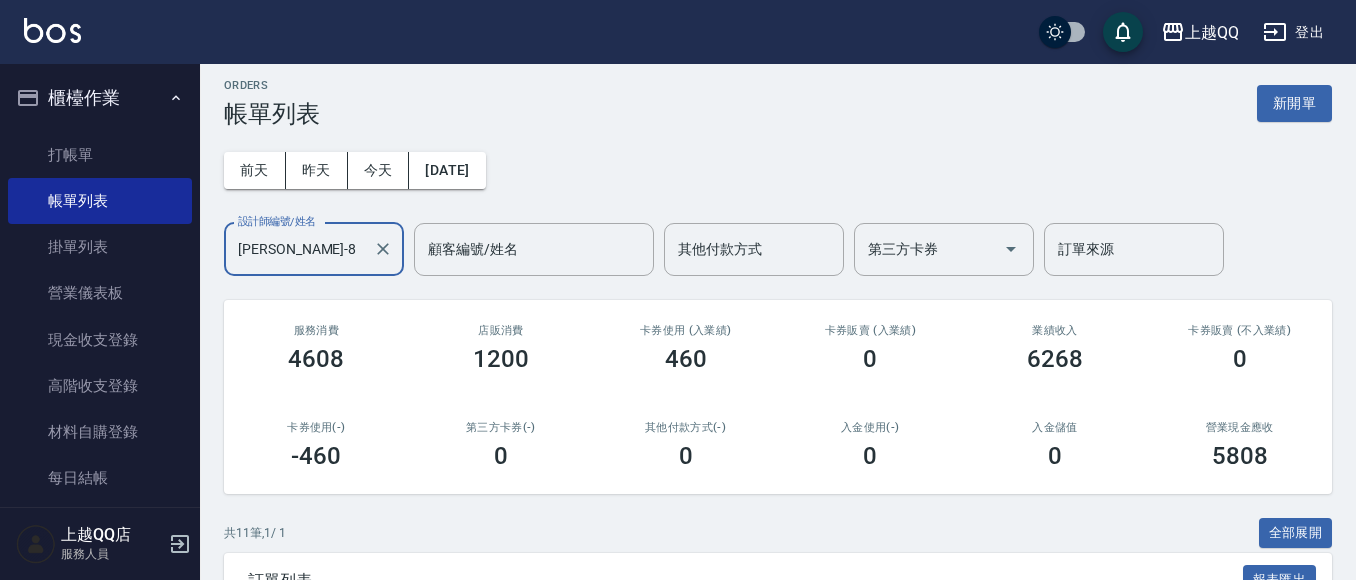 scroll, scrollTop: 0, scrollLeft: 0, axis: both 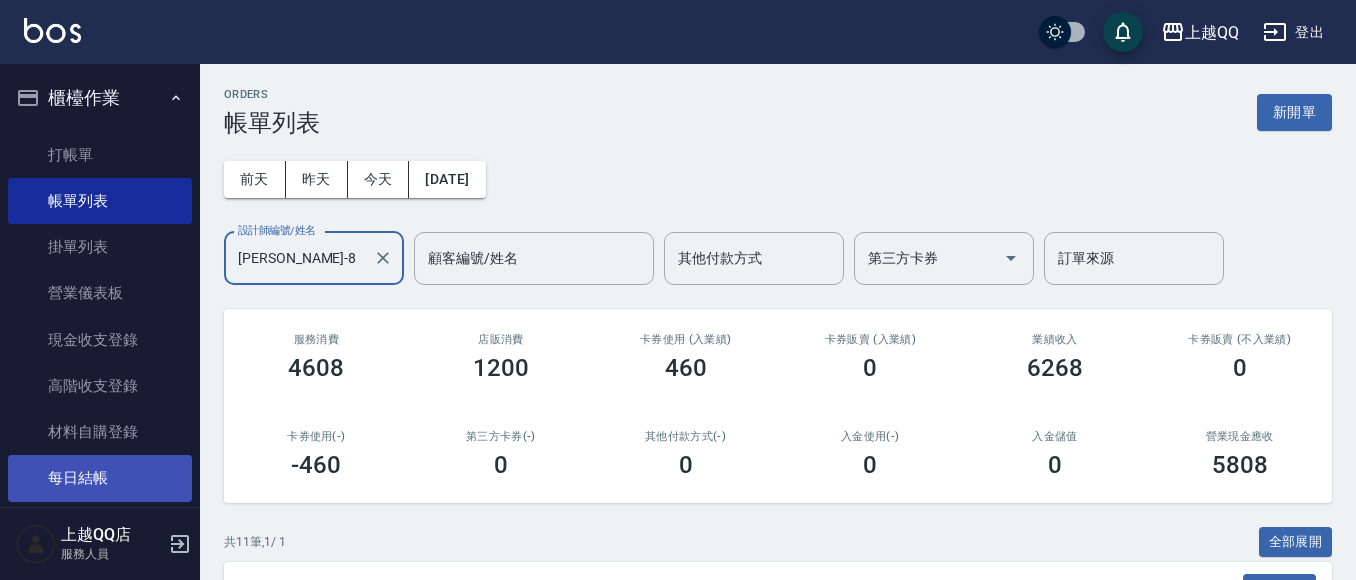type on "[PERSON_NAME]-8" 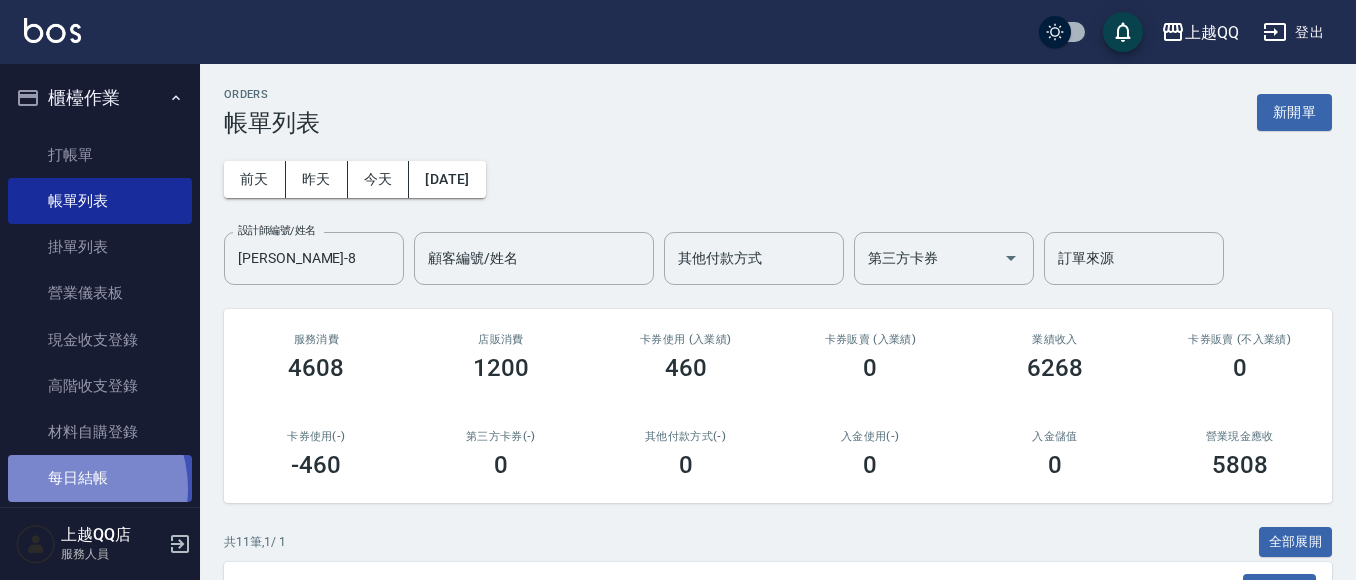 click on "每日結帳" at bounding box center (100, 478) 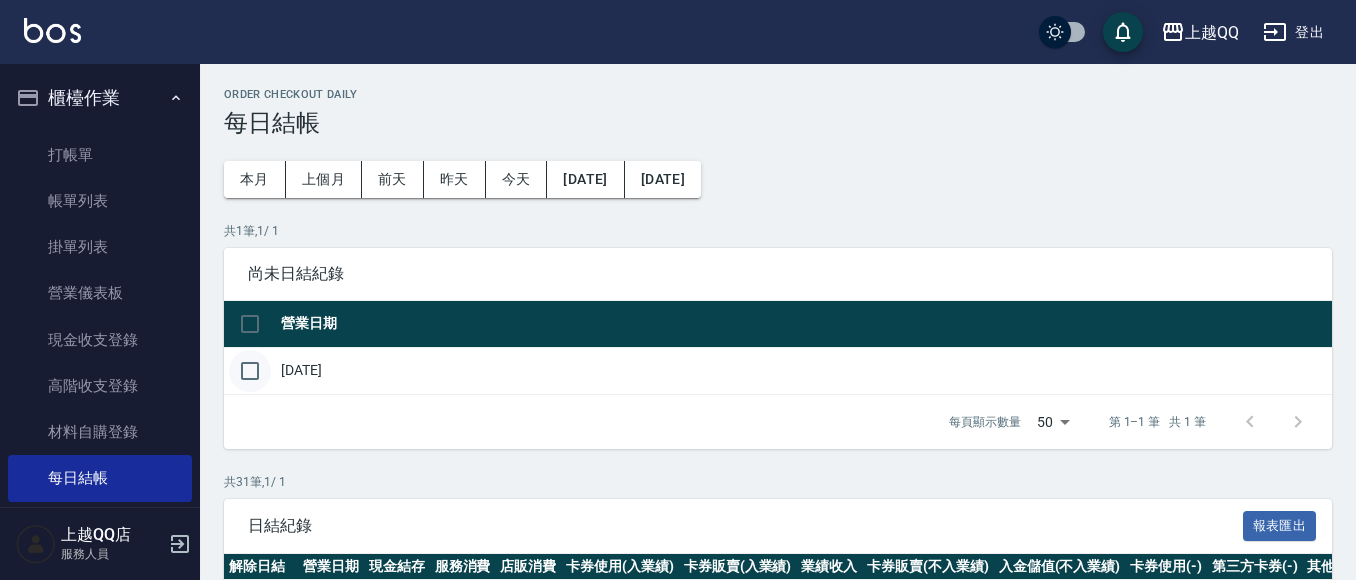 click at bounding box center (250, 371) 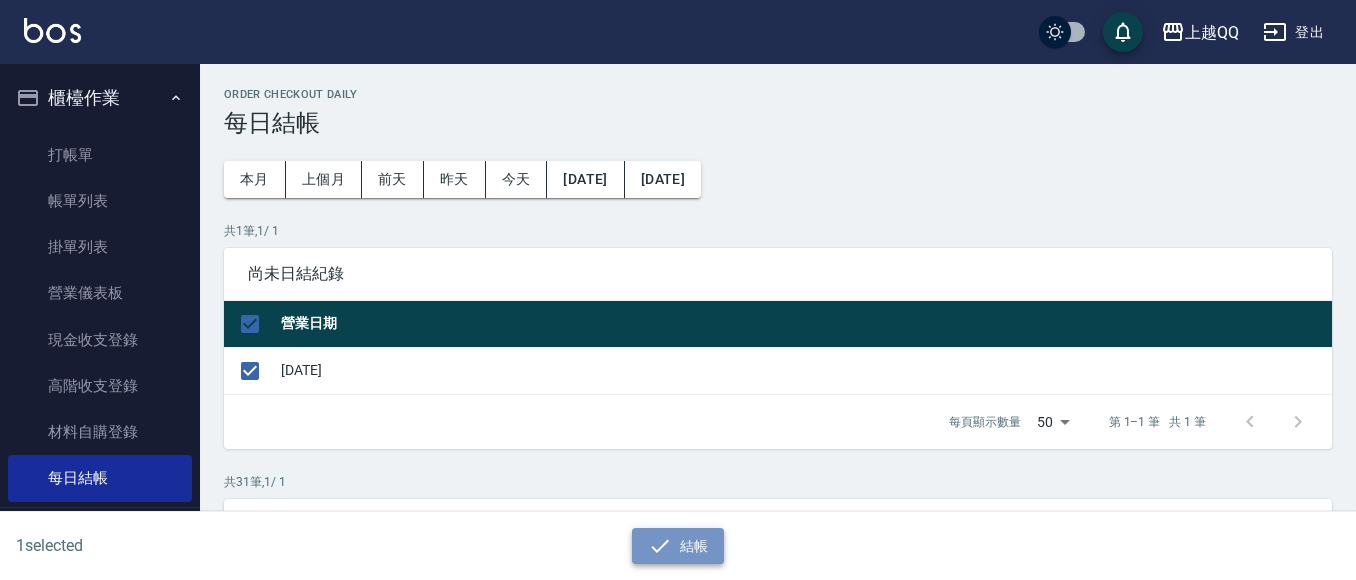 click 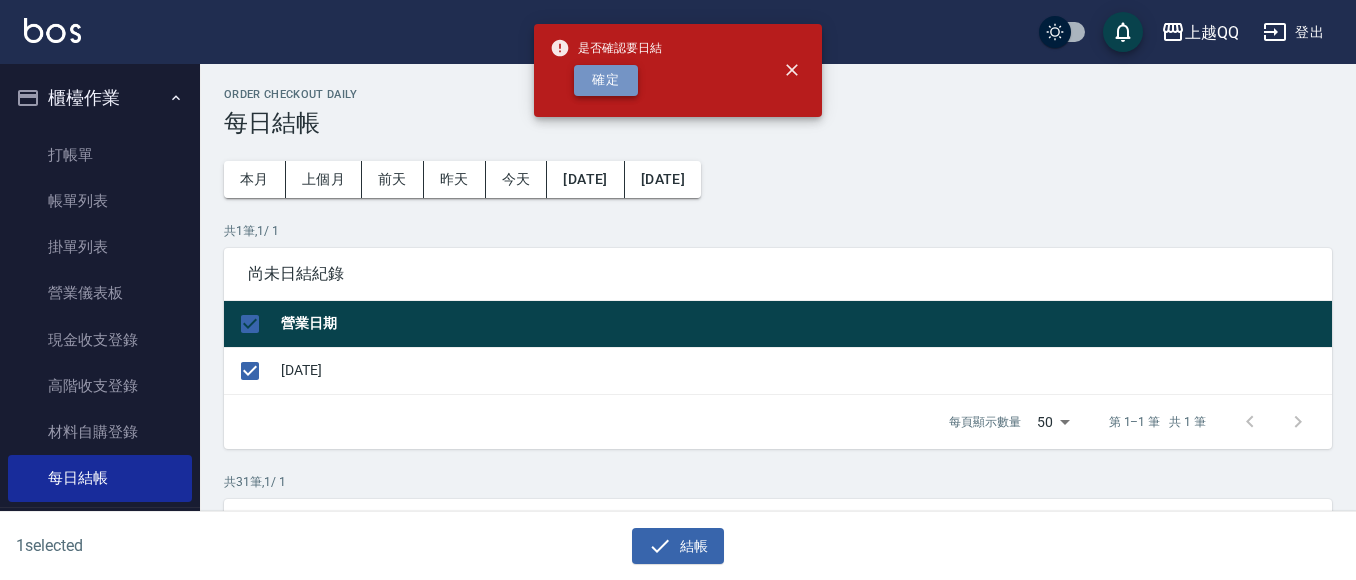 click on "確定" at bounding box center (606, 80) 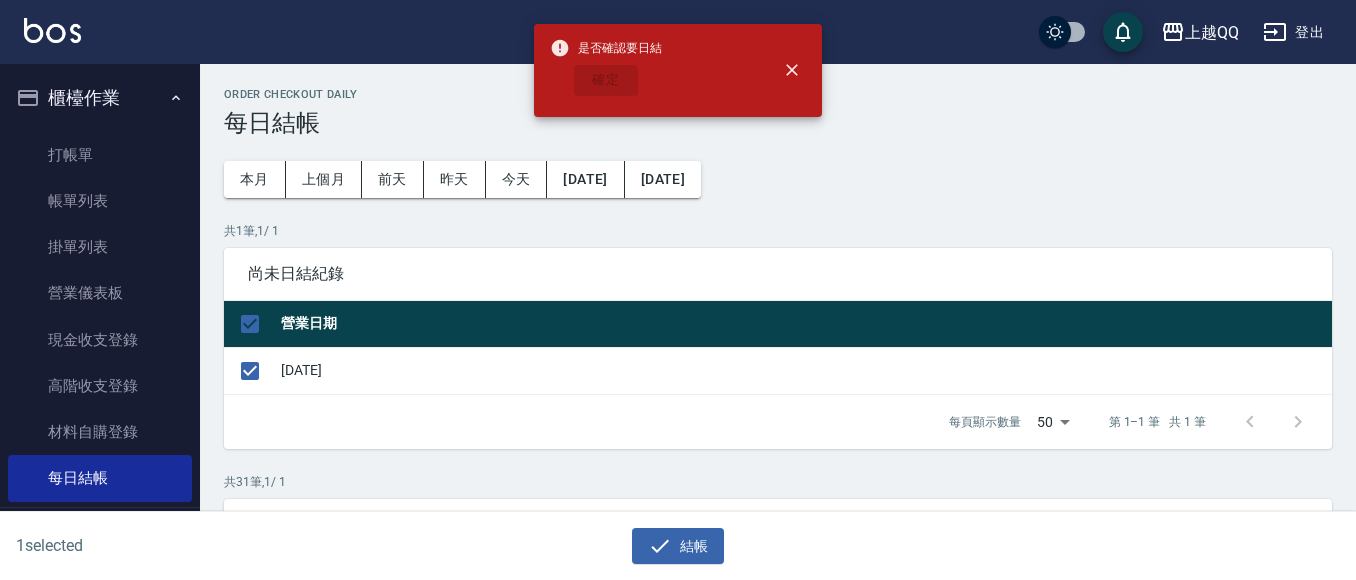 checkbox on "false" 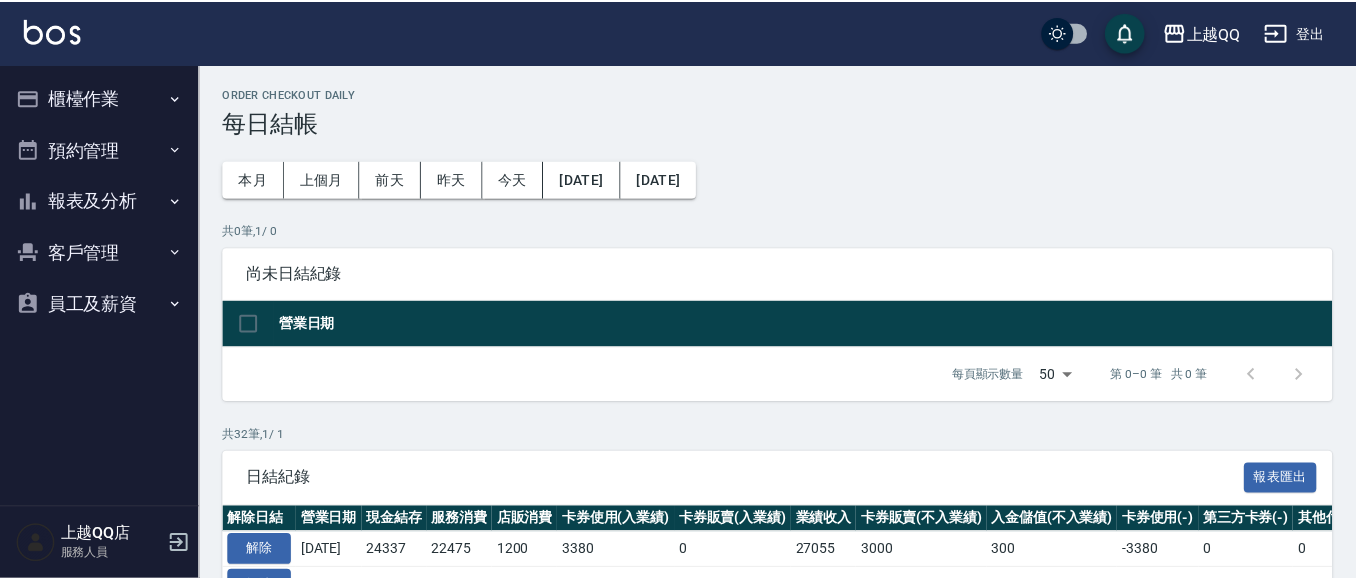 scroll, scrollTop: 0, scrollLeft: 0, axis: both 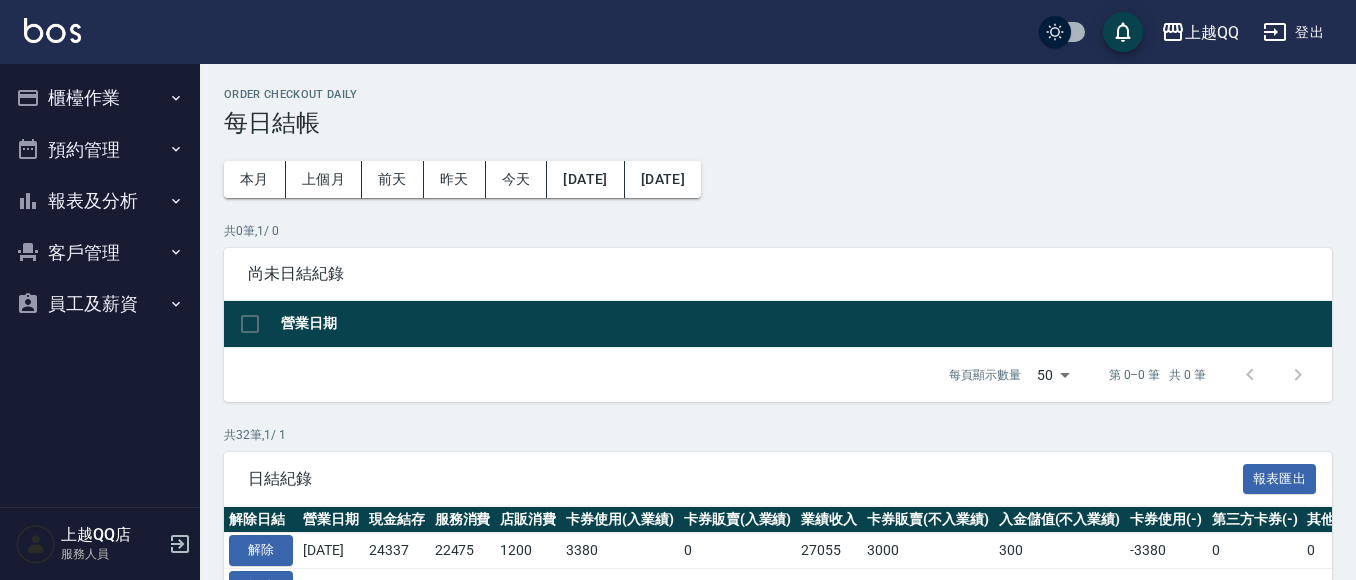 click on "報表及分析" at bounding box center (100, 201) 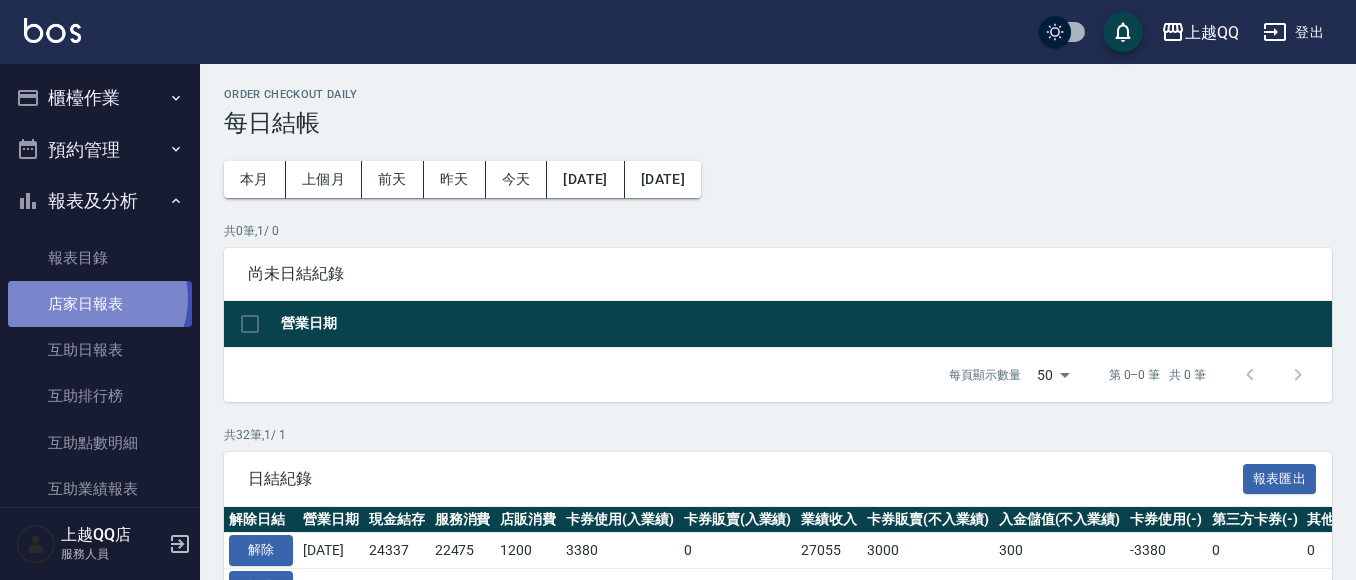 click on "店家日報表" at bounding box center (100, 304) 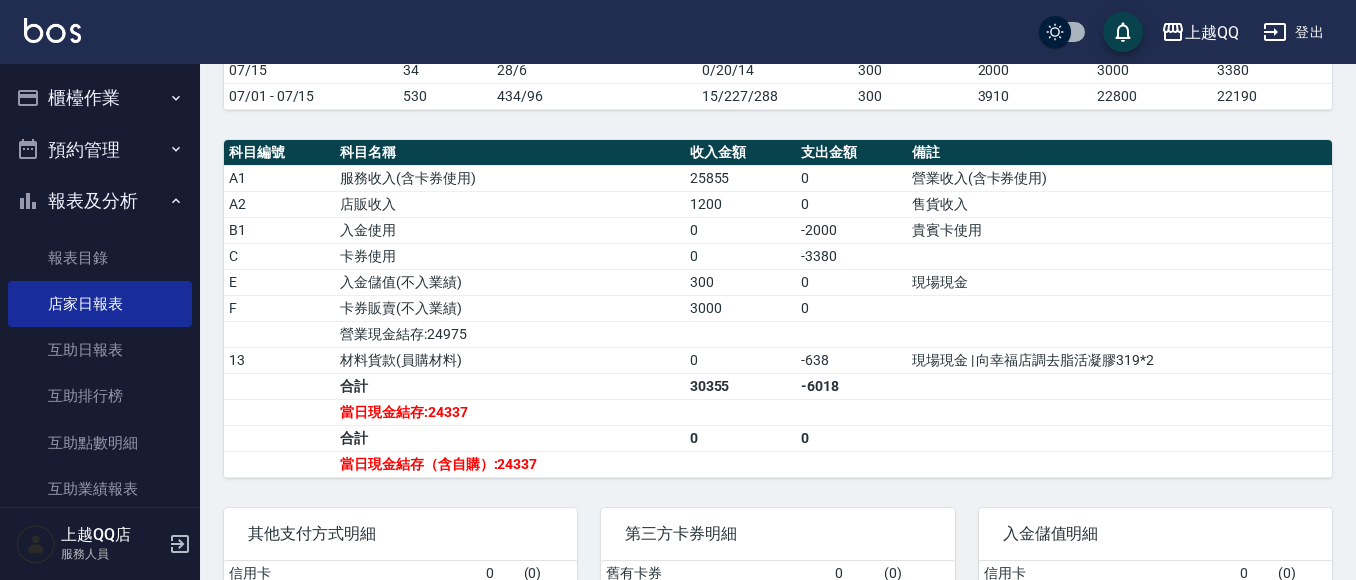 scroll, scrollTop: 785, scrollLeft: 0, axis: vertical 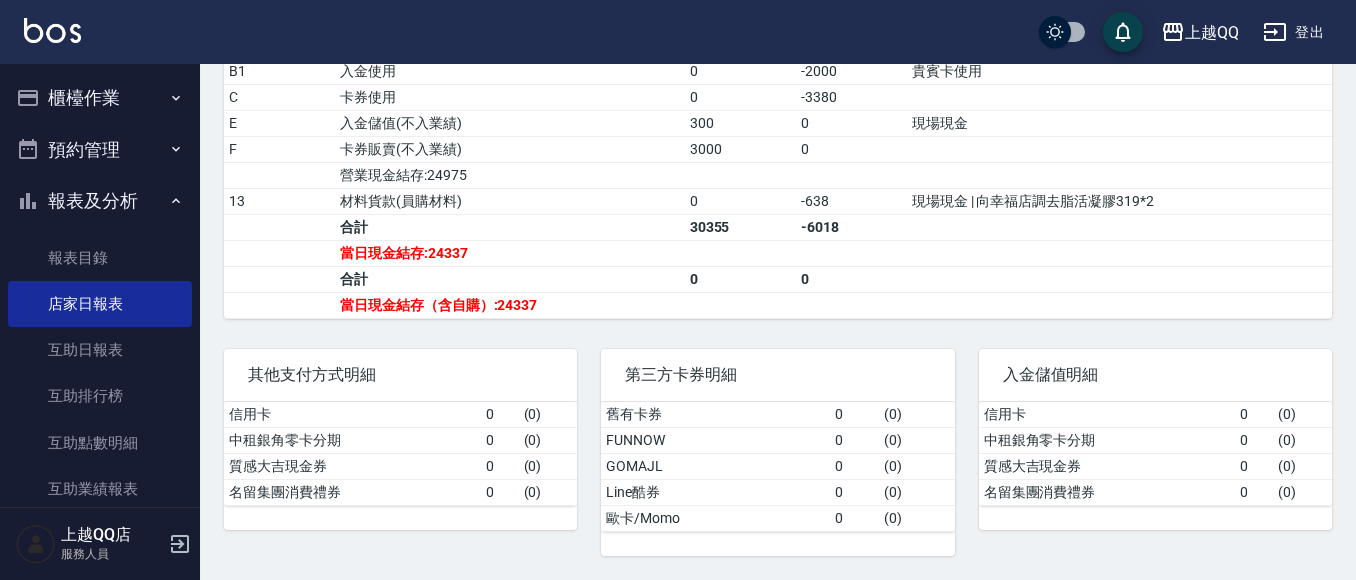 click on "報表及分析" at bounding box center (100, 201) 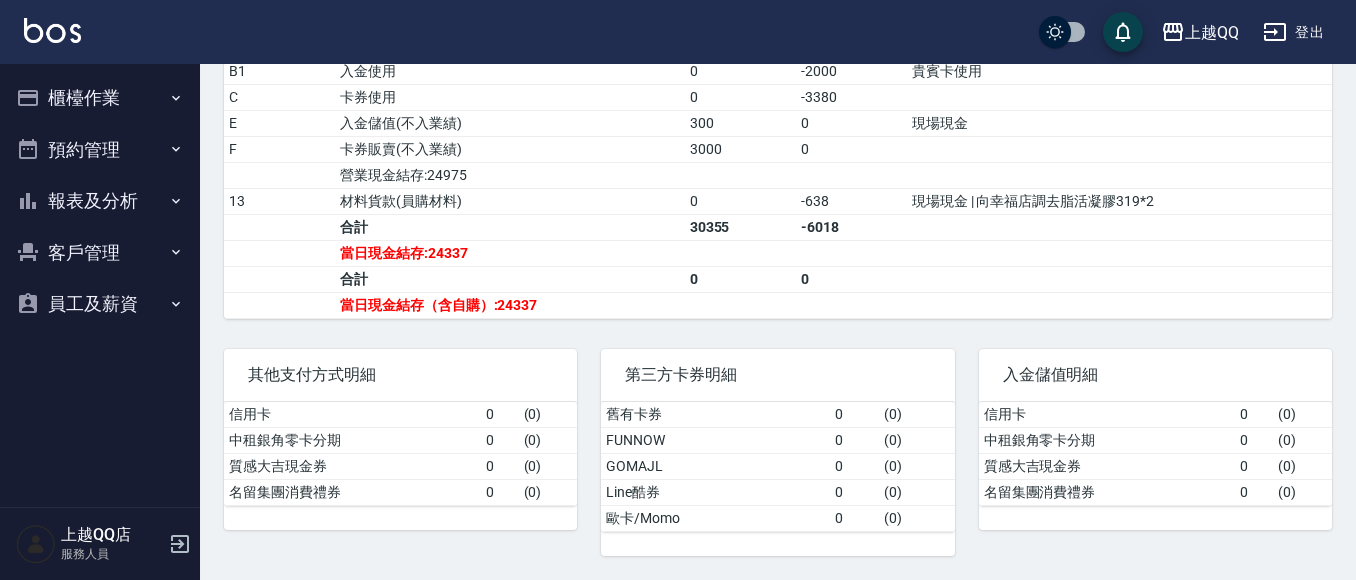 click on "櫃檯作業" at bounding box center [100, 98] 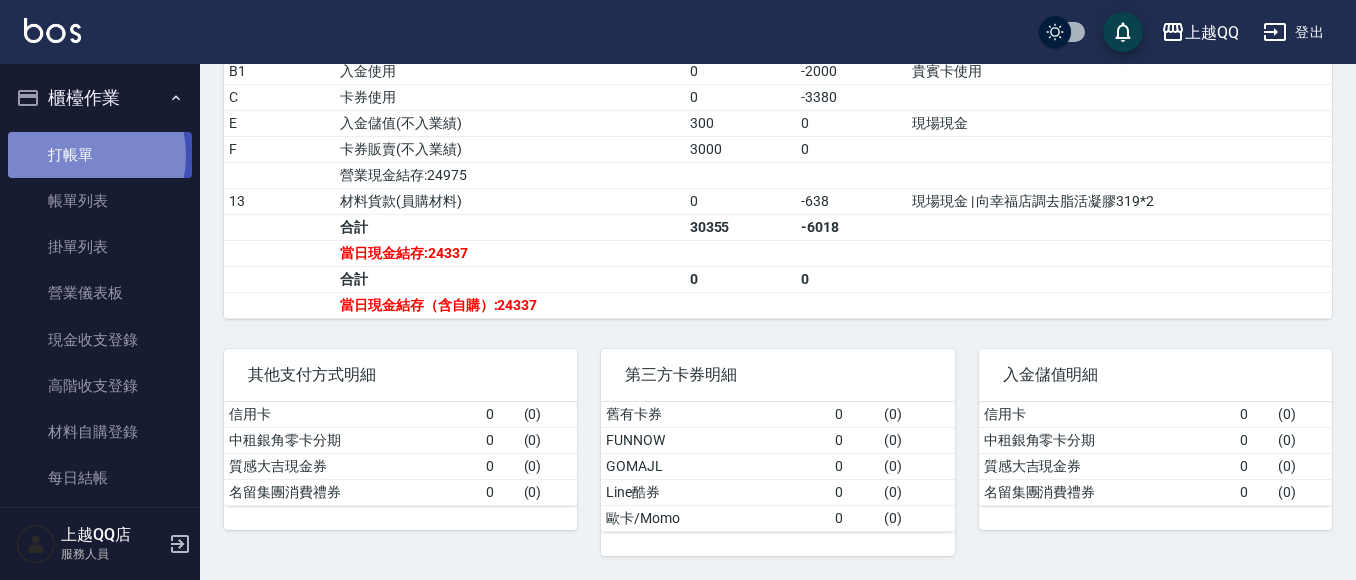 click on "打帳單" at bounding box center [100, 155] 